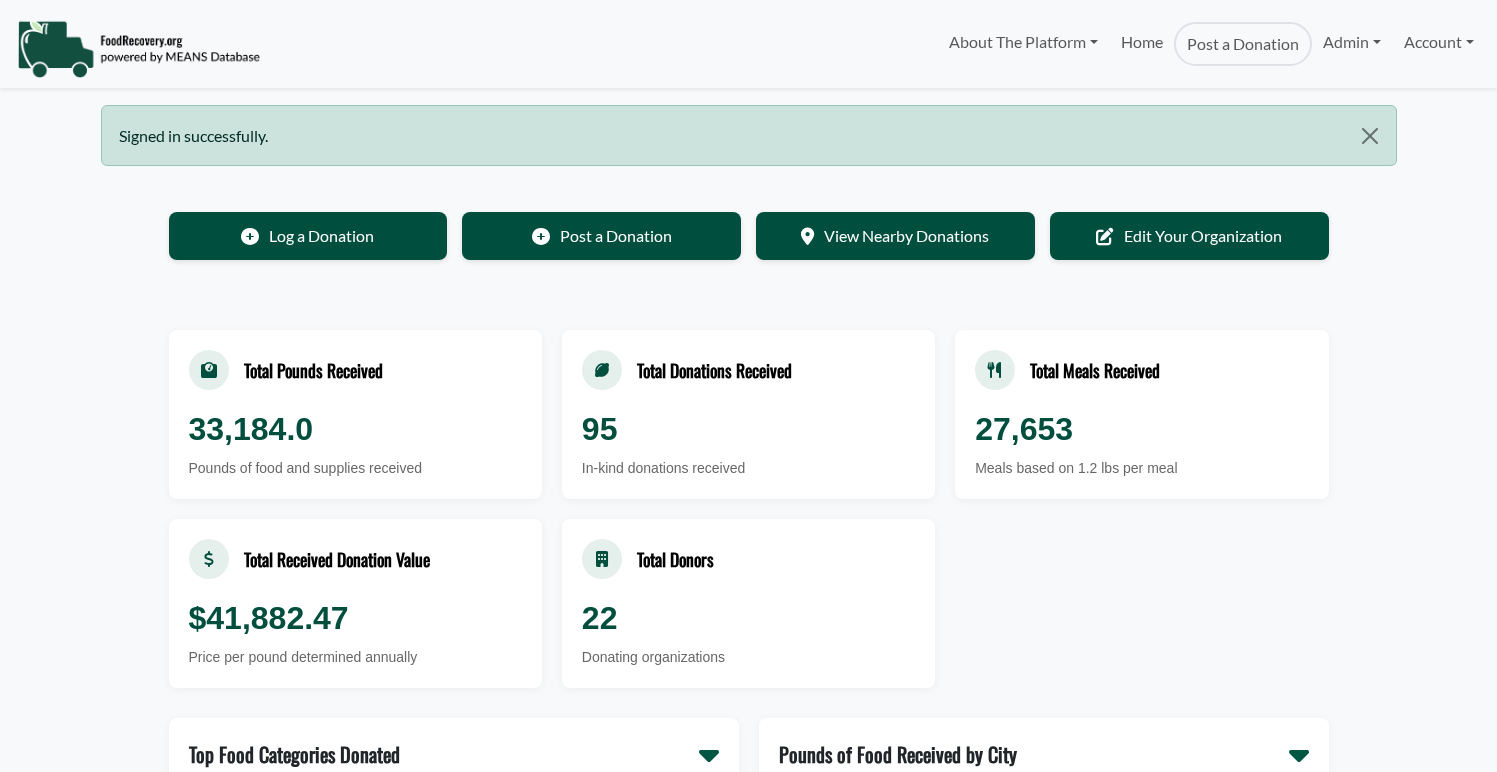 scroll, scrollTop: 0, scrollLeft: 0, axis: both 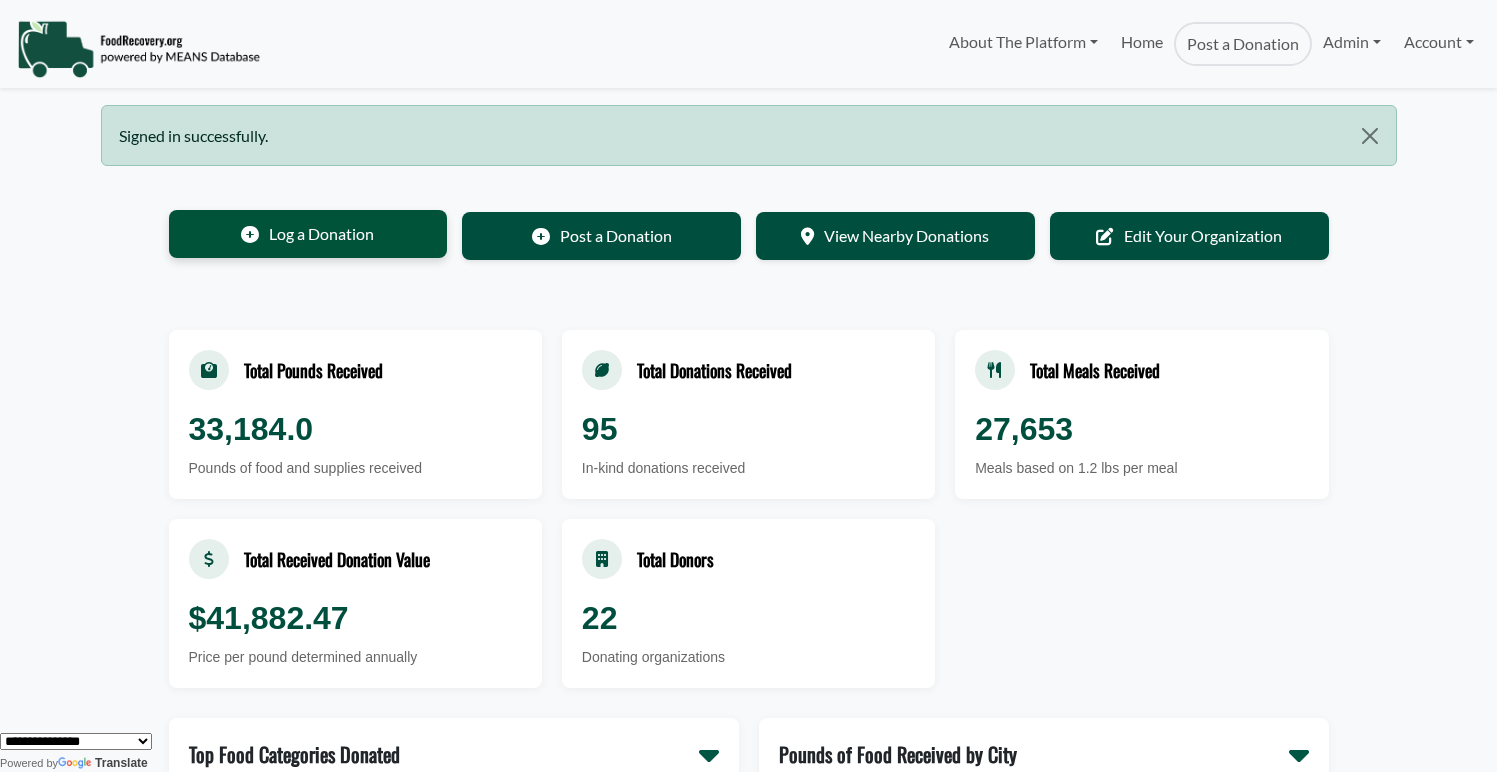 click on "Log a Donation" at bounding box center (308, 234) 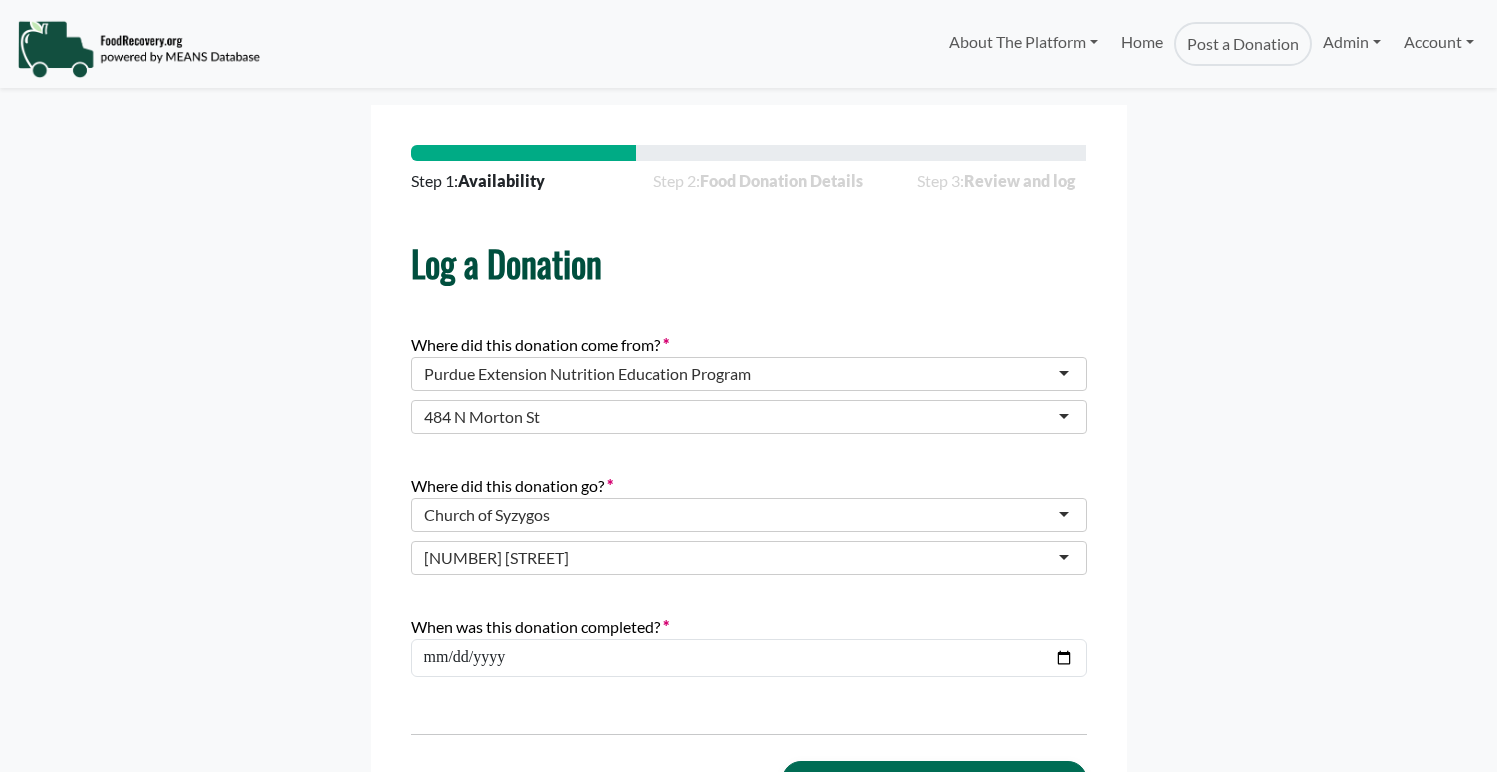 scroll, scrollTop: 0, scrollLeft: 0, axis: both 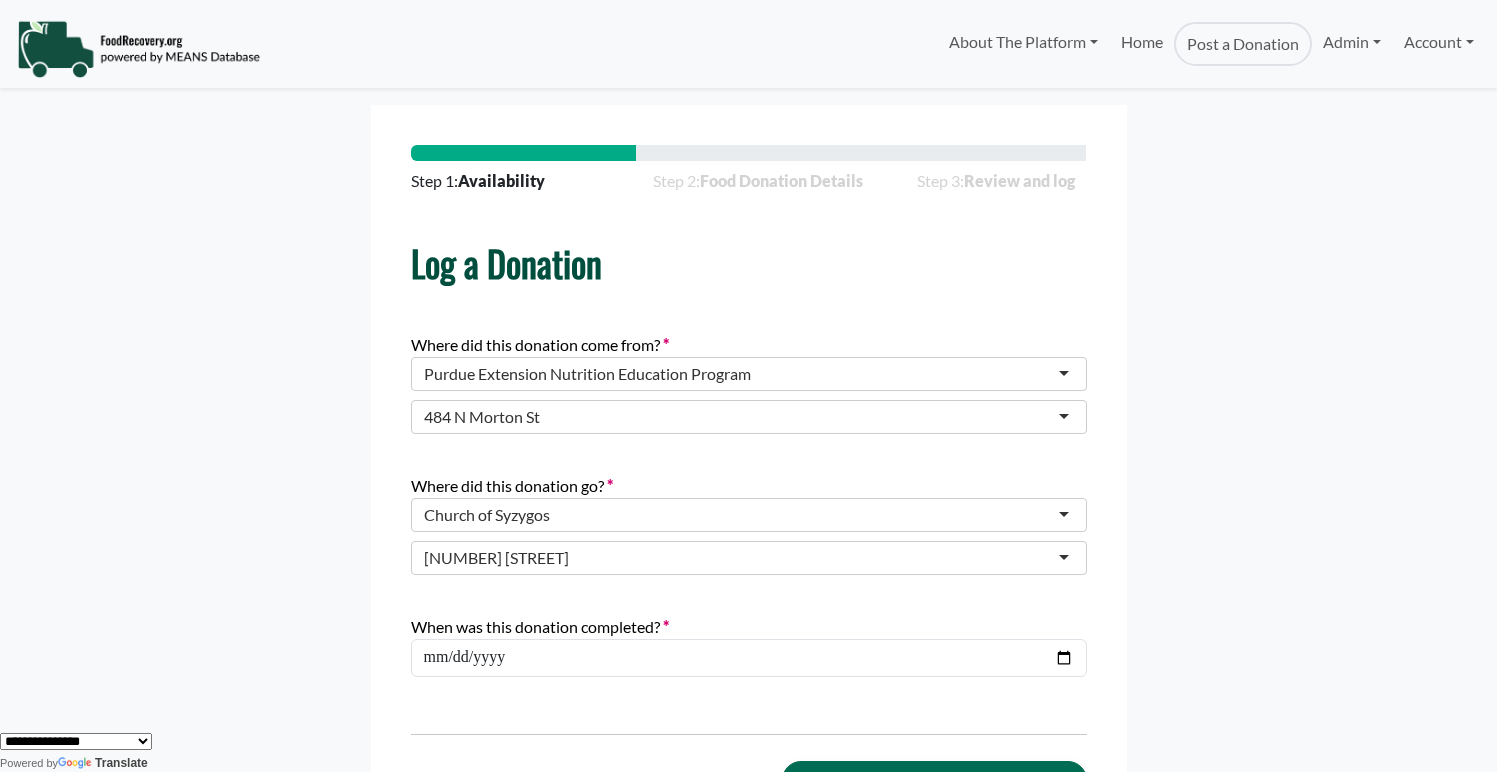 click on "Purdue Extension Nutrition Education Program" at bounding box center [587, 374] 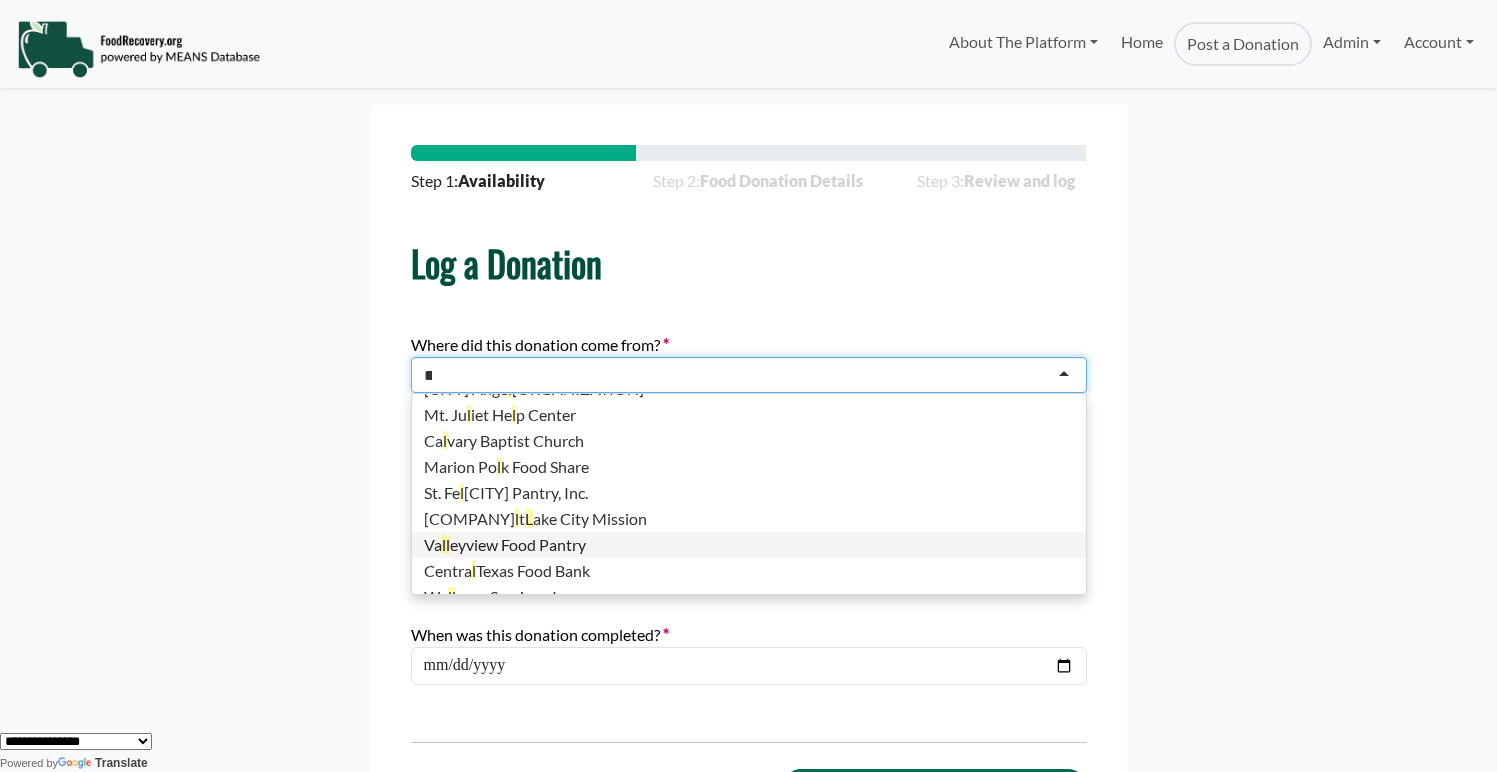 scroll, scrollTop: 5, scrollLeft: 0, axis: vertical 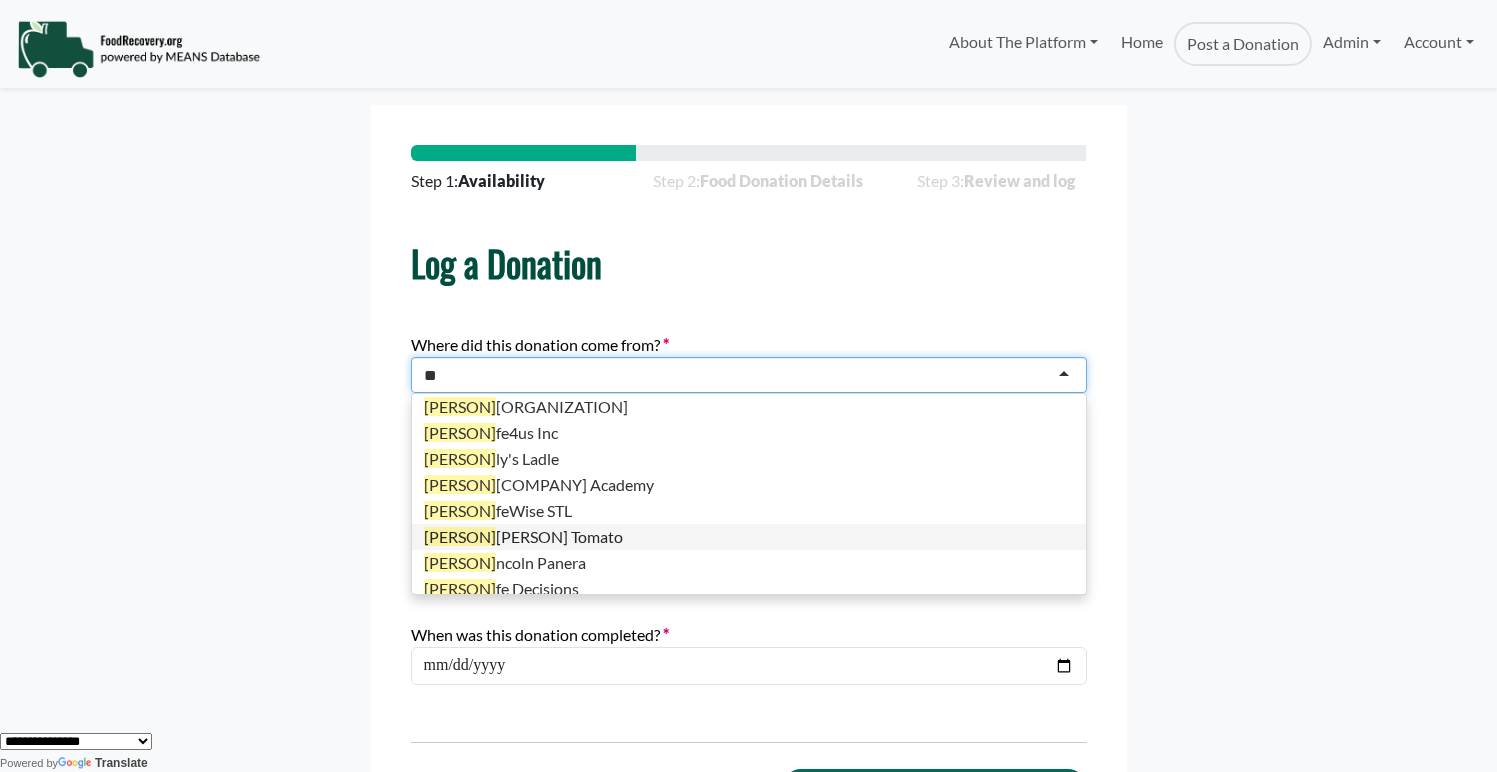 type on "***" 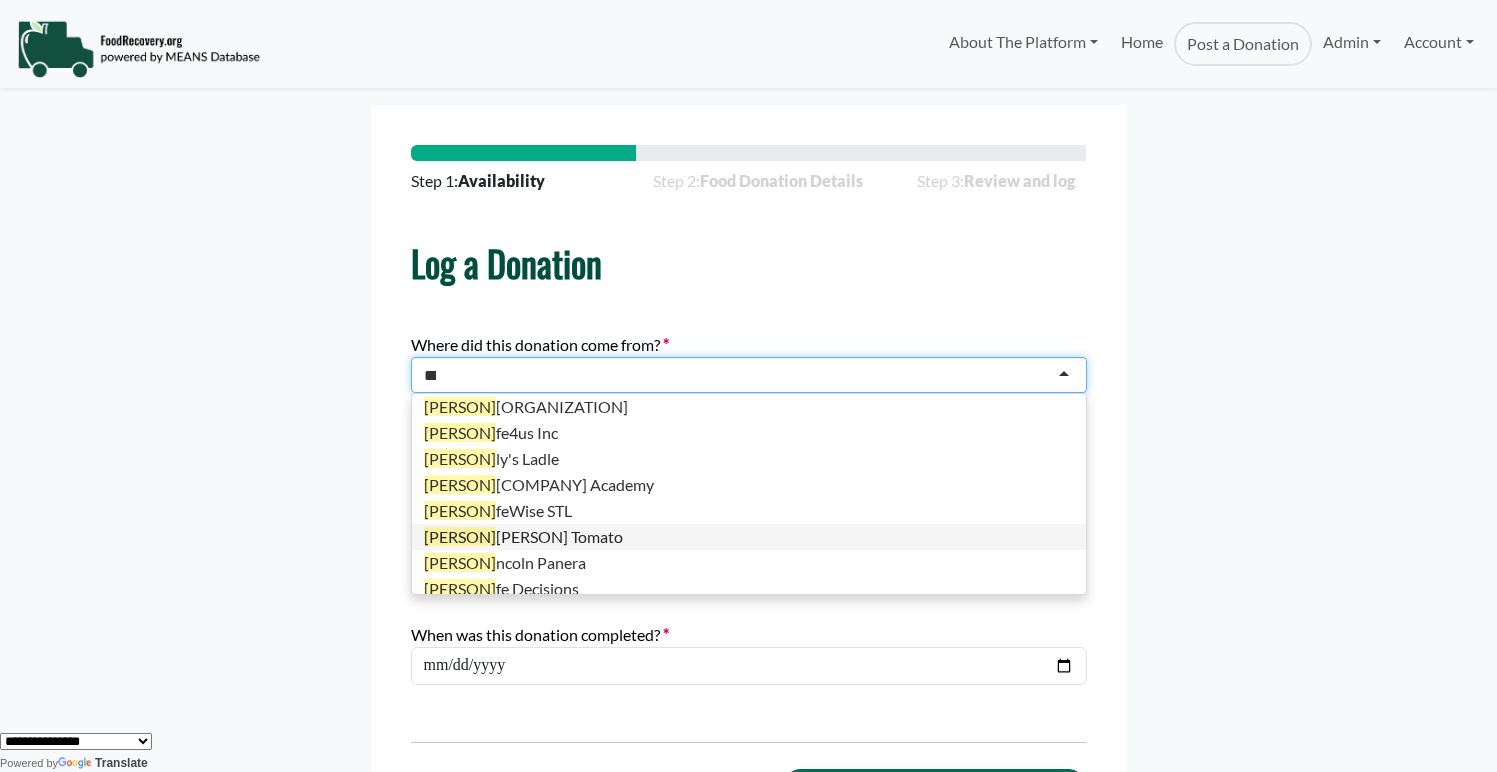 scroll, scrollTop: 0, scrollLeft: 0, axis: both 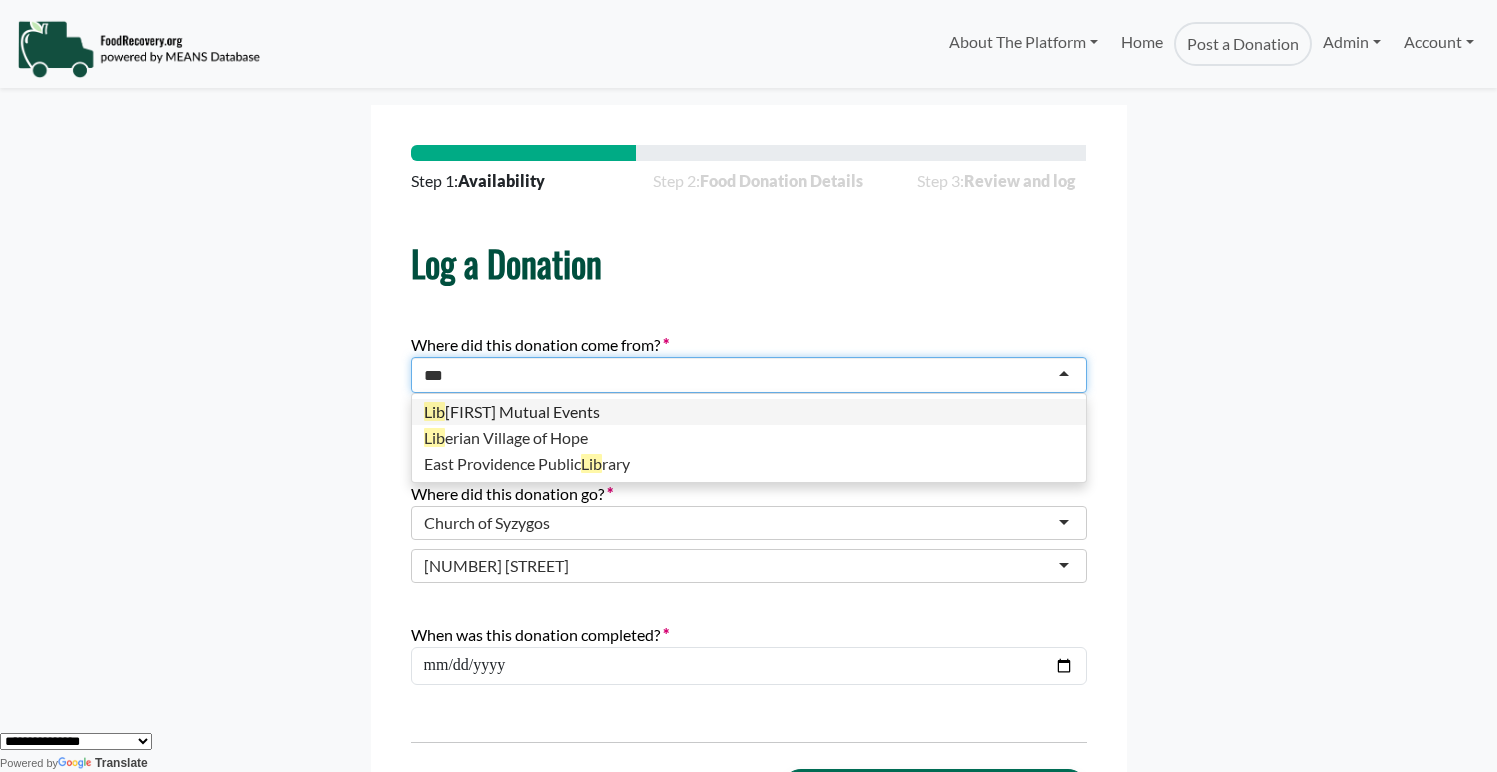type 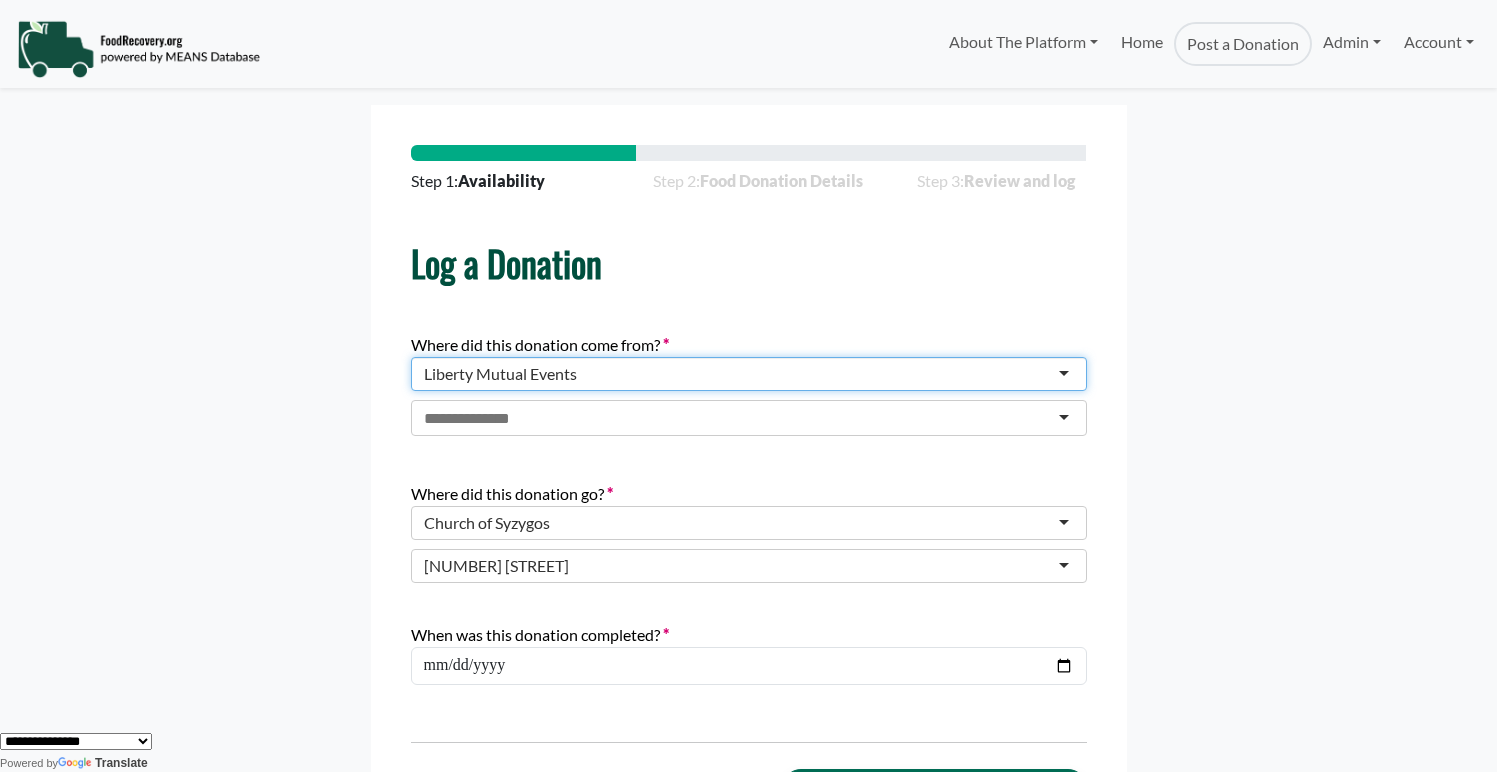 click at bounding box center [478, 419] 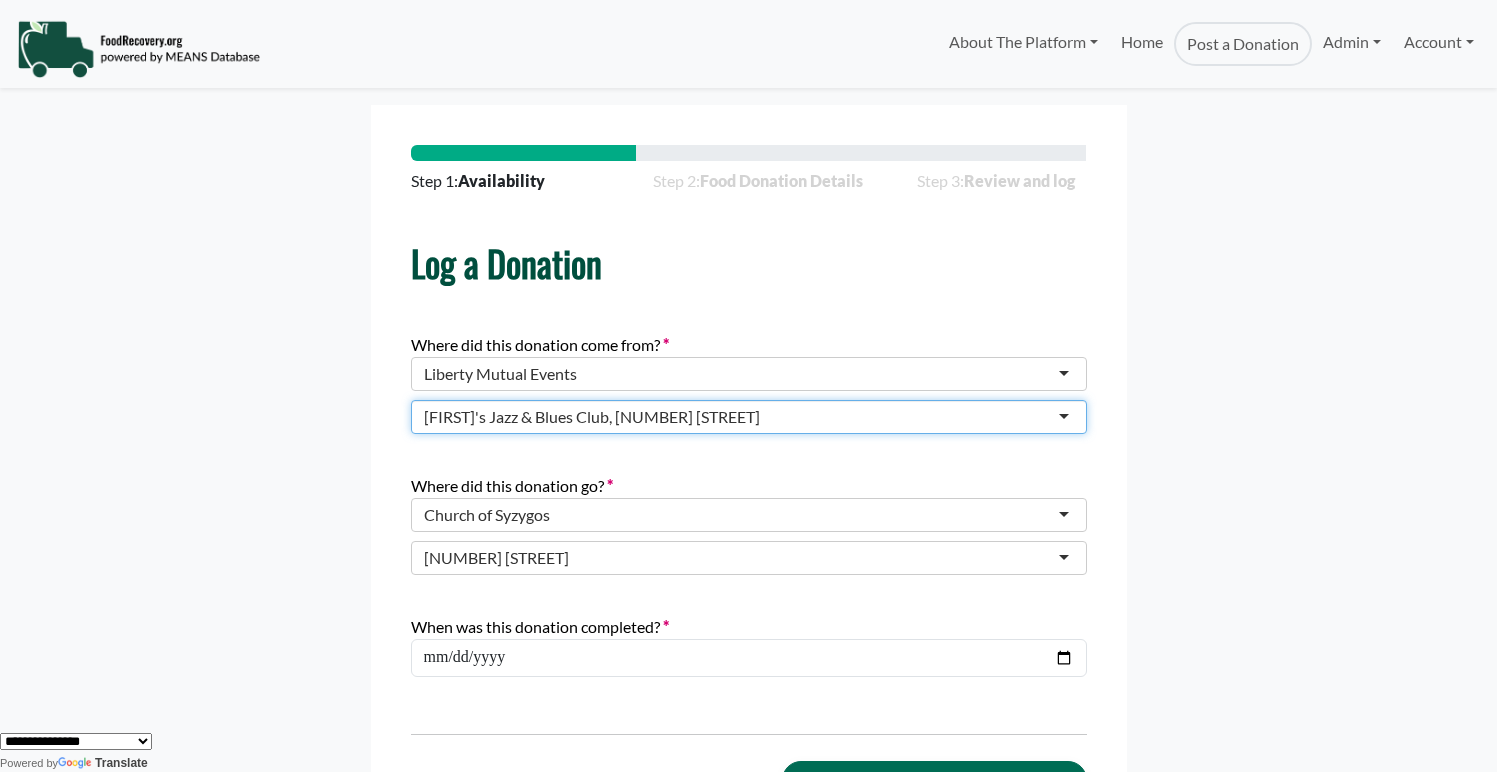 click on "Church of Syzygos" at bounding box center (487, 515) 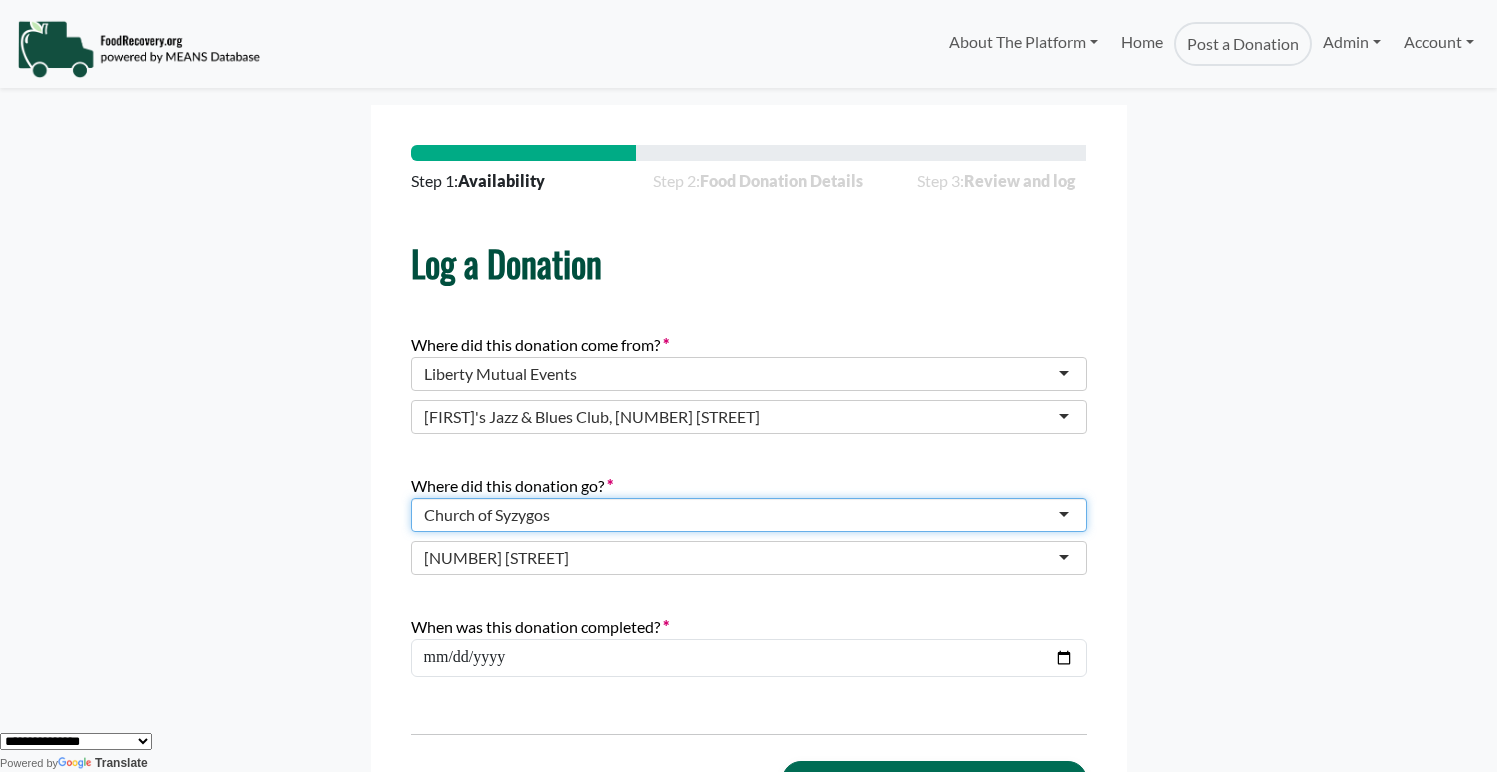 click on "Church of Syzygos" at bounding box center (487, 515) 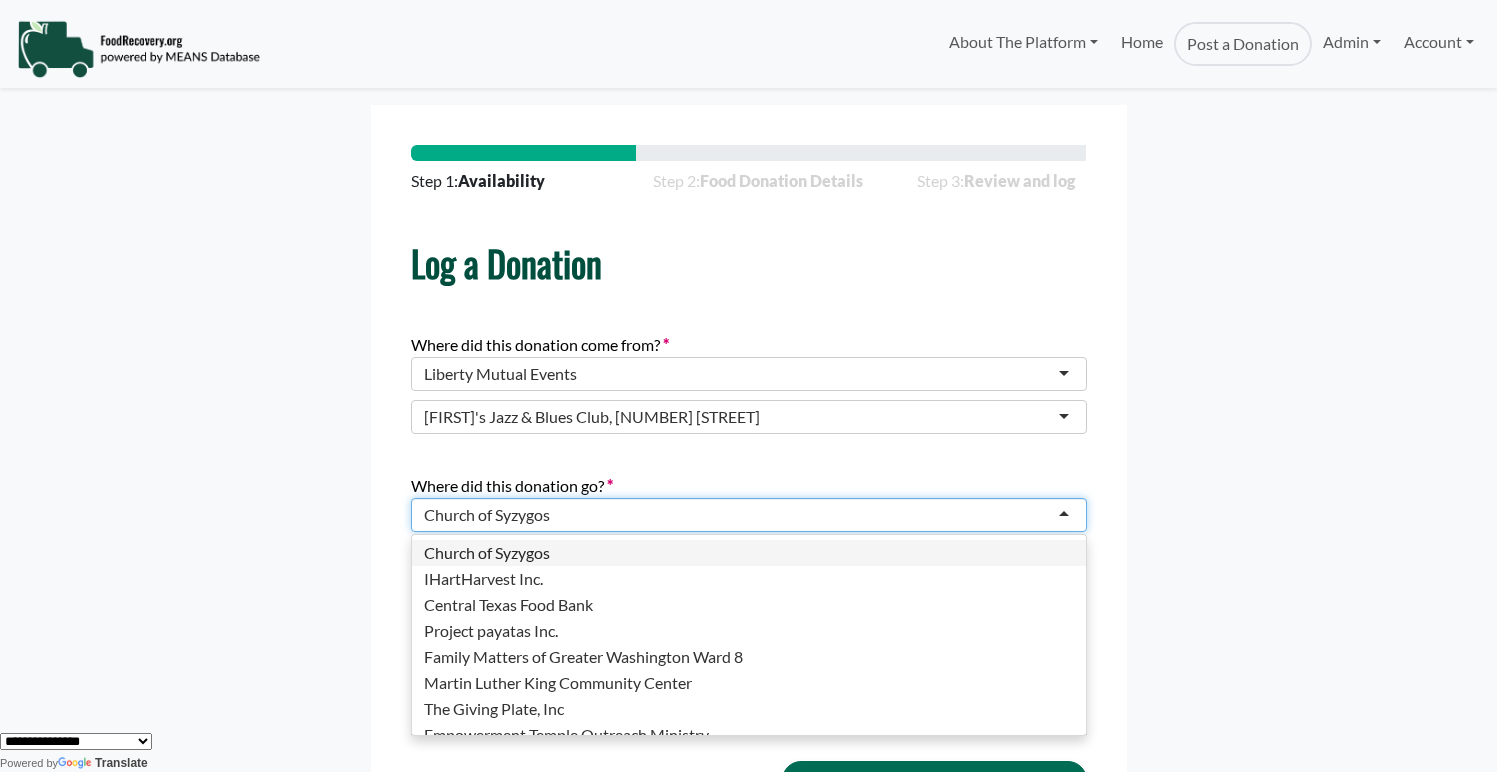 click on "Church of Syzygos" at bounding box center [487, 515] 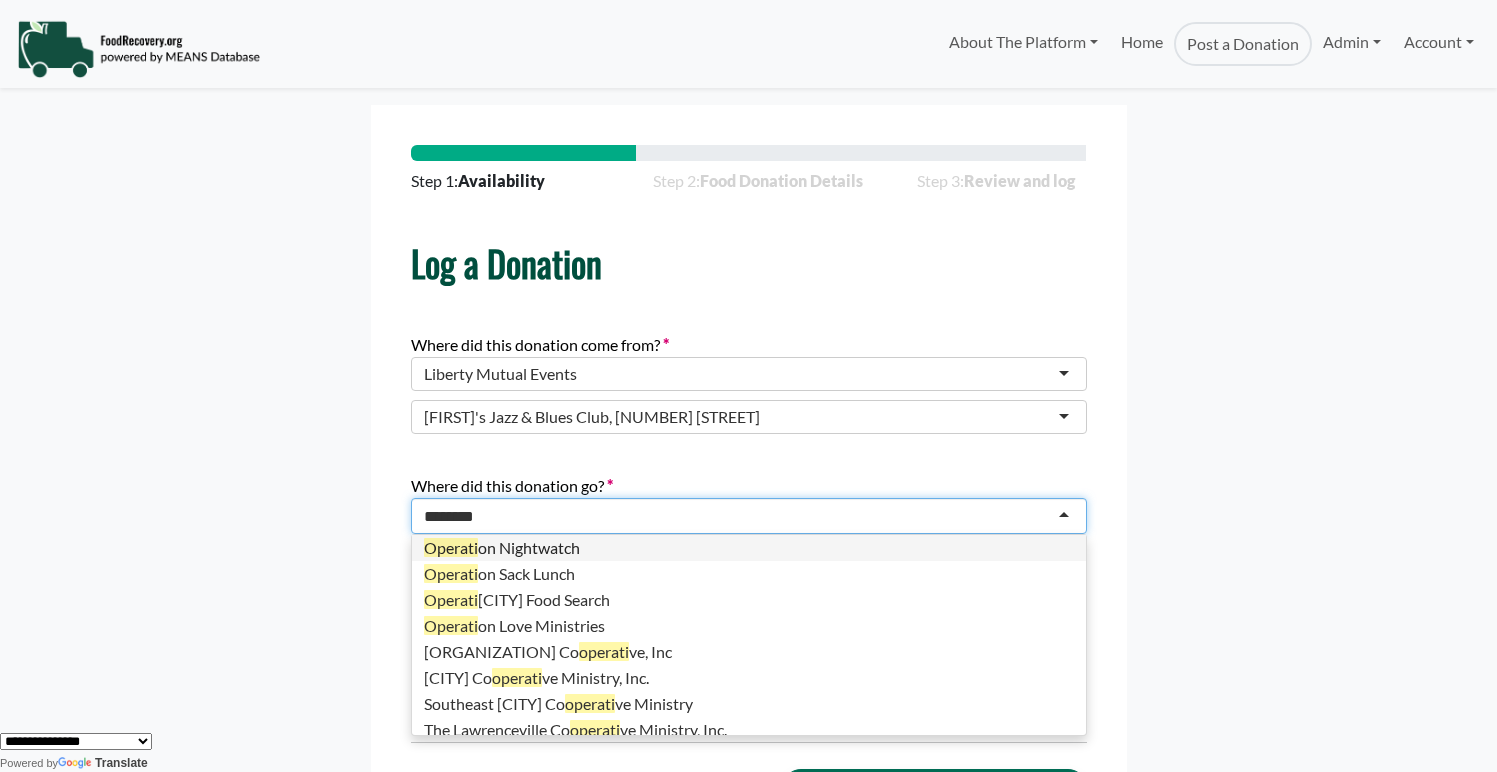 scroll, scrollTop: 0, scrollLeft: 0, axis: both 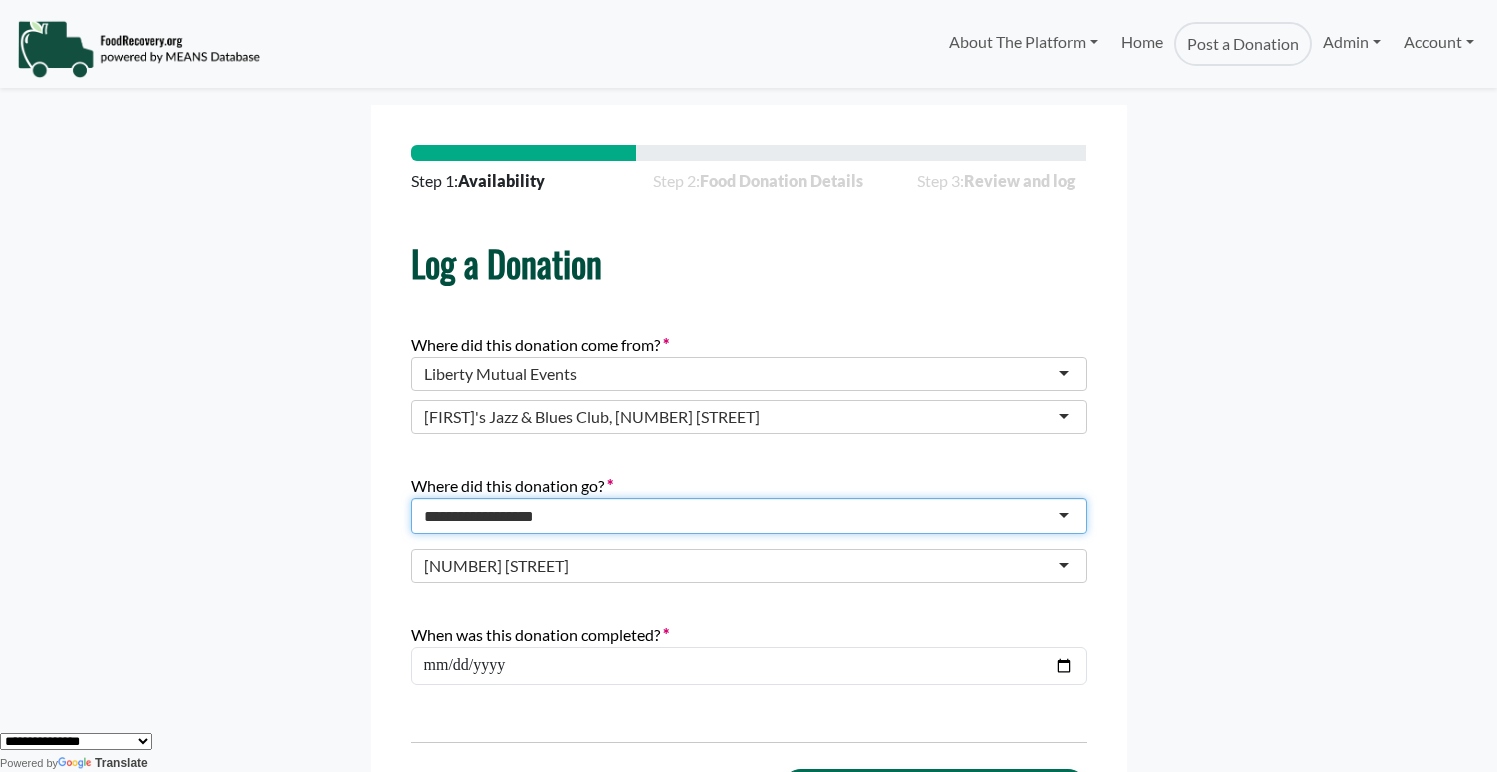 type on "**********" 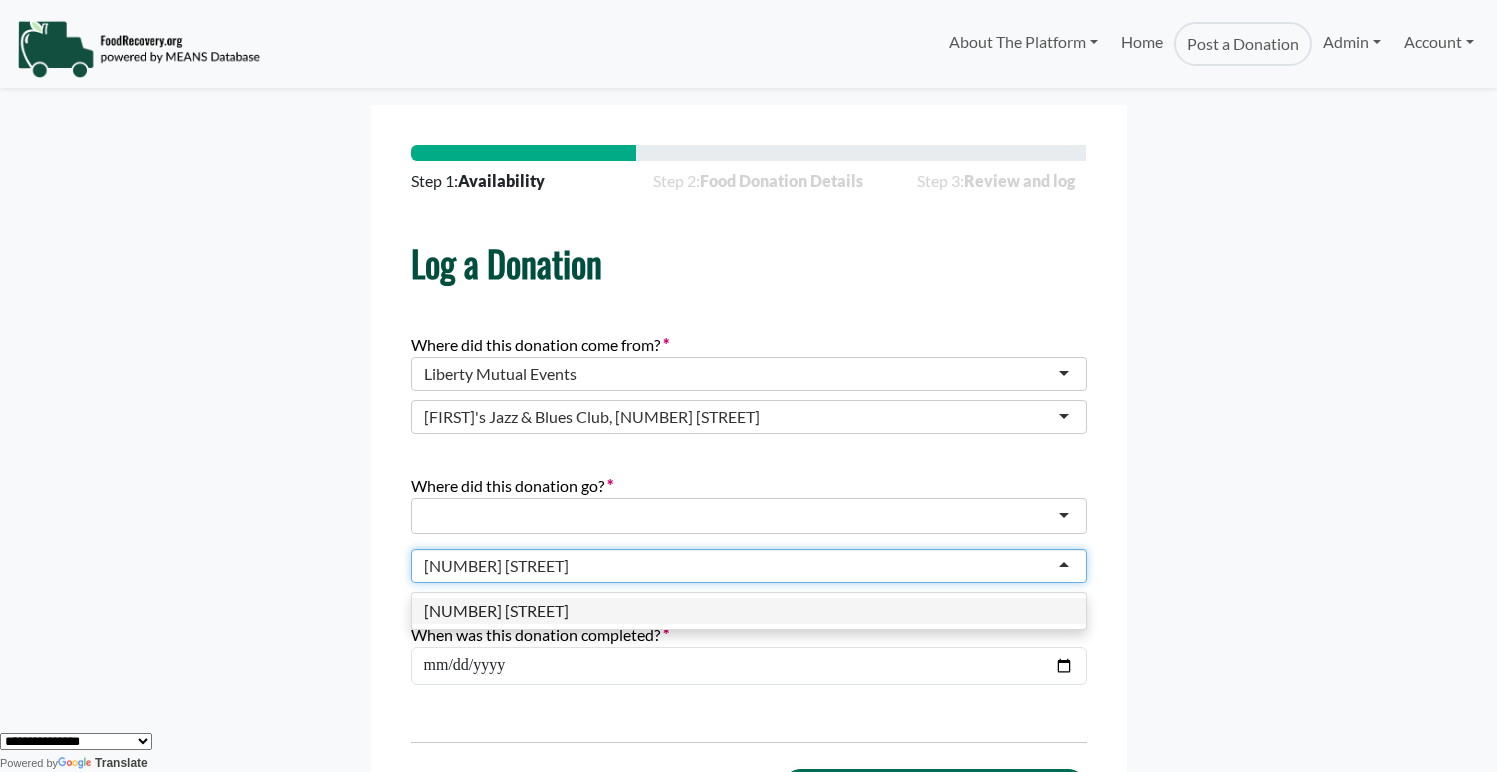 click on "[NUMBER] [STREET]" at bounding box center [749, 566] 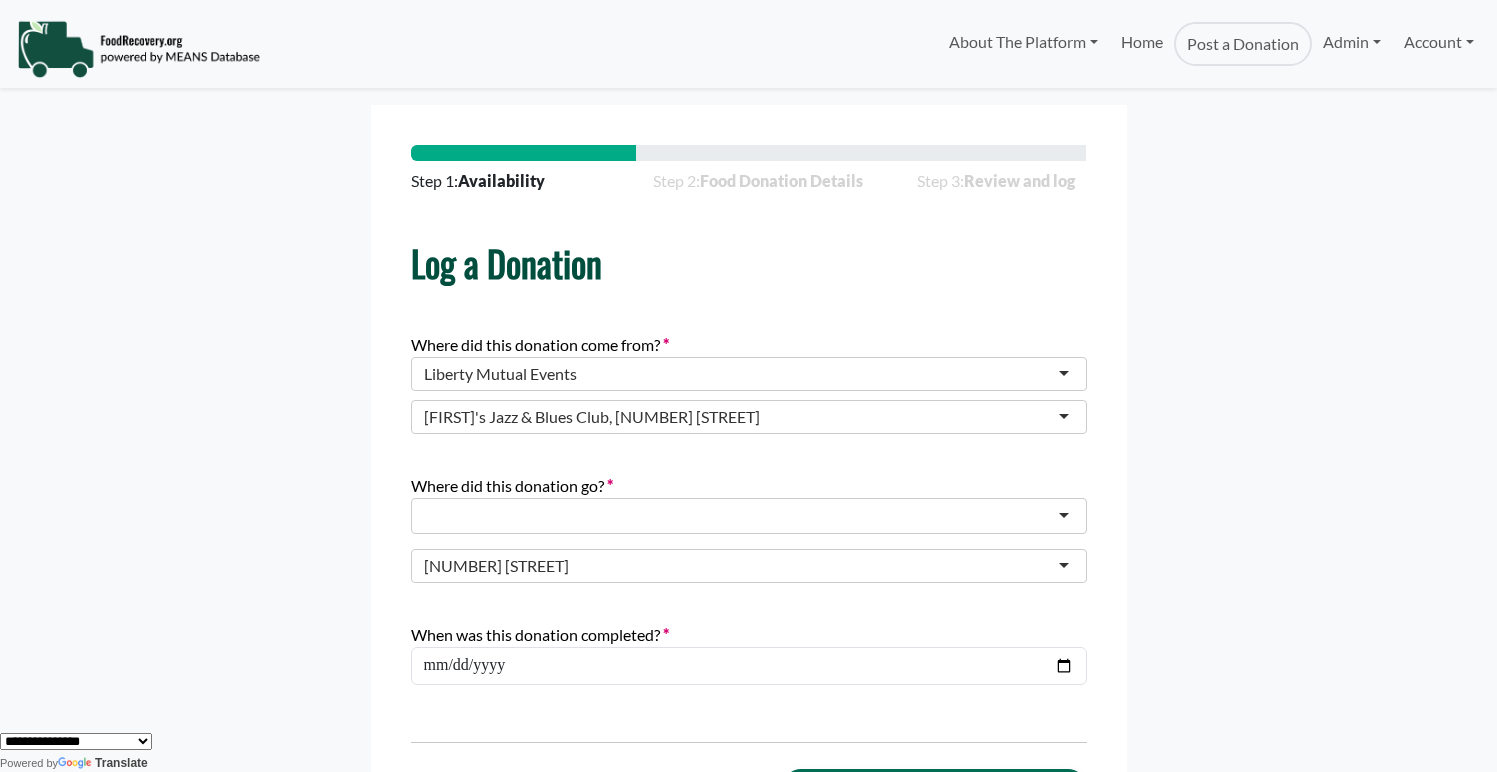 click on "Step 1: Availability
Step 2: Food Donation Details
Step 3: Review and log
Log a Donation
Availability
Donations can be claimed anytime after they're posted.
Where did this donation come from?" at bounding box center [749, 476] 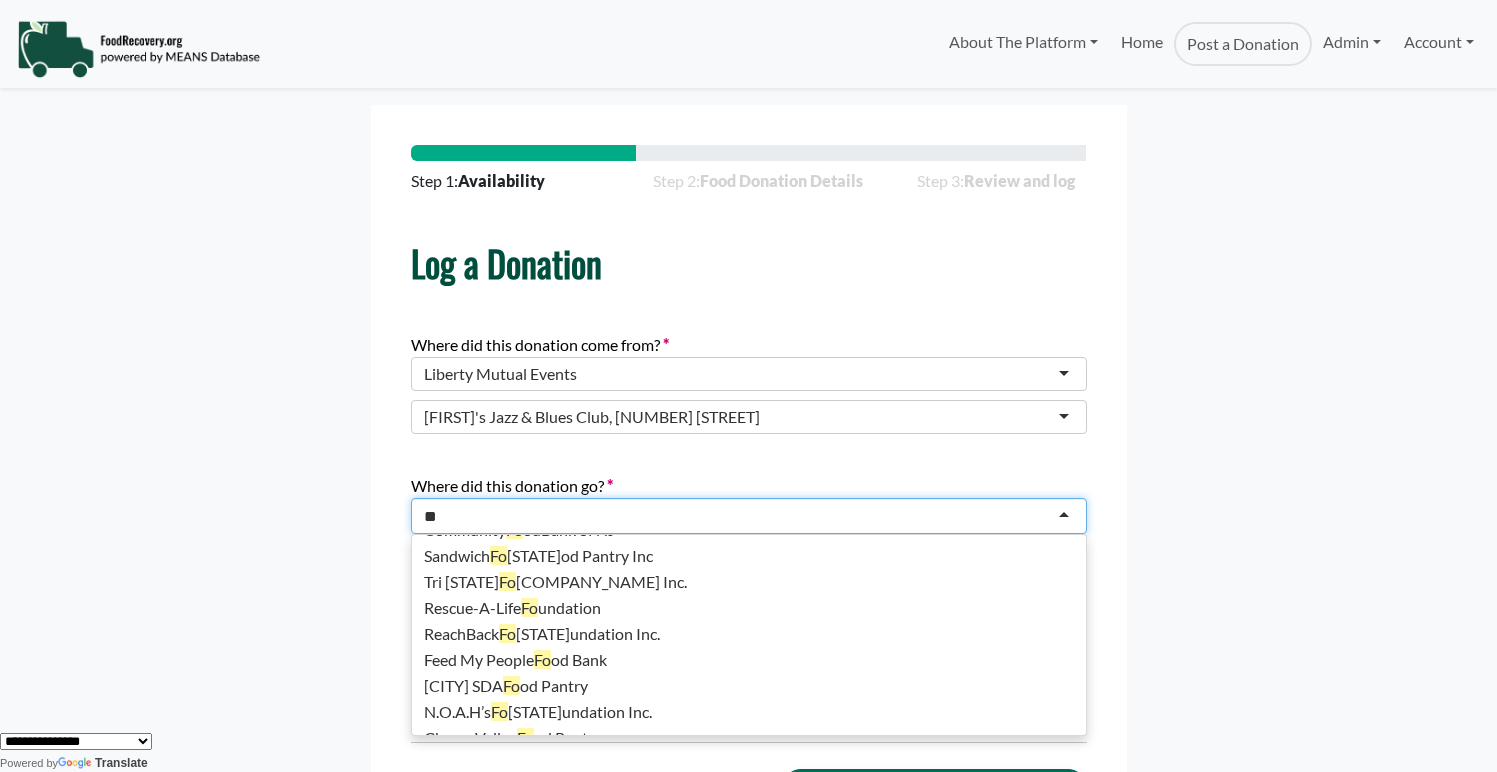 scroll, scrollTop: 5, scrollLeft: 0, axis: vertical 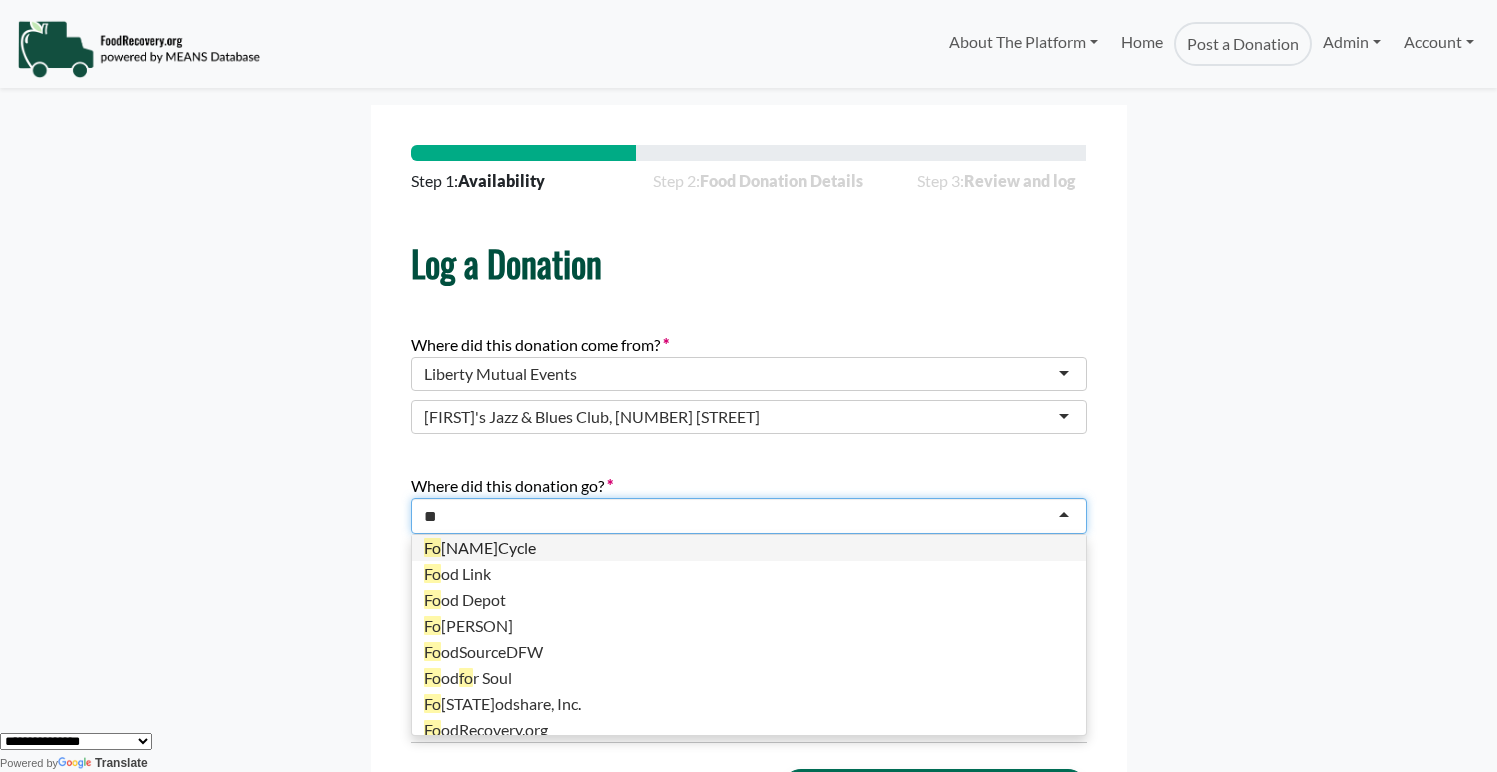 type on "*" 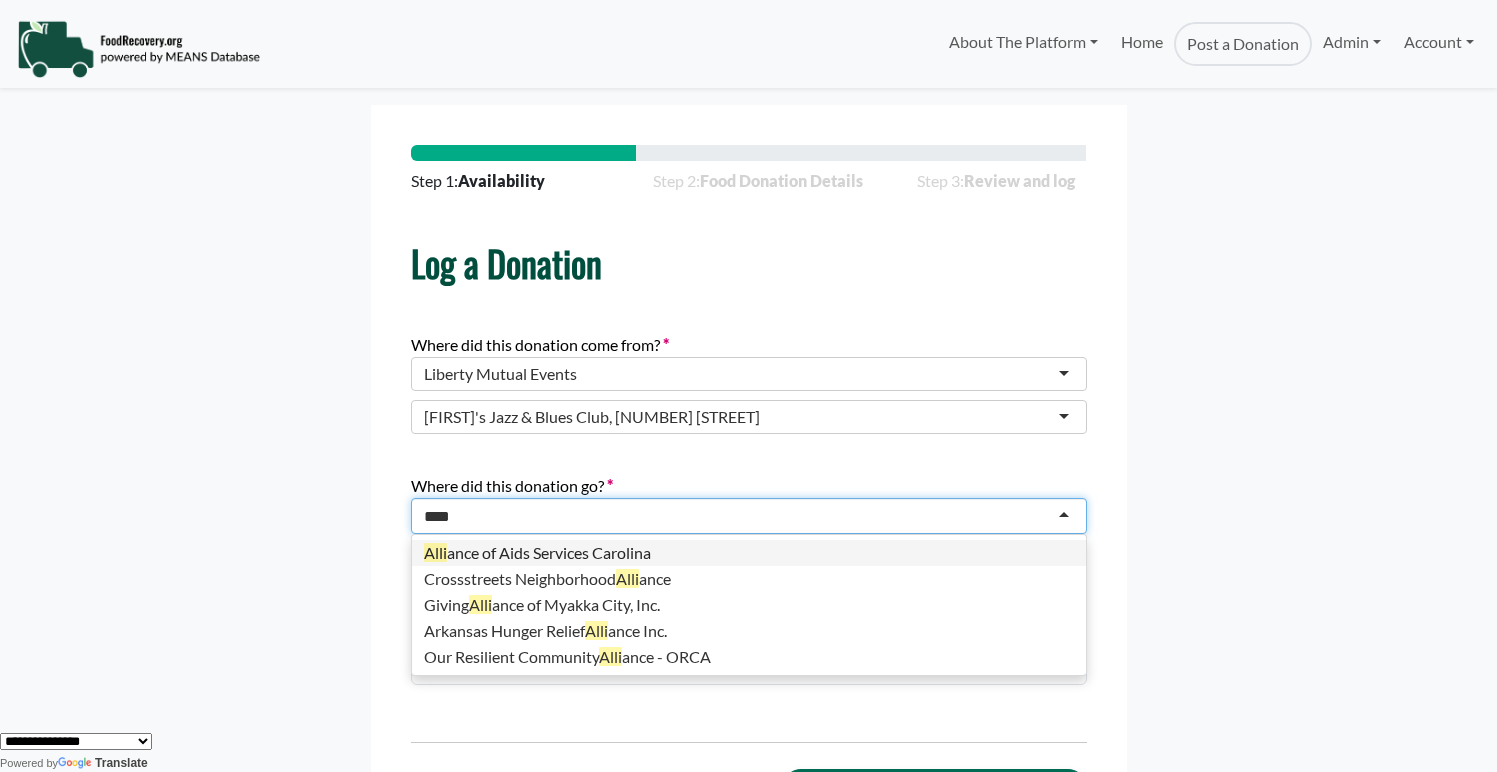 scroll, scrollTop: 0, scrollLeft: 0, axis: both 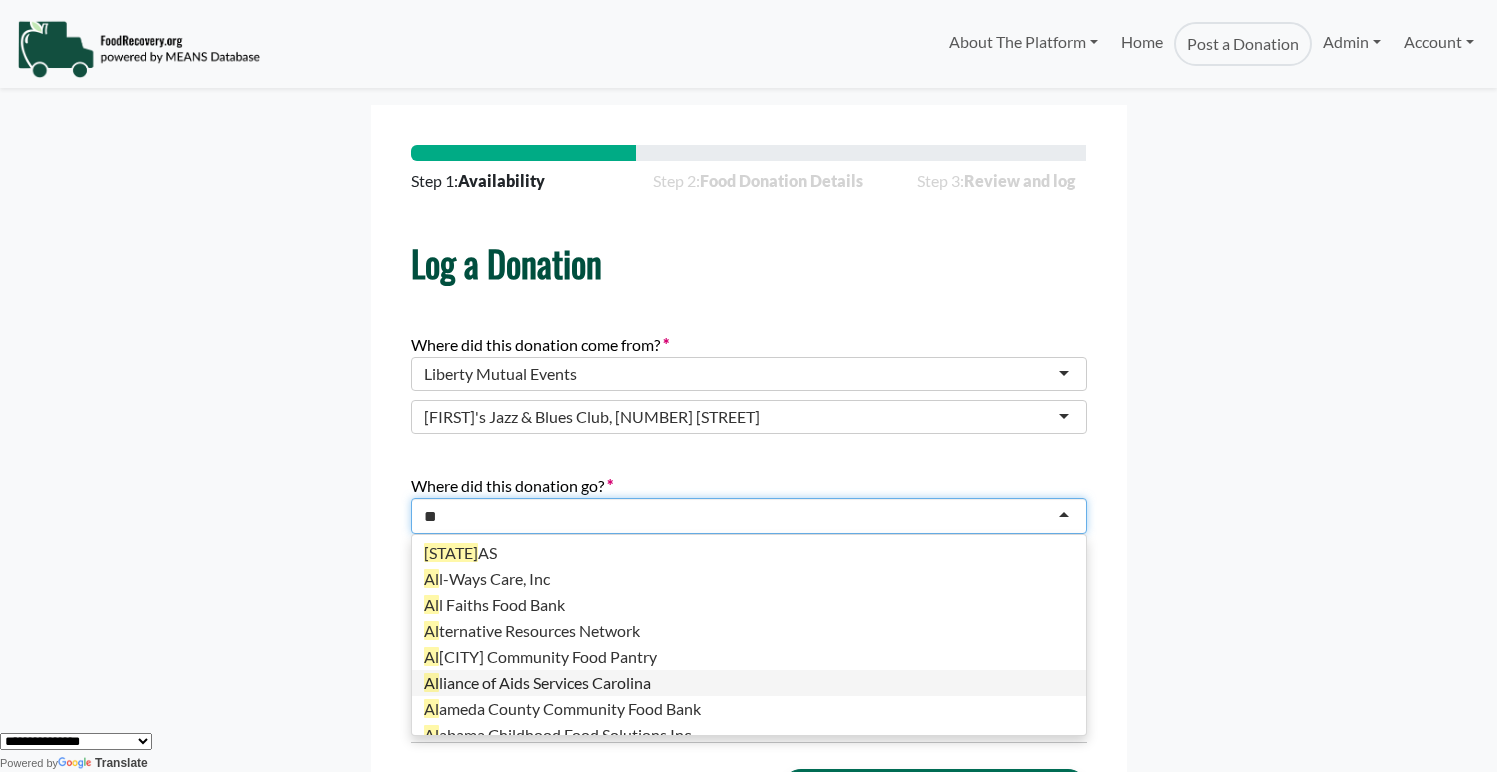 type on "*" 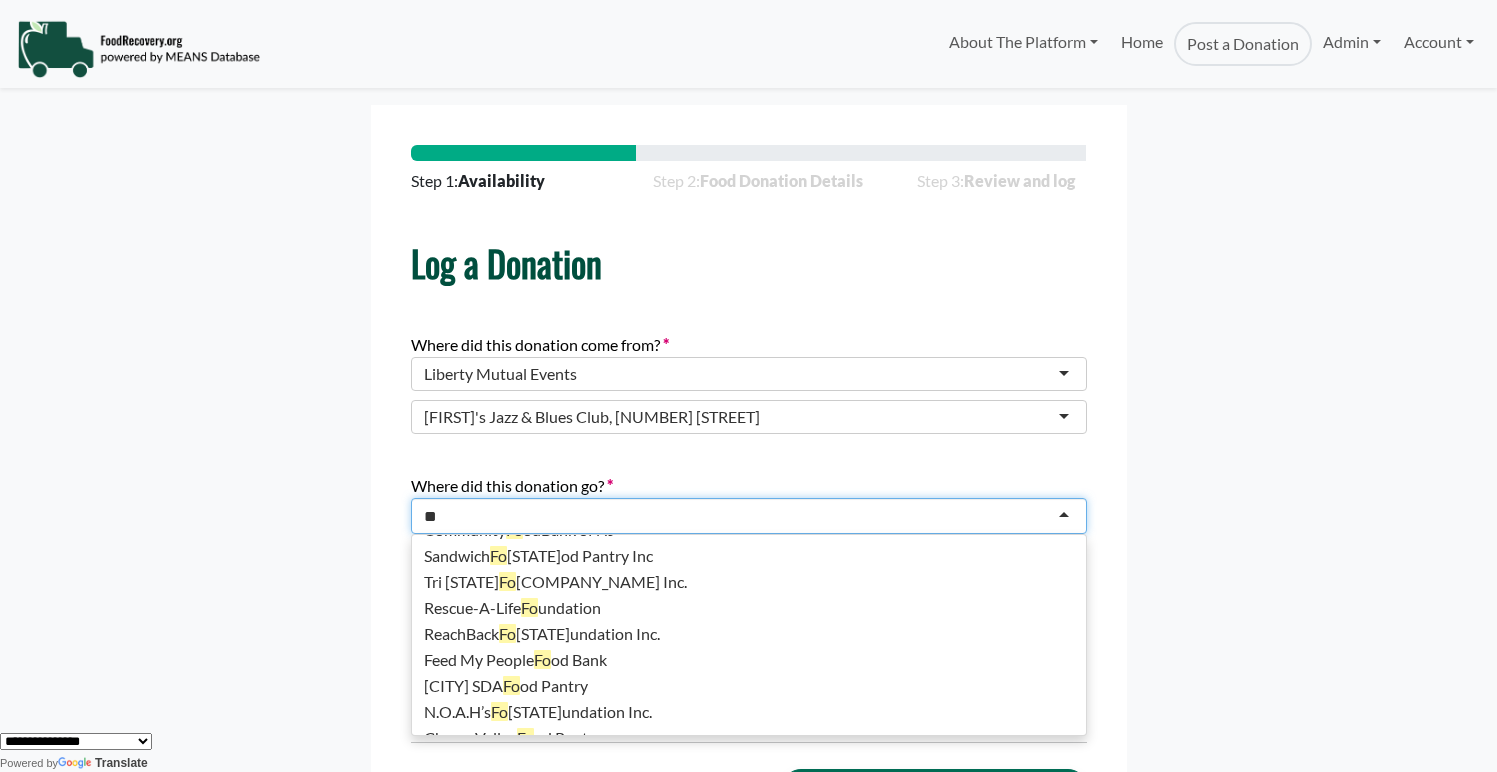scroll, scrollTop: 5, scrollLeft: 0, axis: vertical 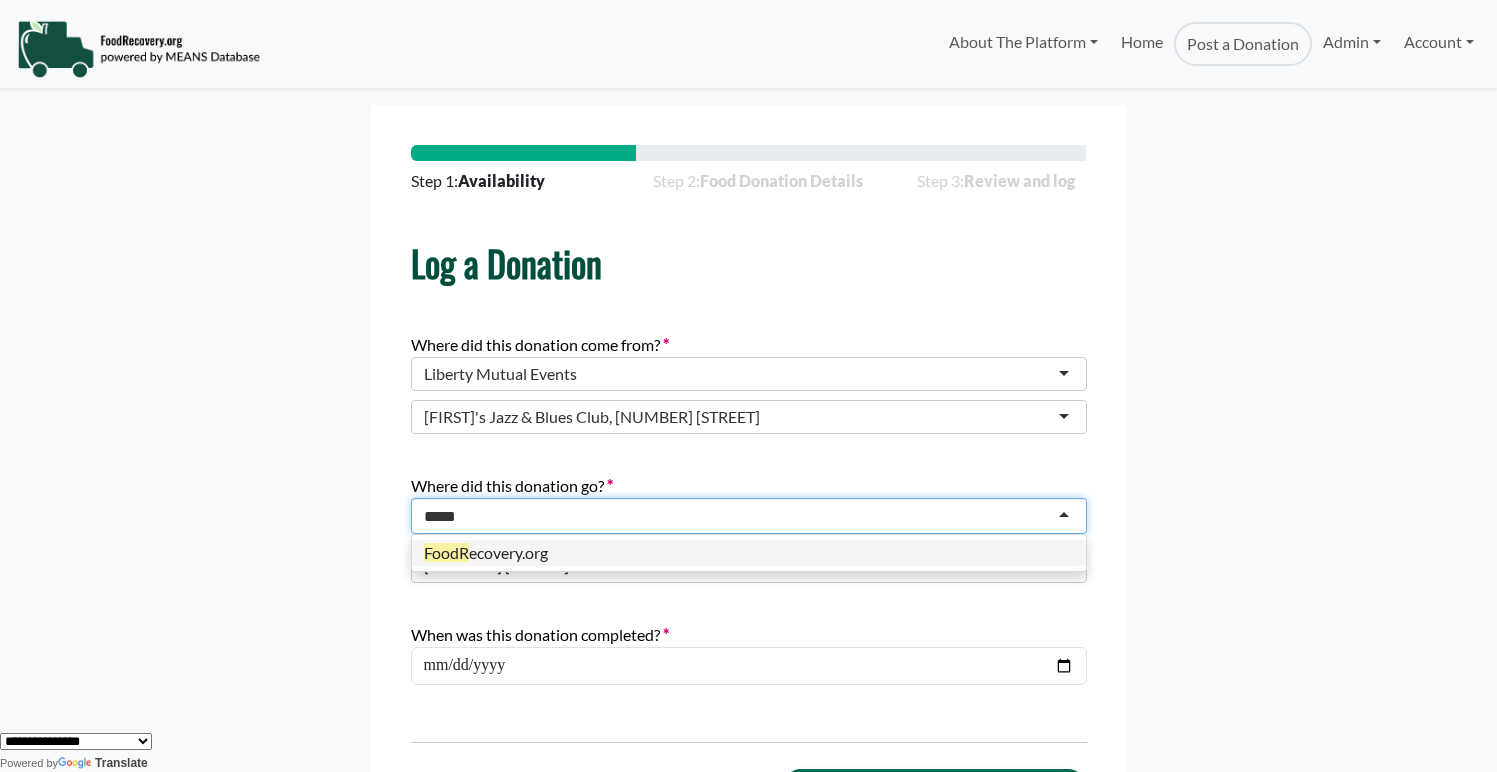 type on "******" 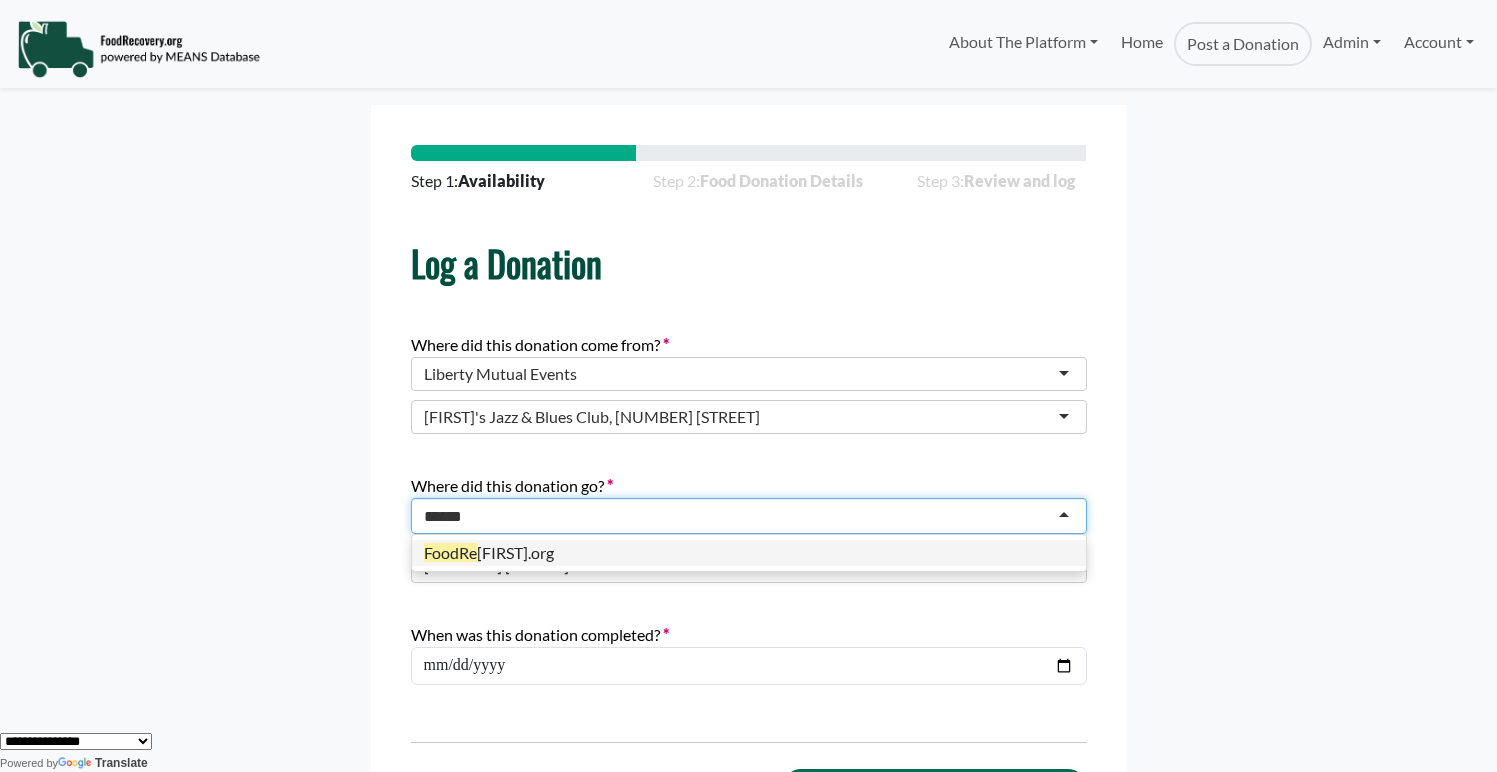 click on "FoodRe covery.org" at bounding box center (749, 553) 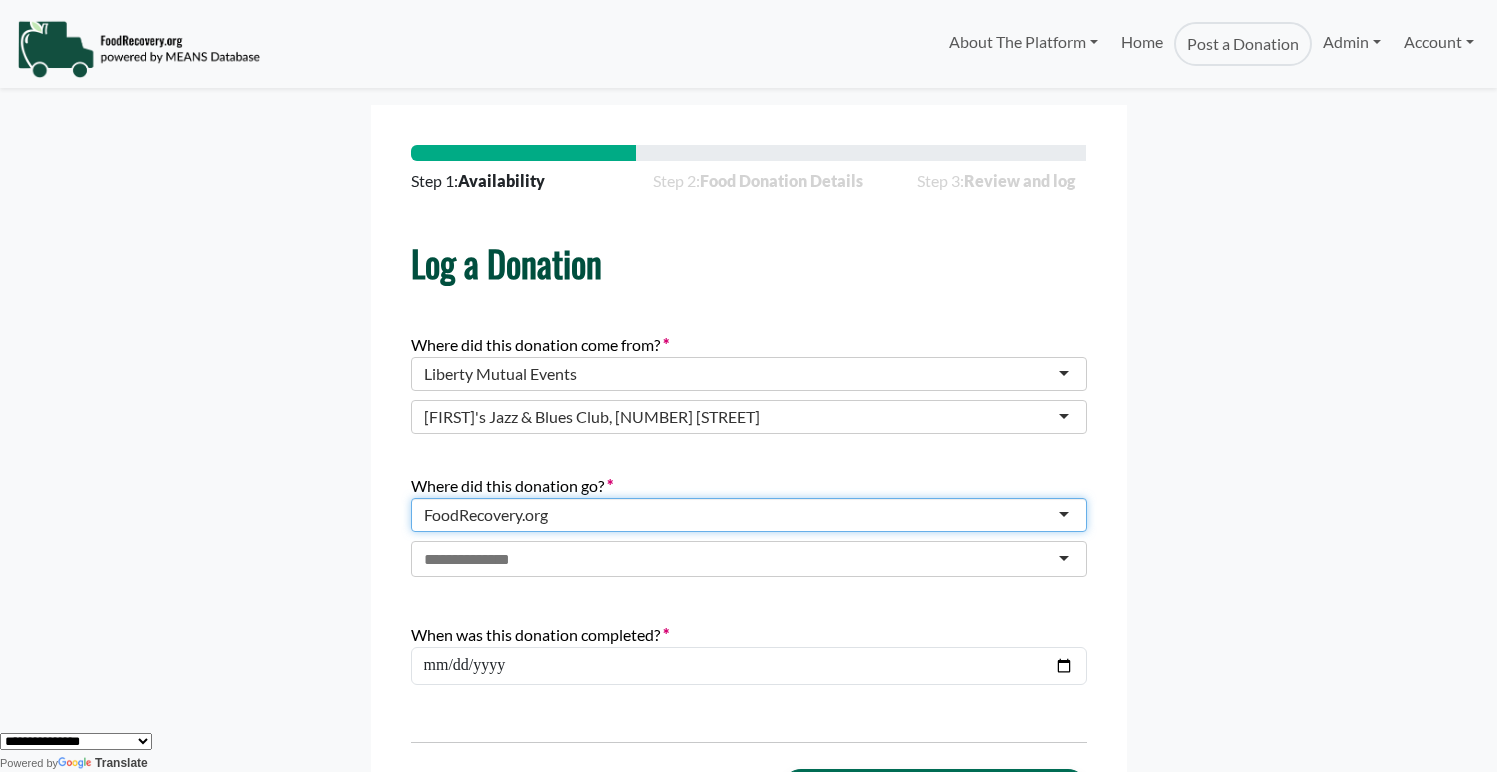 scroll, scrollTop: 0, scrollLeft: 0, axis: both 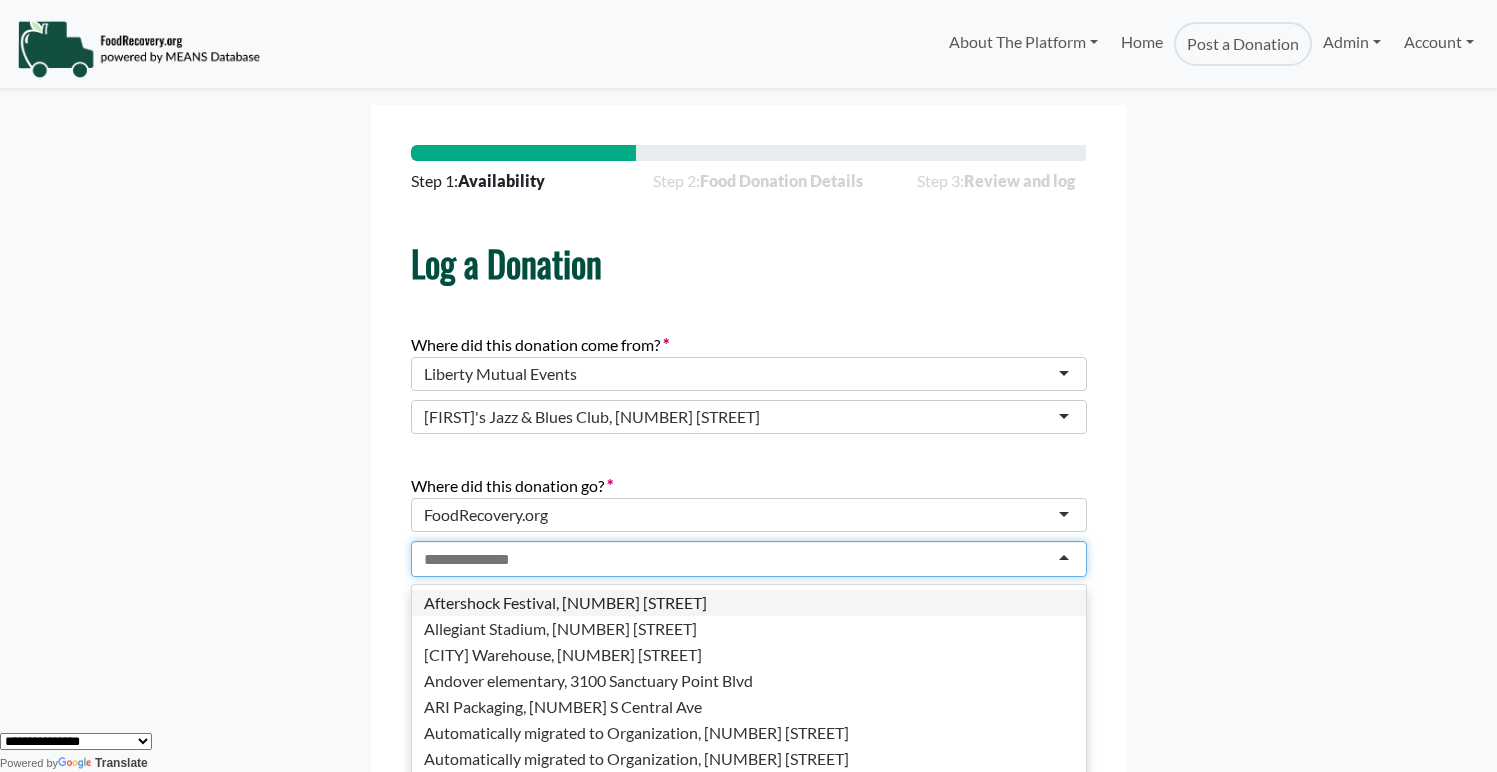 click at bounding box center [478, 560] 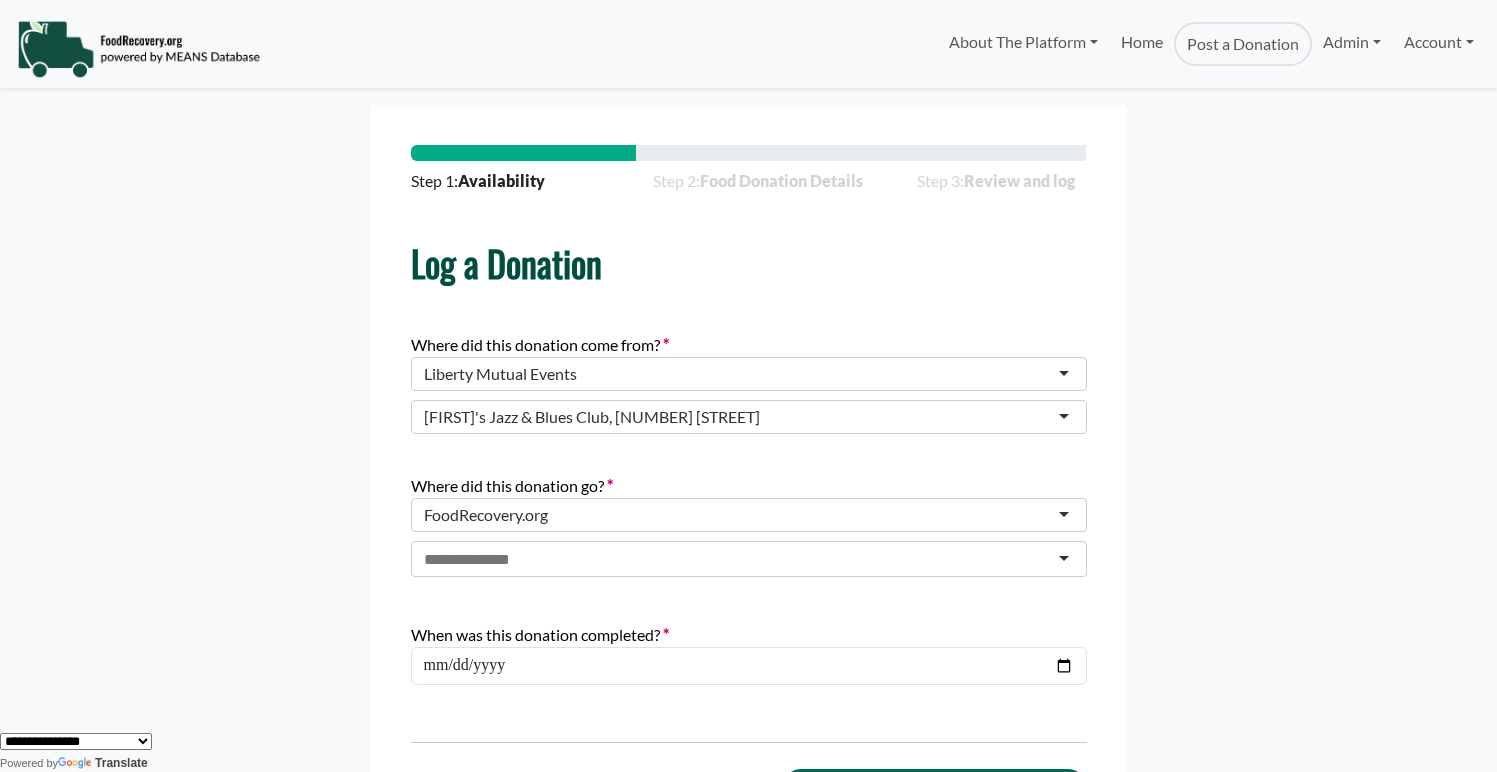 click on "Step 1: Availability
Step 2: Food Donation Details
Step 3: Review and log
Log a Donation
Availability
Donations can be claimed anytime after they're posted.
Where did this donation come from?" at bounding box center [749, 476] 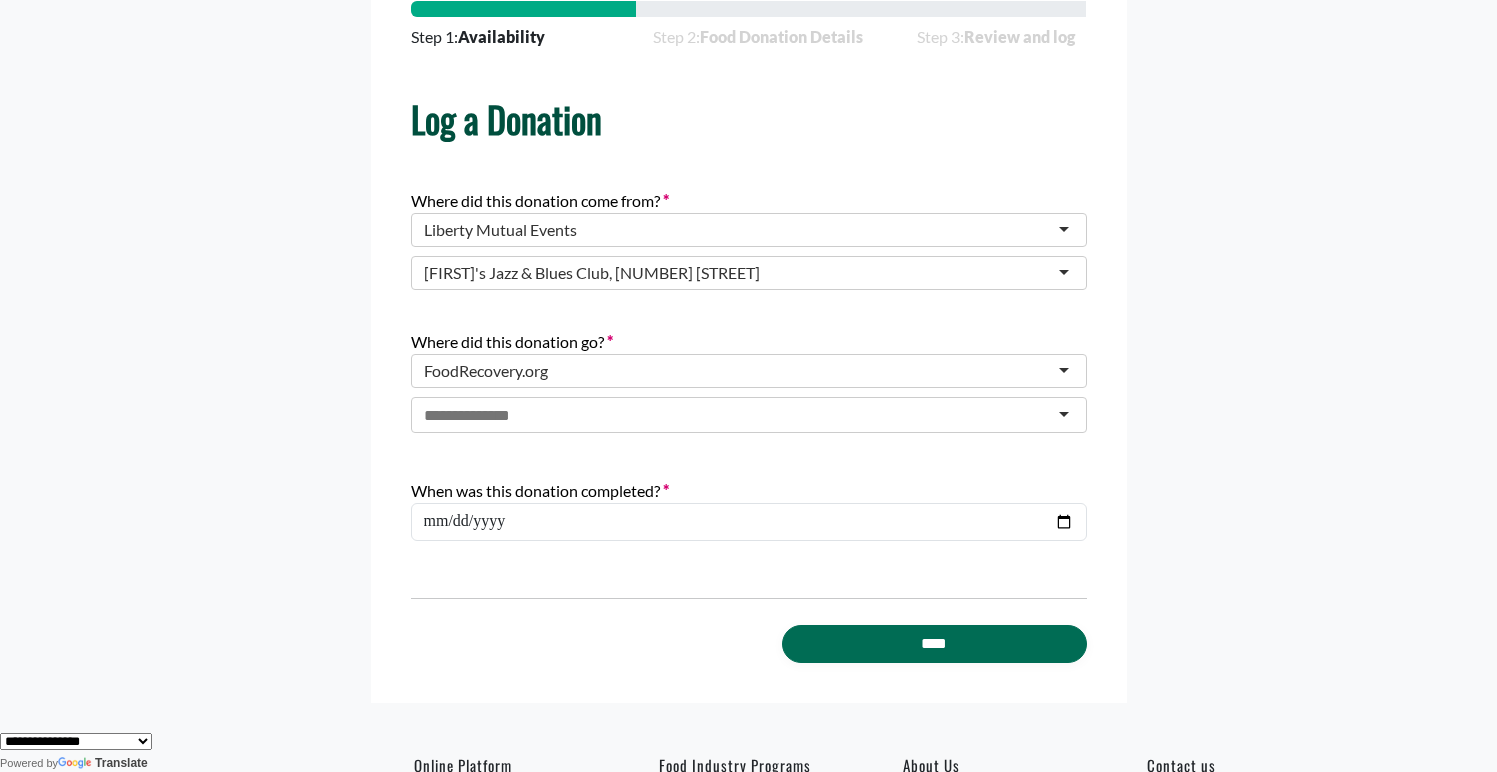 scroll, scrollTop: 145, scrollLeft: 0, axis: vertical 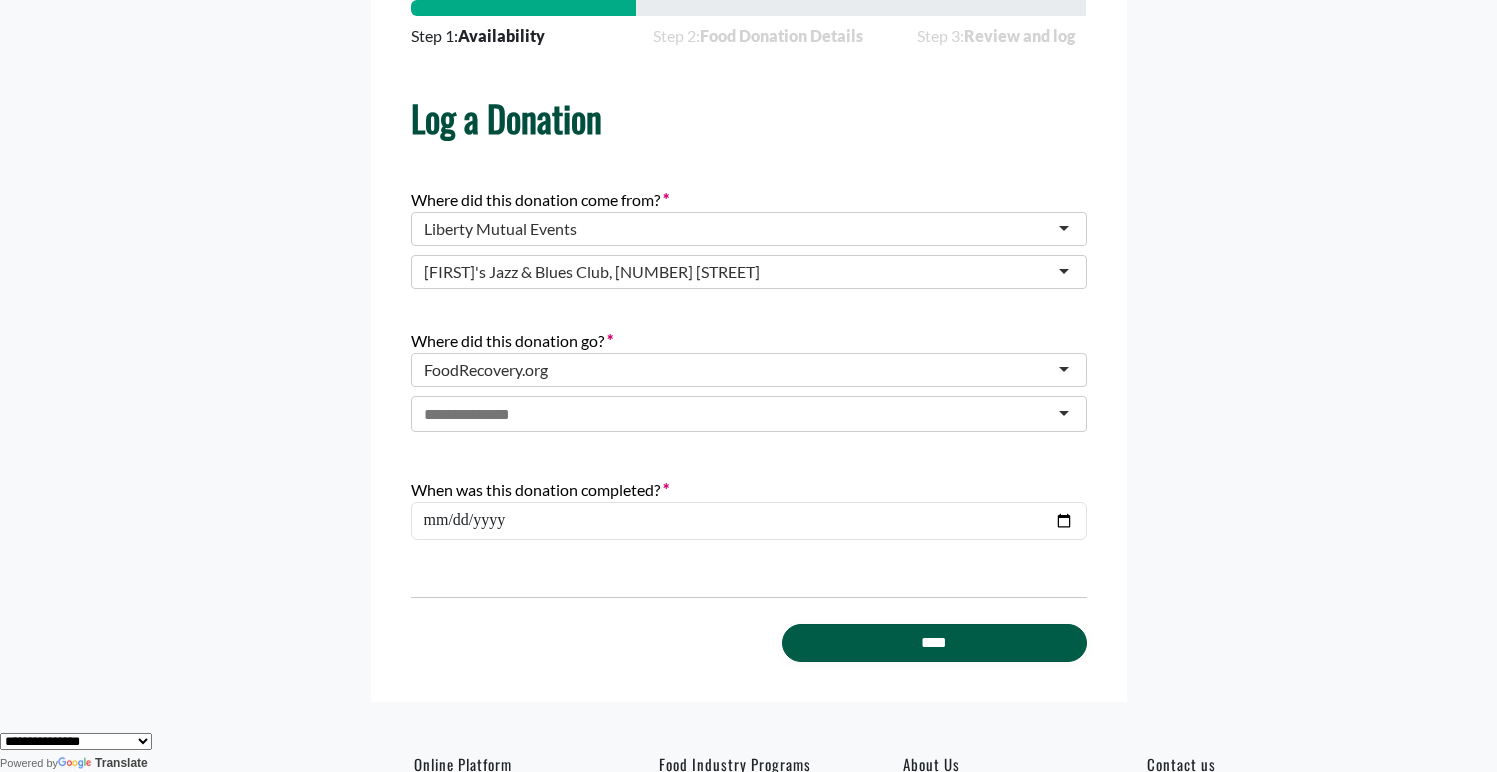 click on "****" at bounding box center (934, 643) 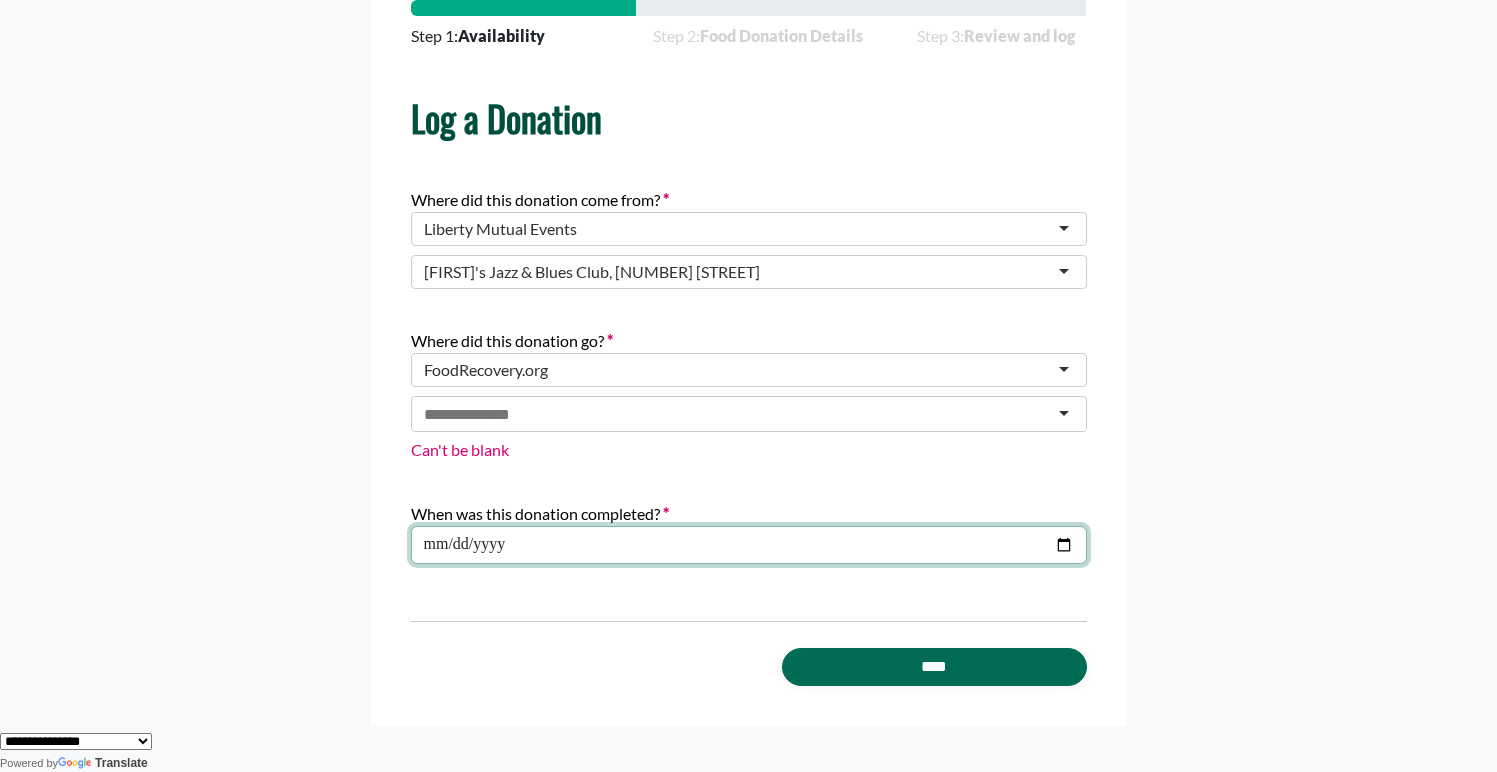 click on "**********" at bounding box center (749, 545) 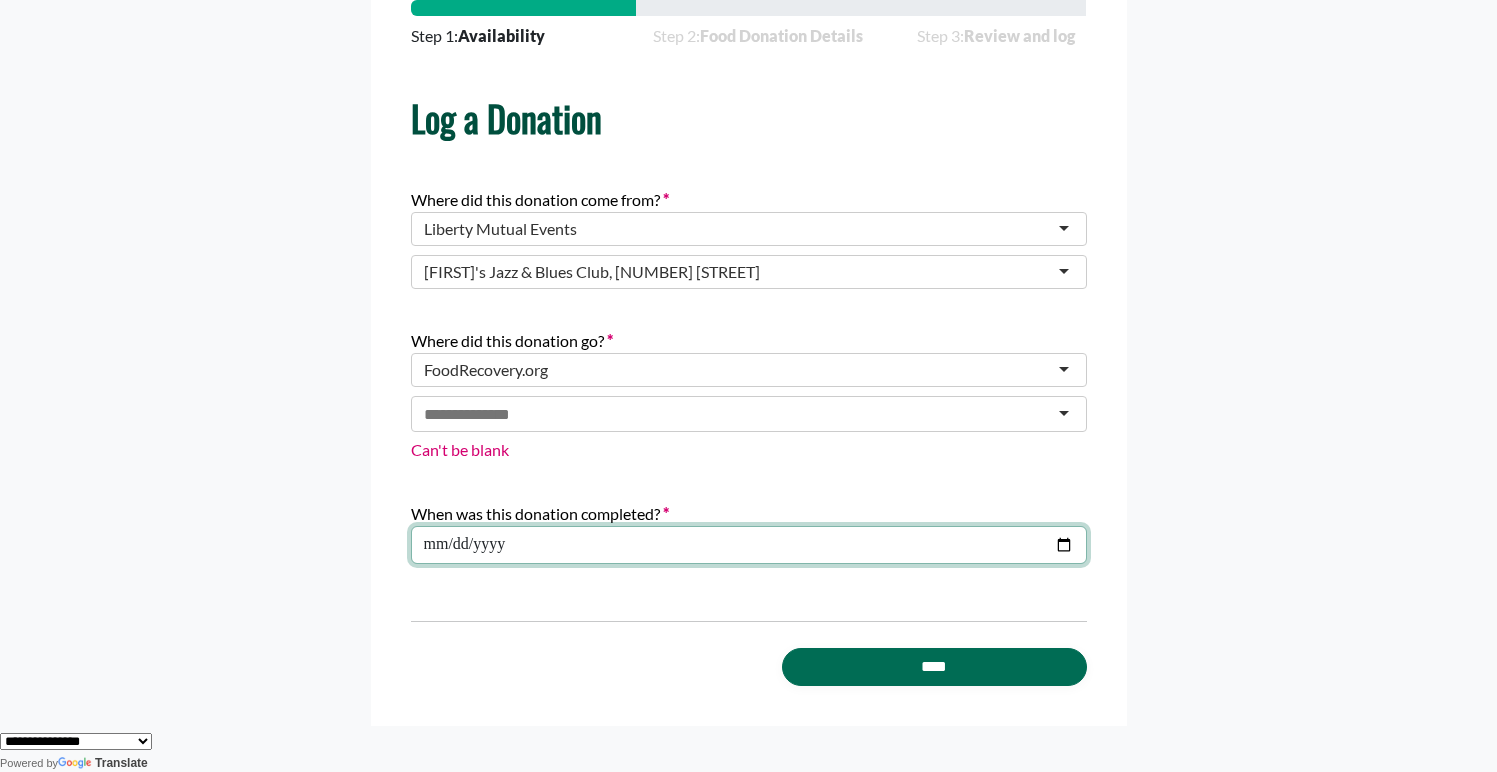 click on "**********" at bounding box center (749, 545) 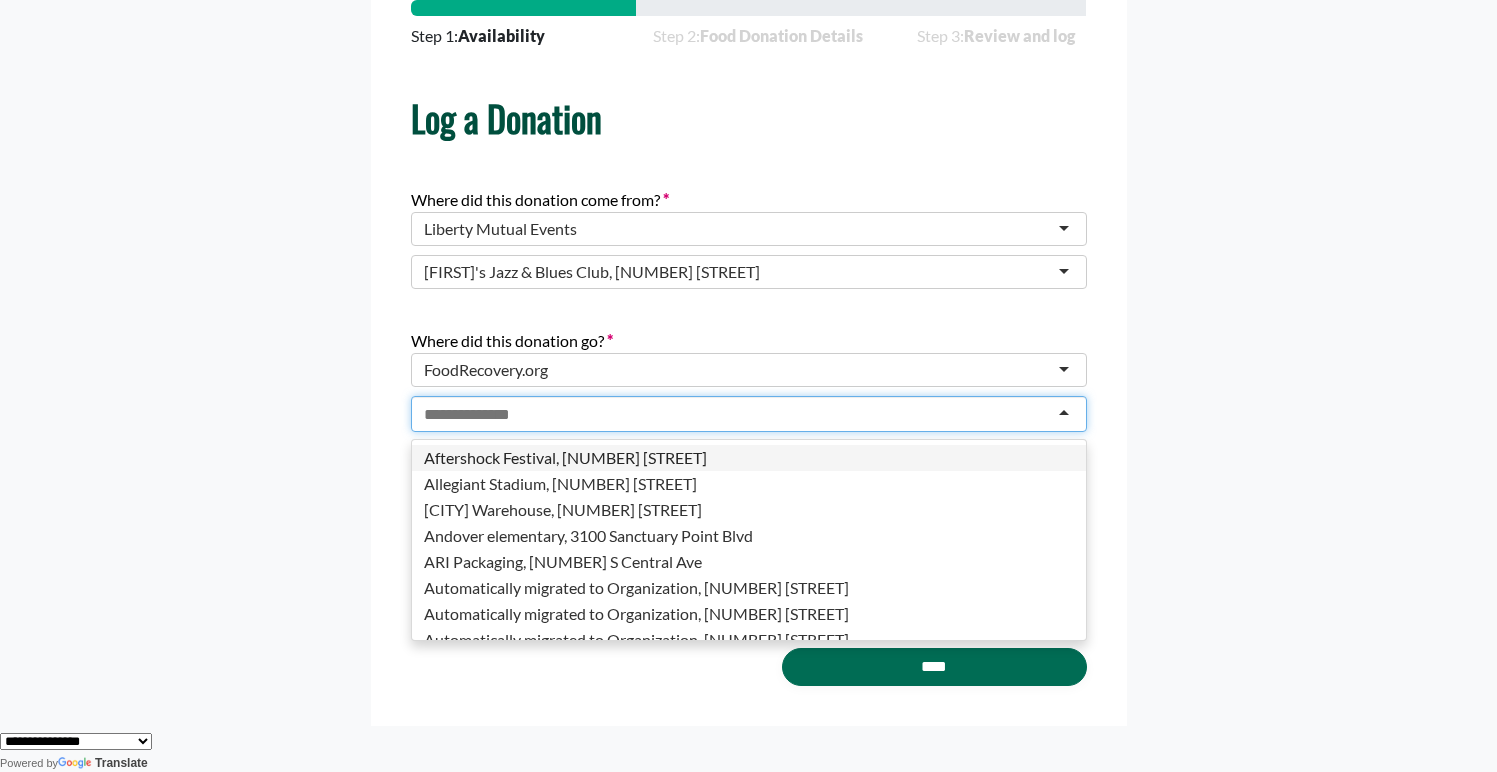 click at bounding box center (478, 415) 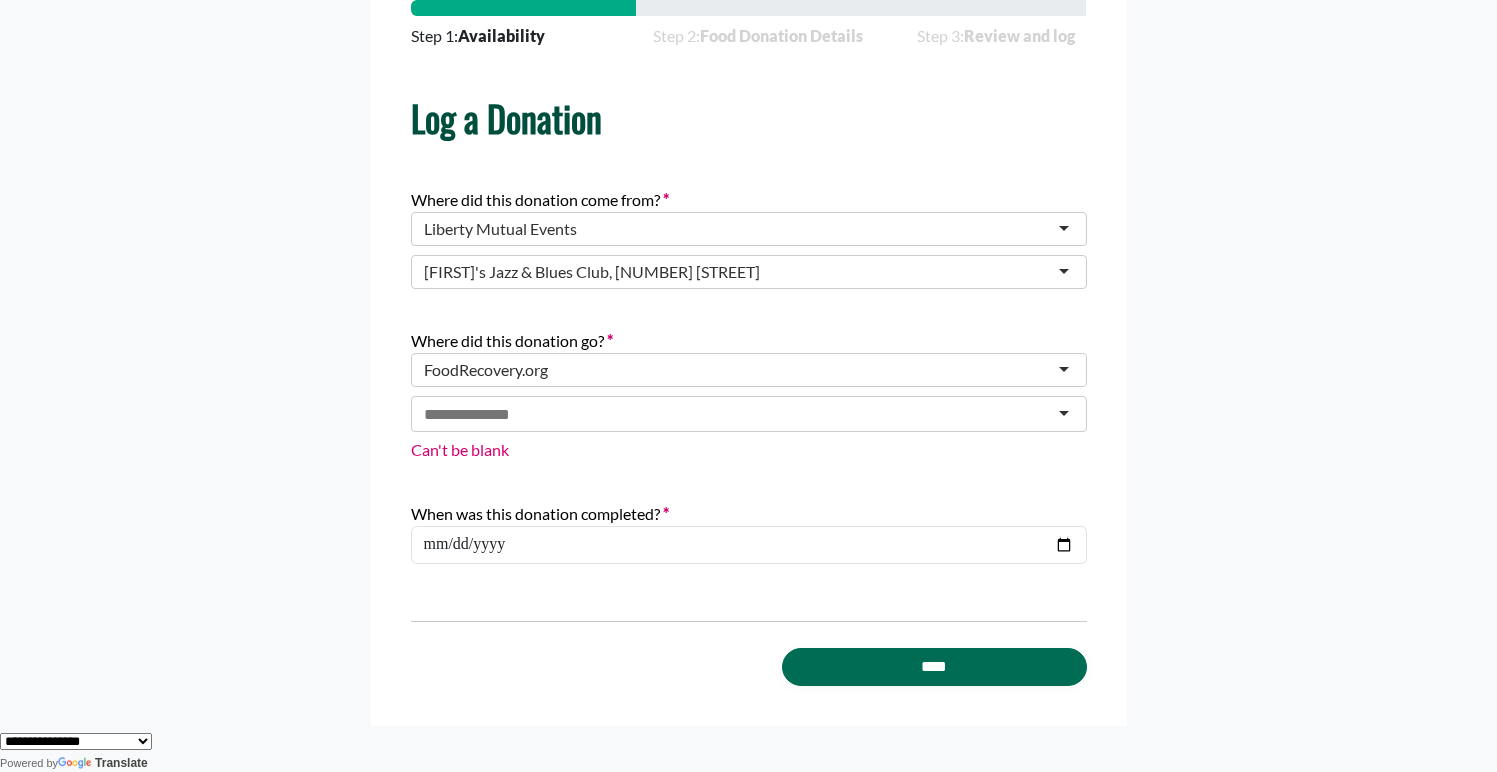 click on "Step 1: Availability
Step 2: Food Donation Details
Step 3: Review and log
Log a Donation
Availability
Donations can be claimed anytime after they're posted.
Where did this donation come from?" at bounding box center [749, 343] 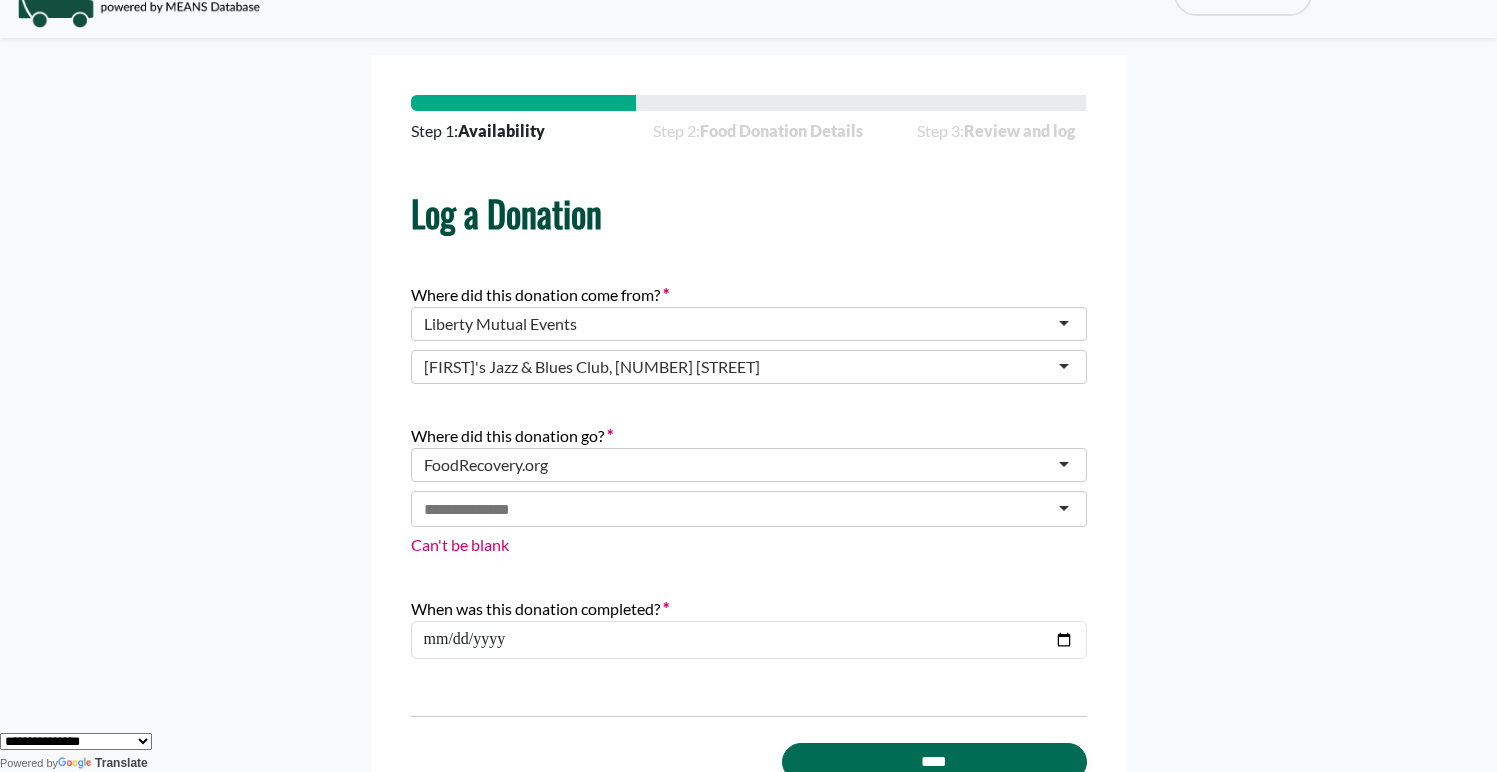 scroll, scrollTop: 0, scrollLeft: 0, axis: both 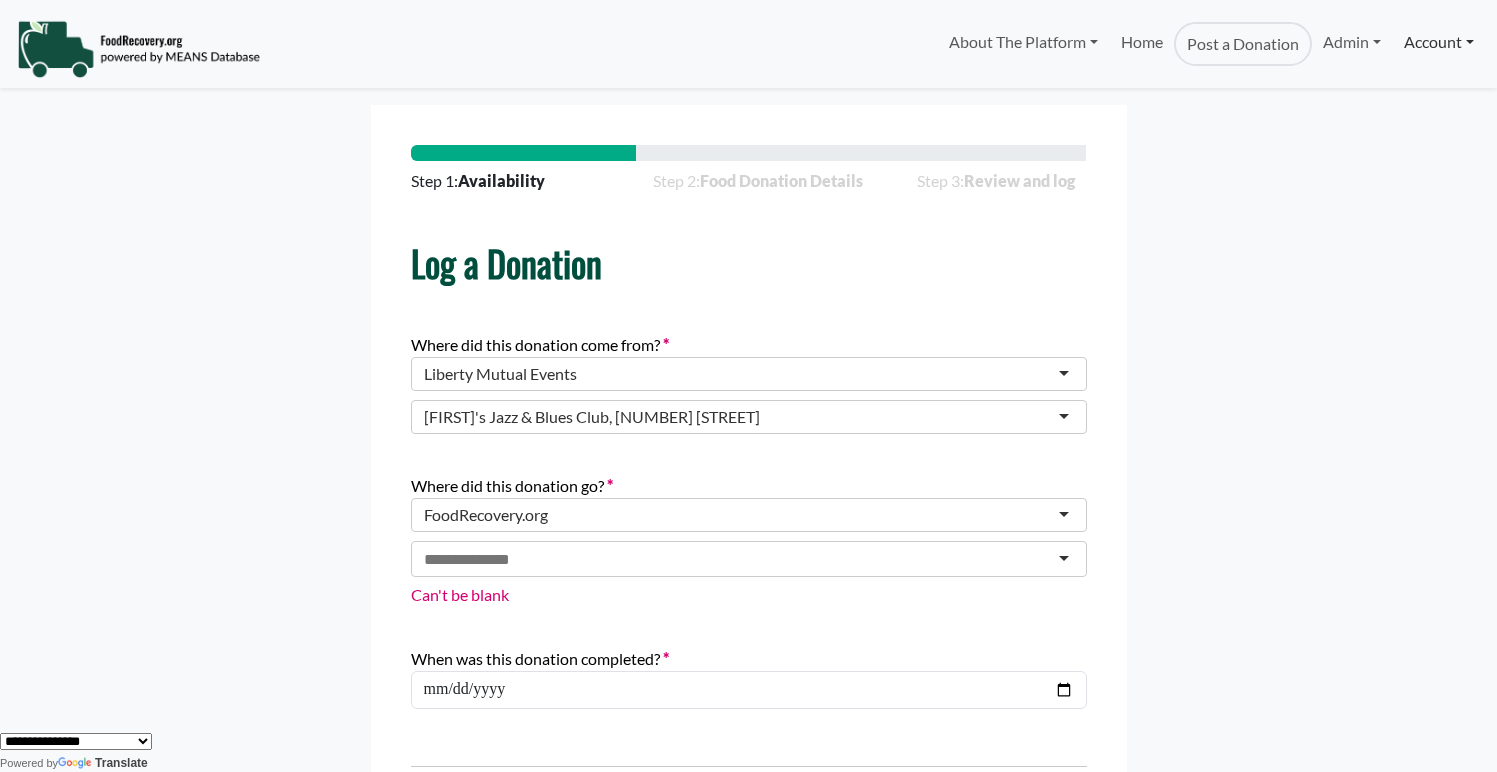 click on "Account" at bounding box center [1439, 42] 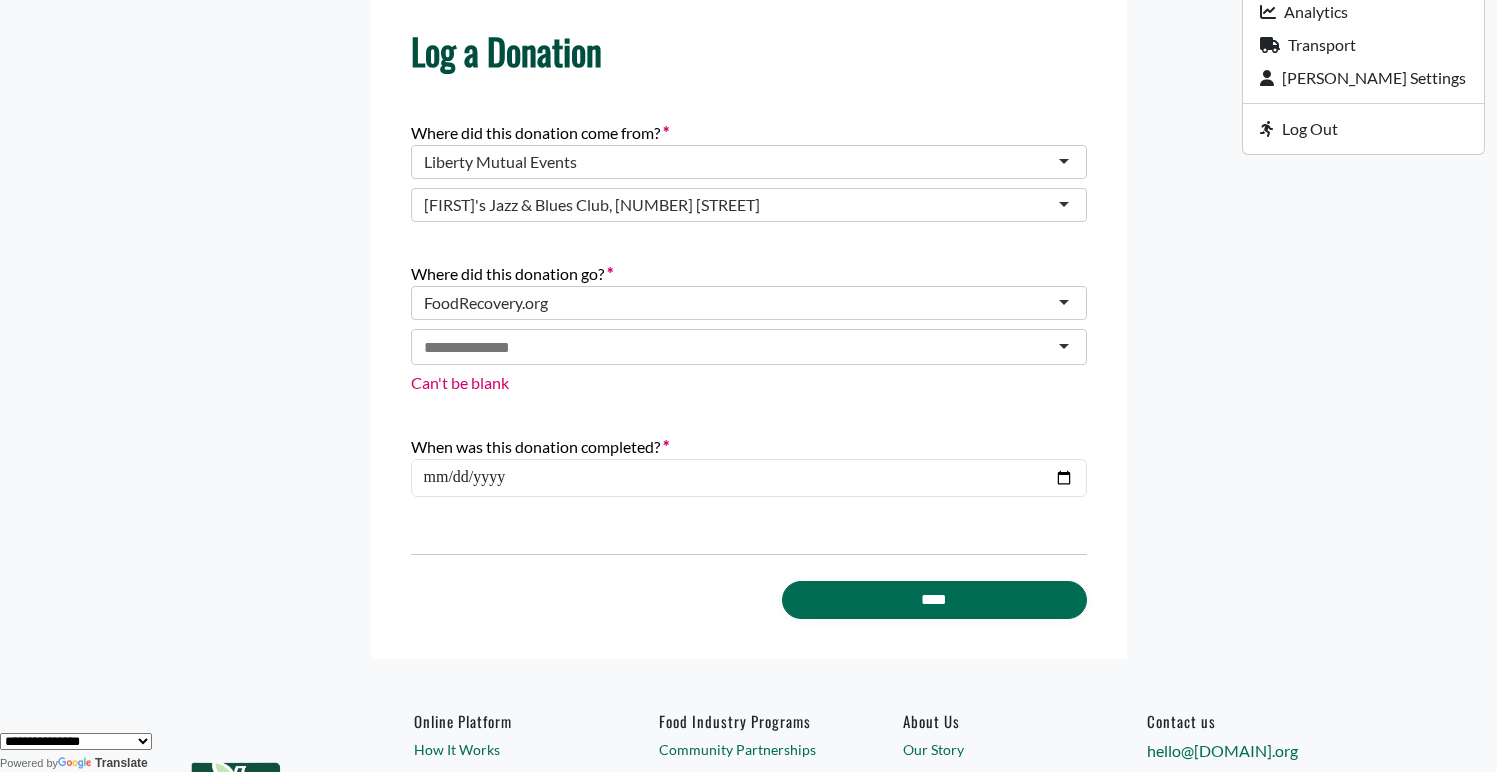 scroll, scrollTop: 222, scrollLeft: 0, axis: vertical 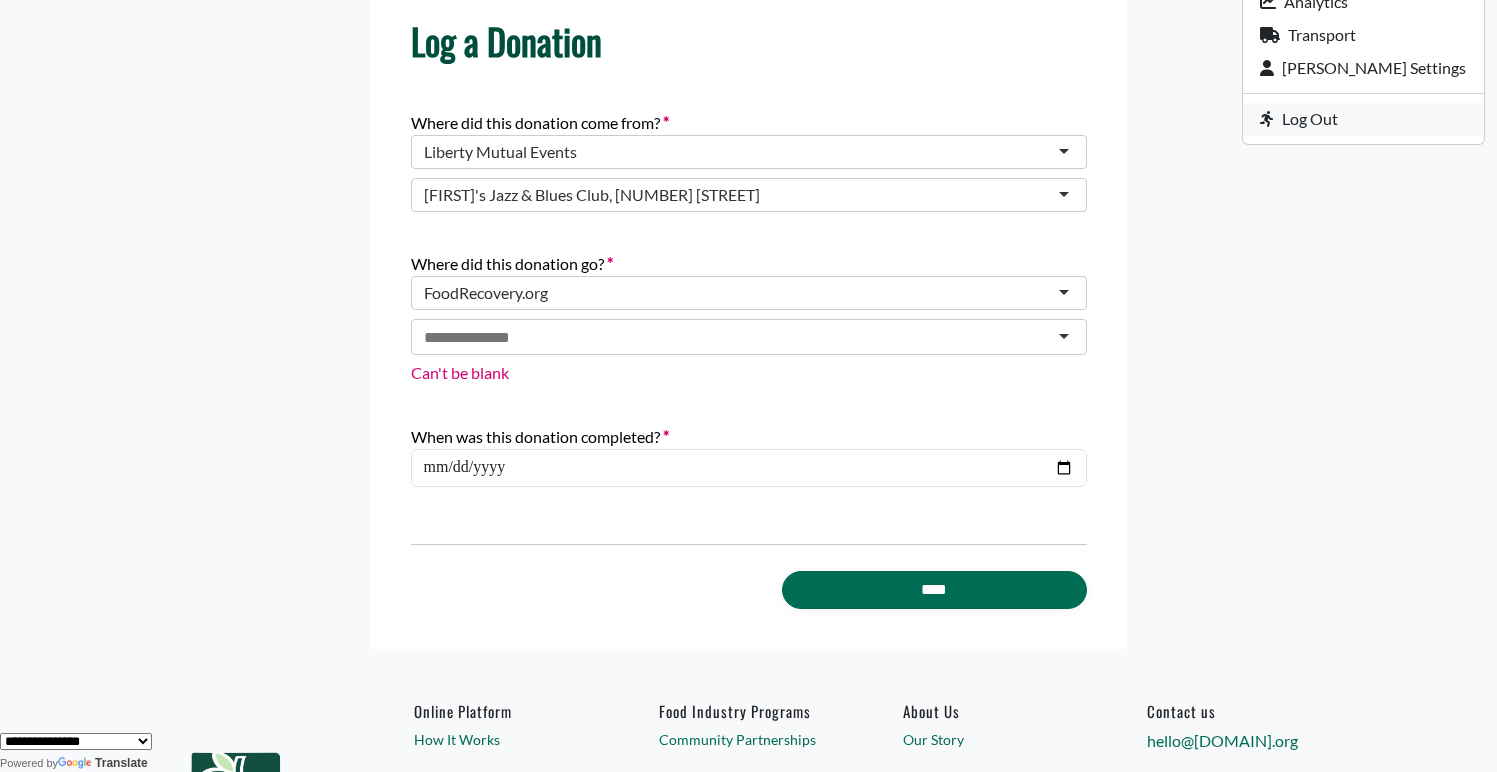 click on "Log Out" at bounding box center [1363, 119] 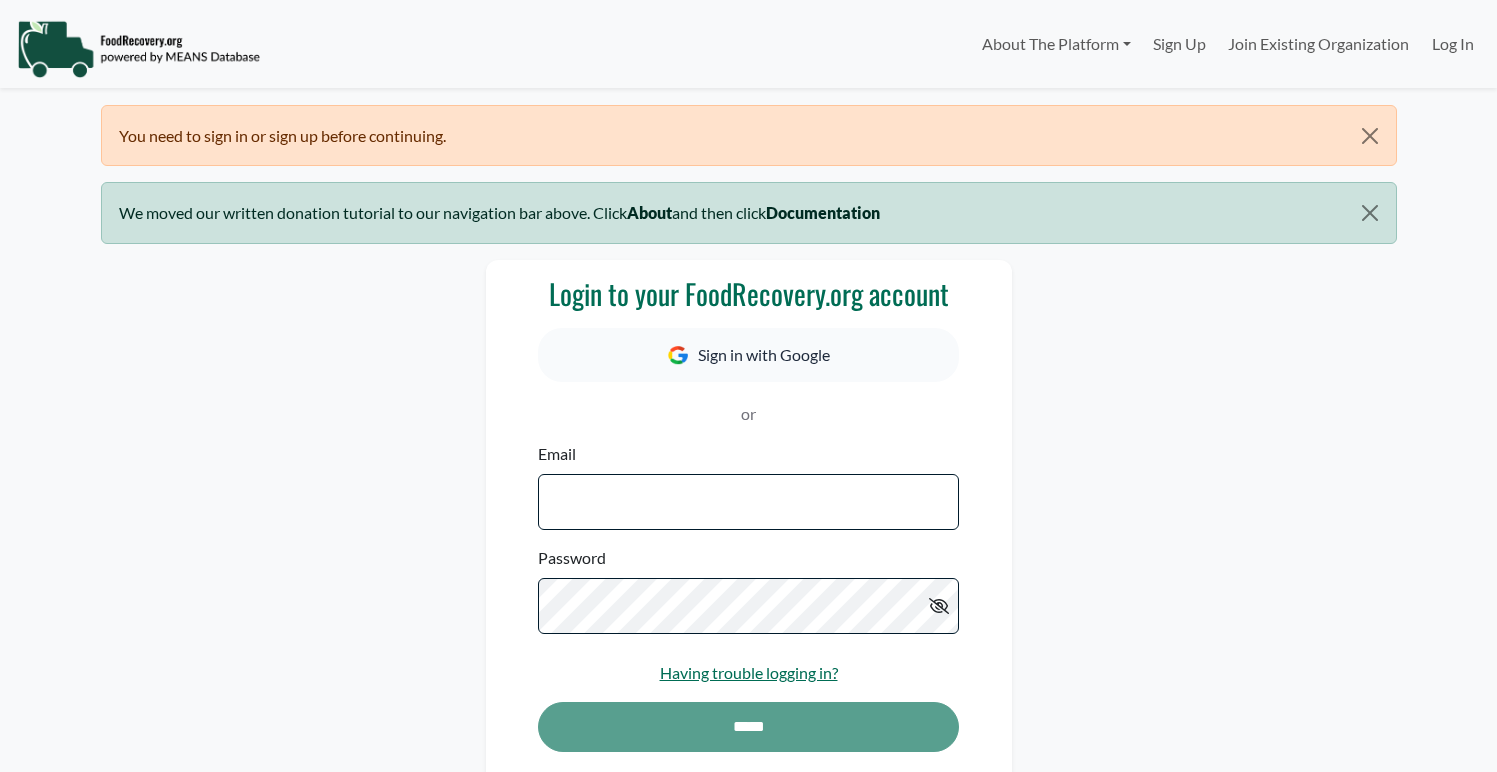 scroll, scrollTop: 0, scrollLeft: 0, axis: both 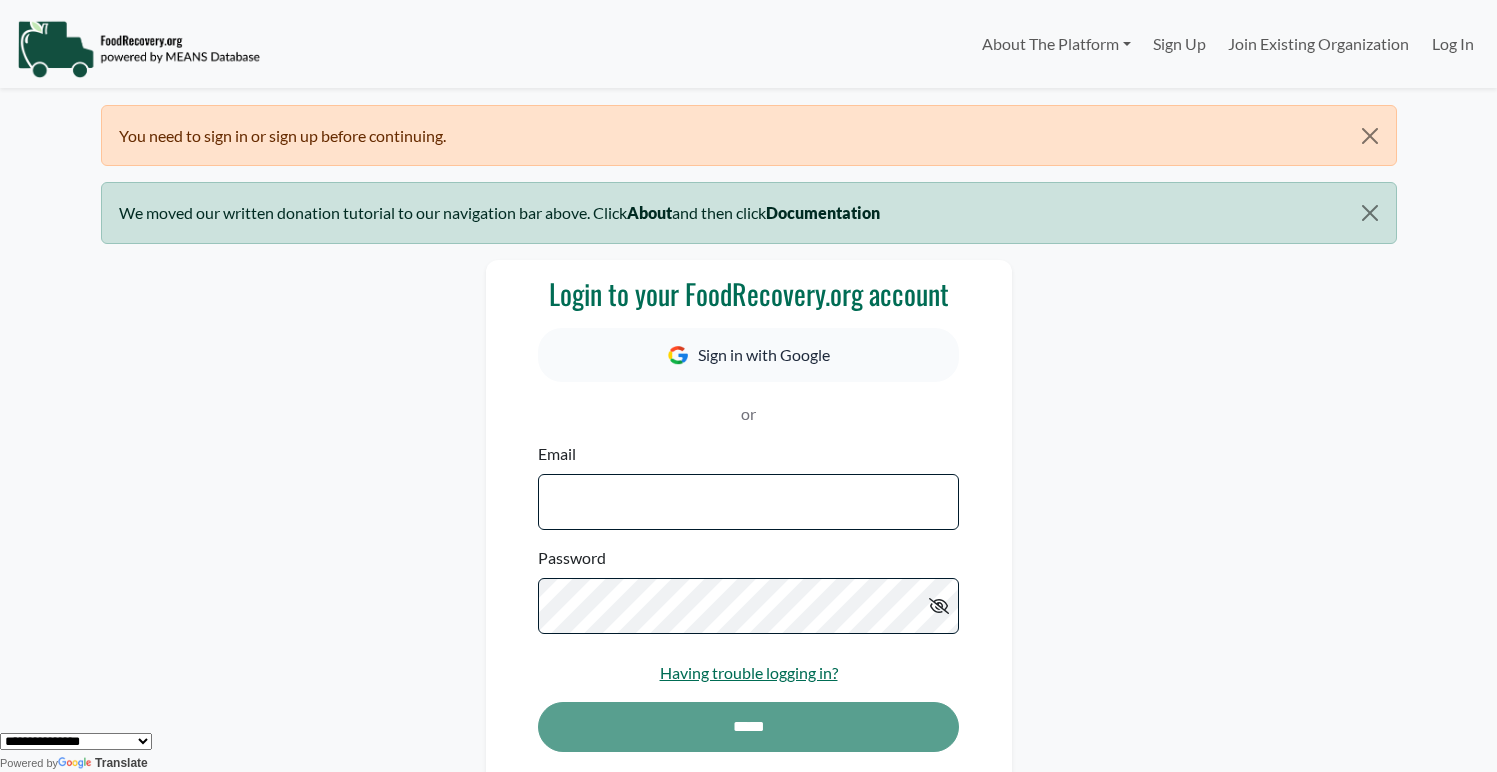 click on "Email" at bounding box center (748, 502) 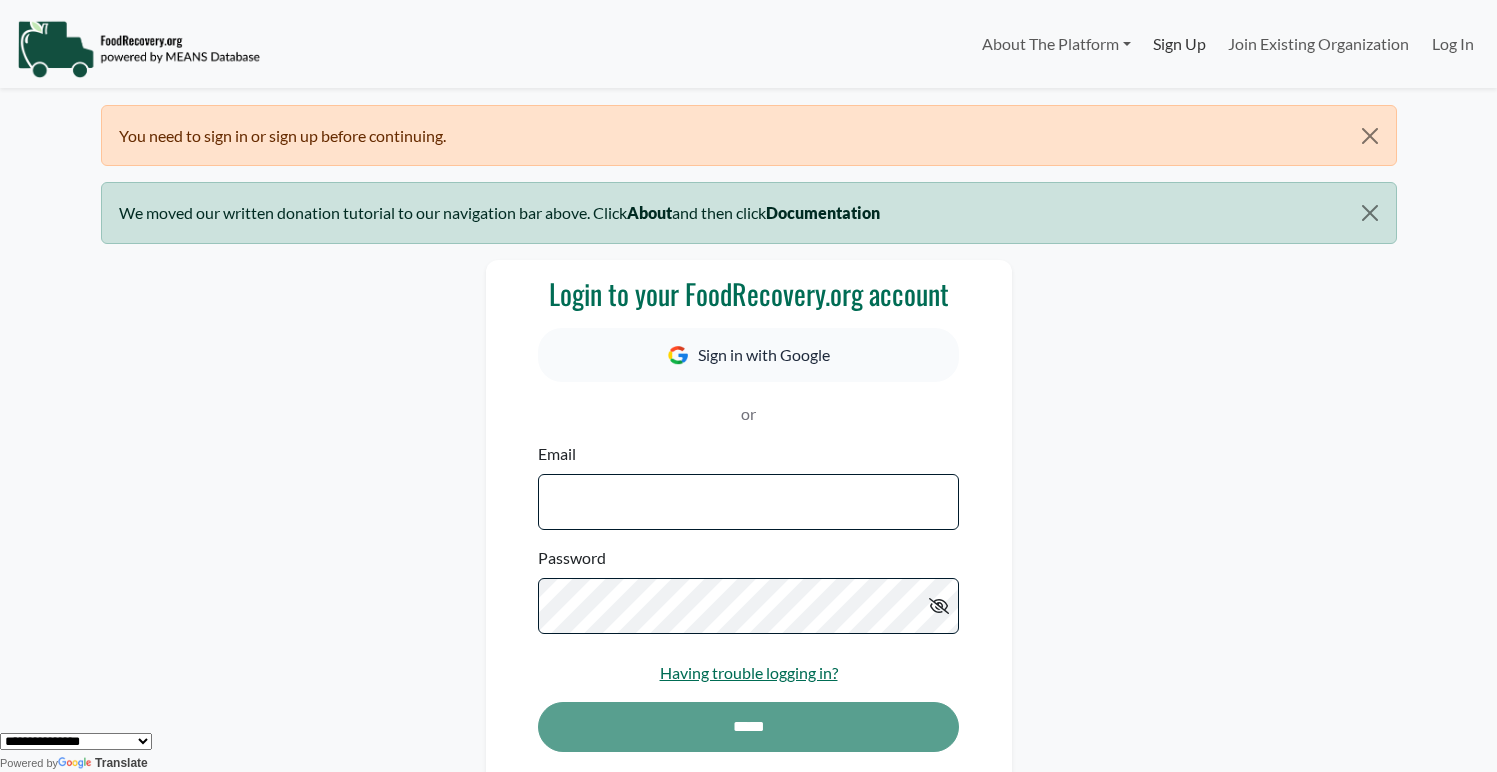 click on "Sign Up" at bounding box center [1179, 44] 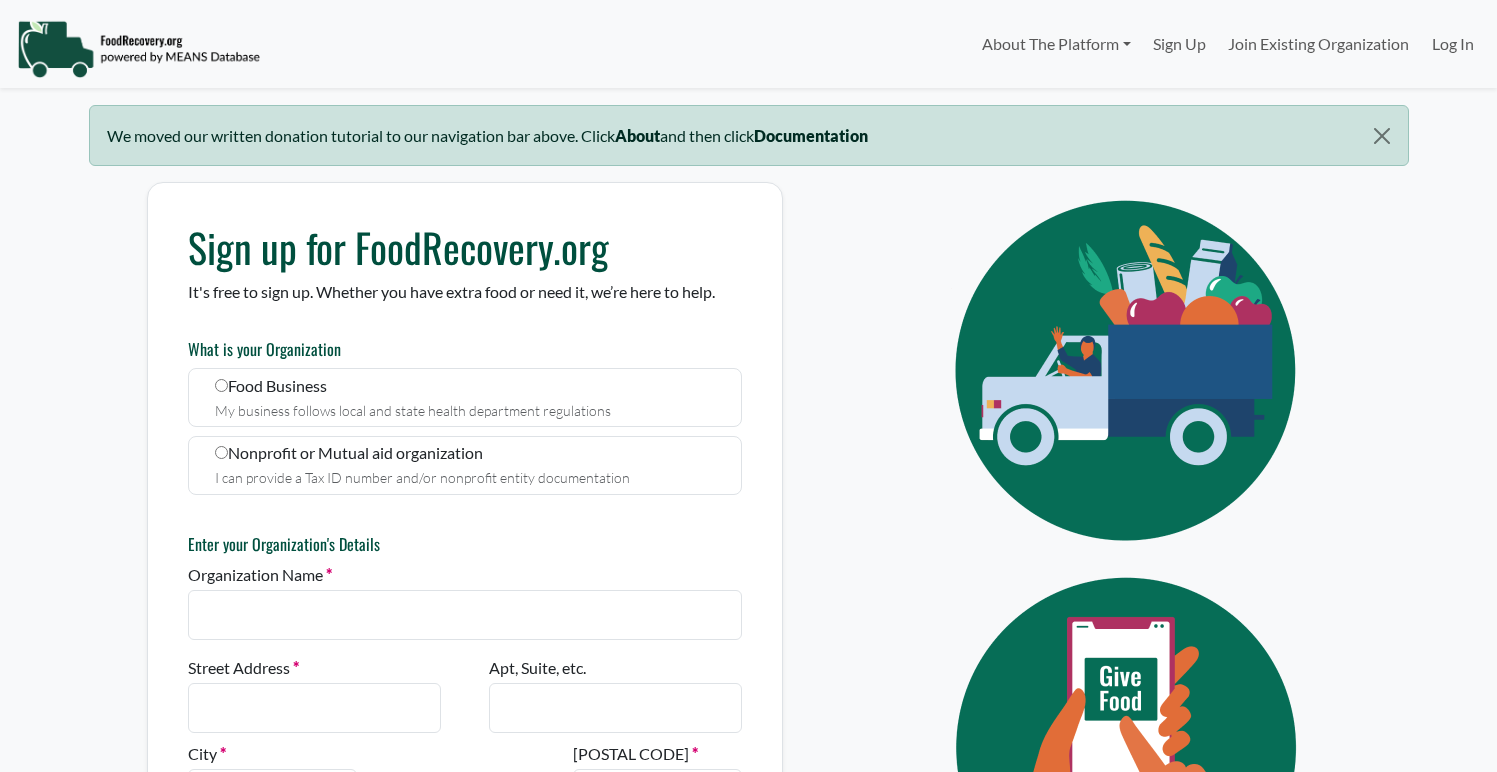 scroll, scrollTop: 0, scrollLeft: 0, axis: both 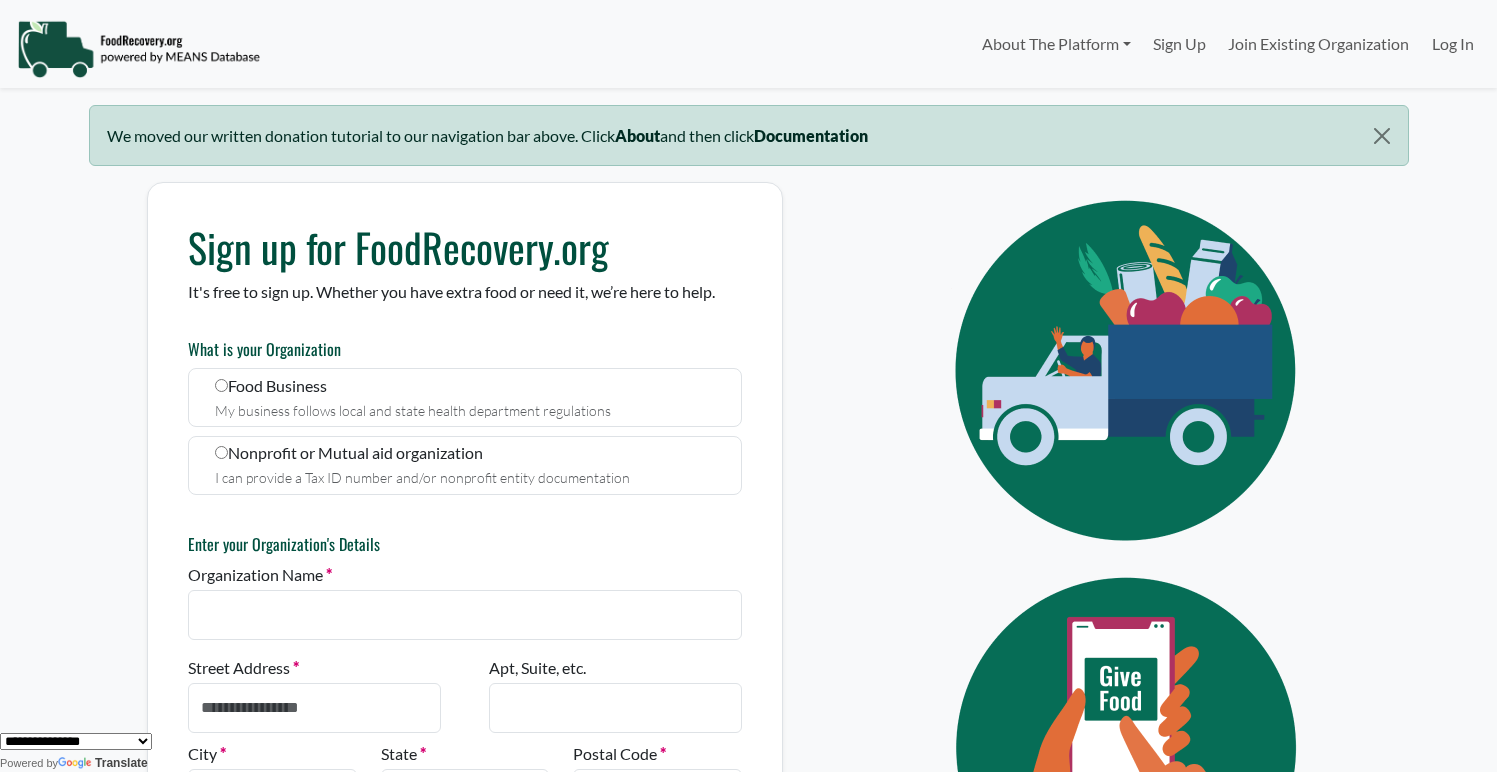 click on "Nonprofit or Mutual aid organization
I can provide a Tax ID number and/or nonprofit entity documentation" at bounding box center [465, 465] 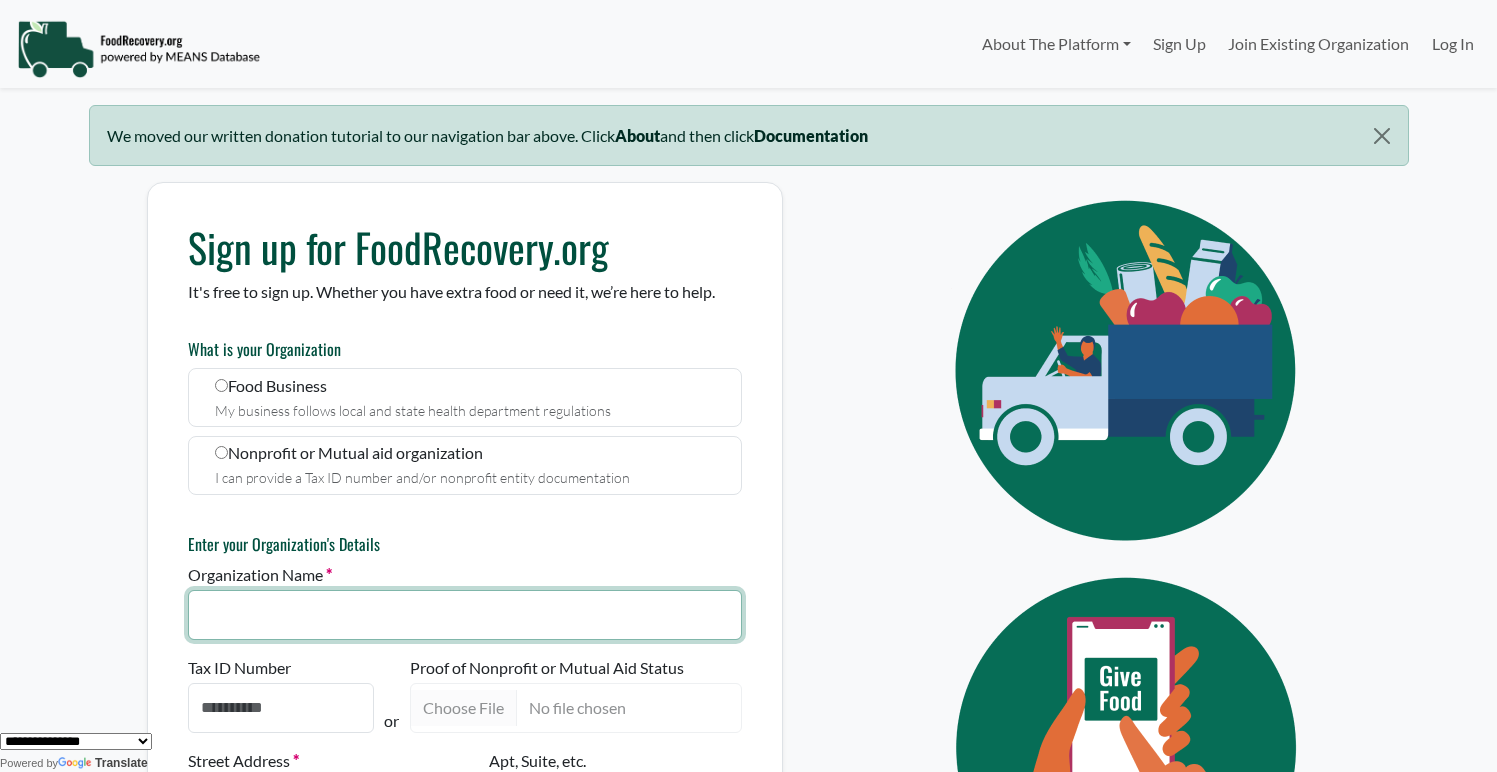 click on "Organization Name" at bounding box center (465, 615) 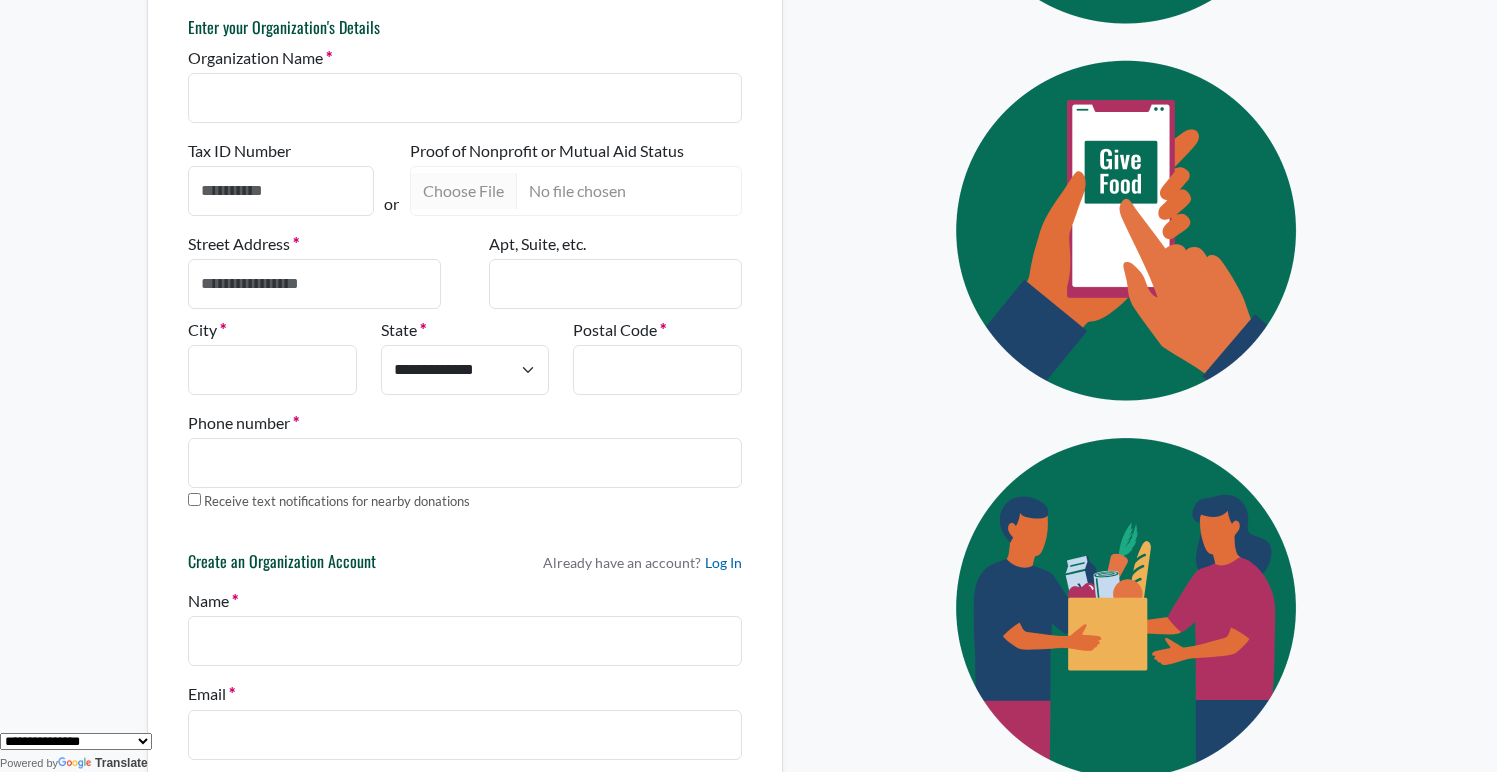 scroll, scrollTop: 0, scrollLeft: 0, axis: both 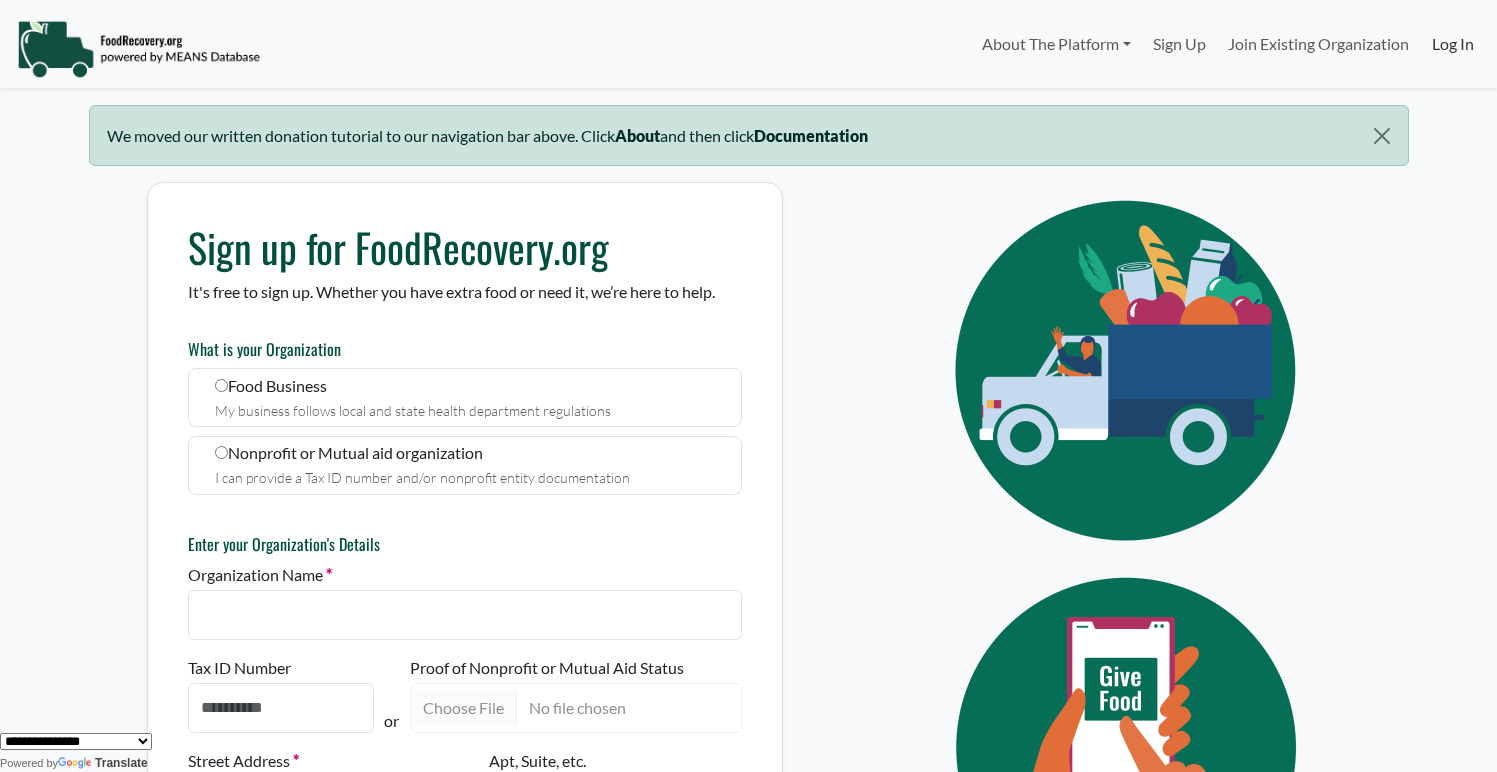 click on "Log In" at bounding box center (1453, 44) 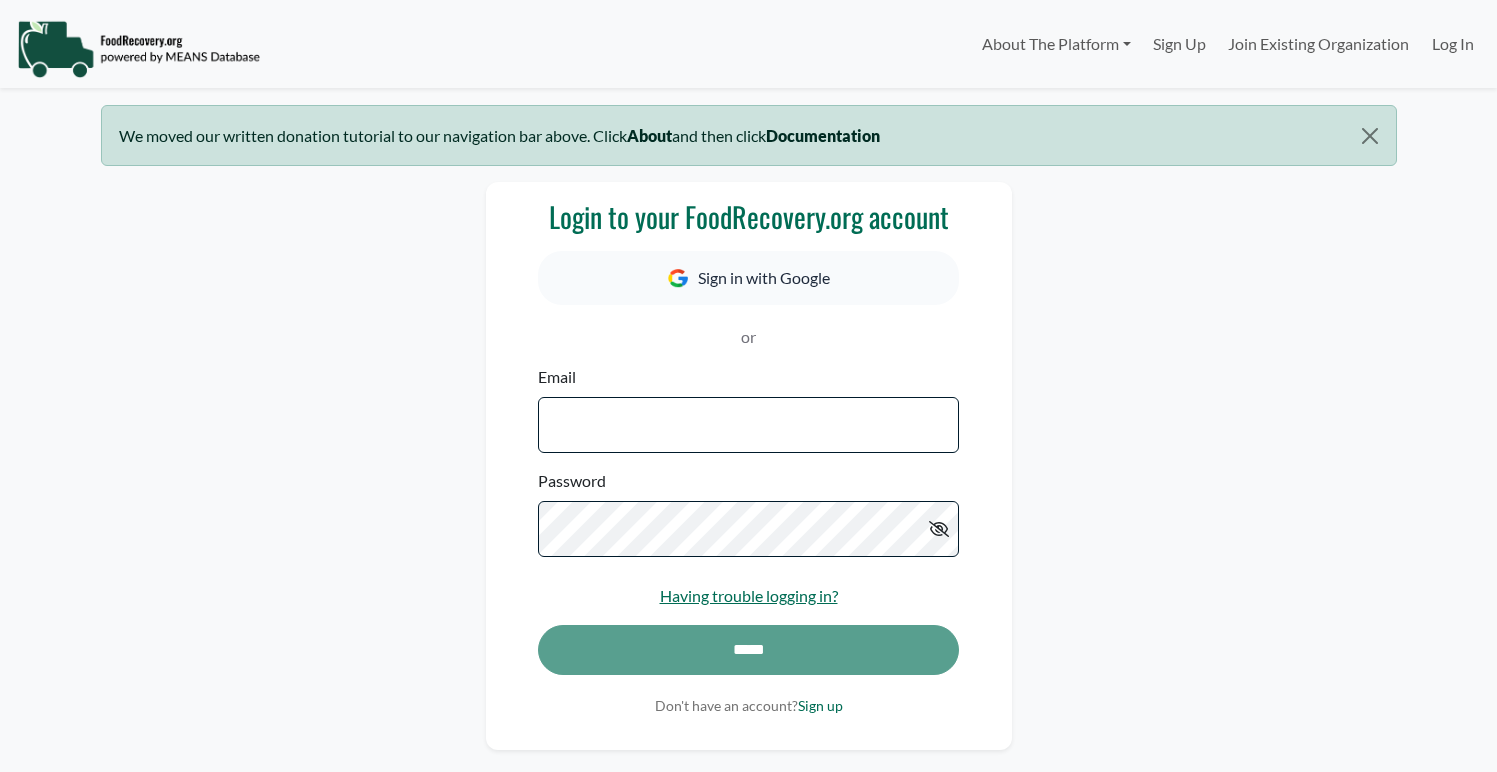 scroll, scrollTop: 0, scrollLeft: 0, axis: both 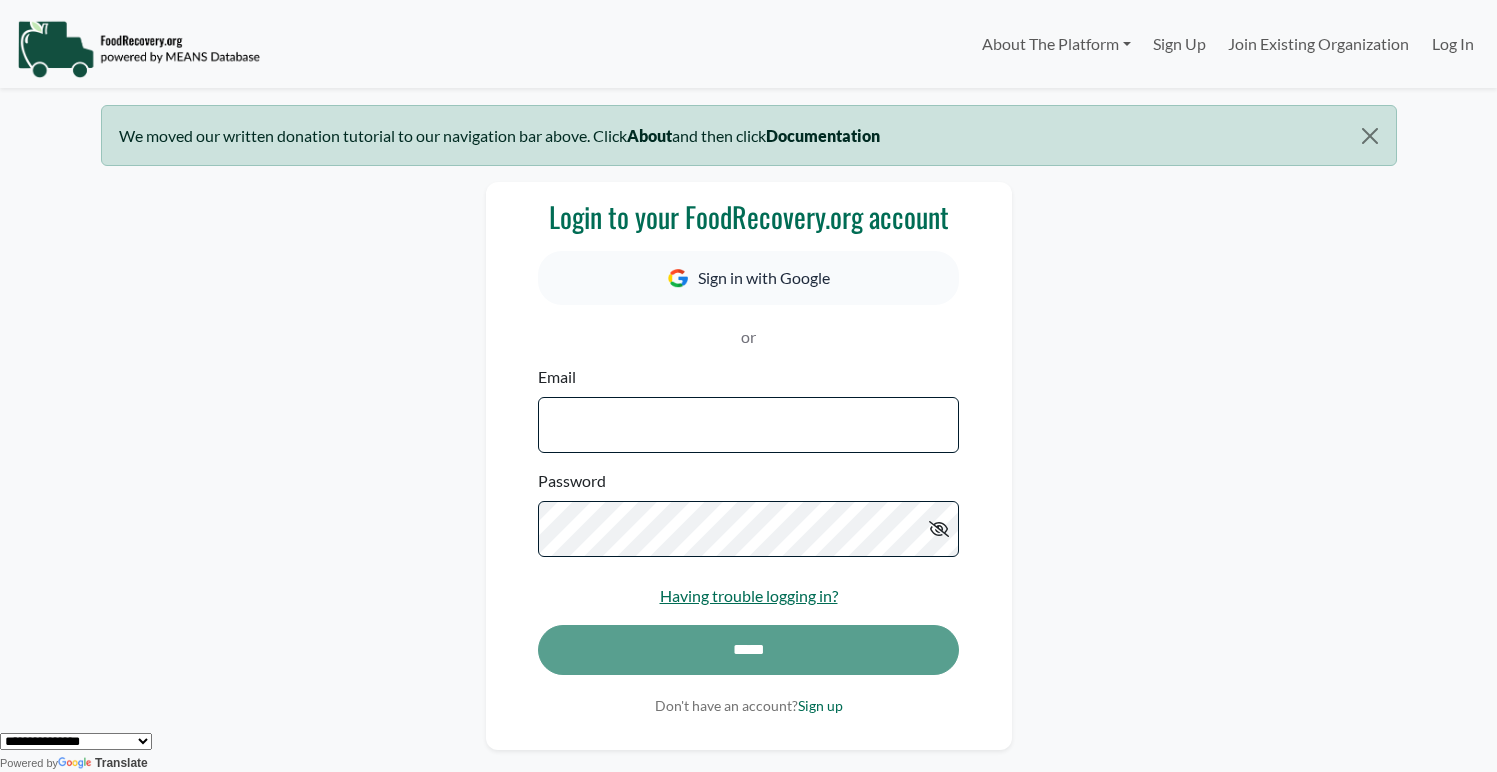 click on "Email" at bounding box center (748, 425) 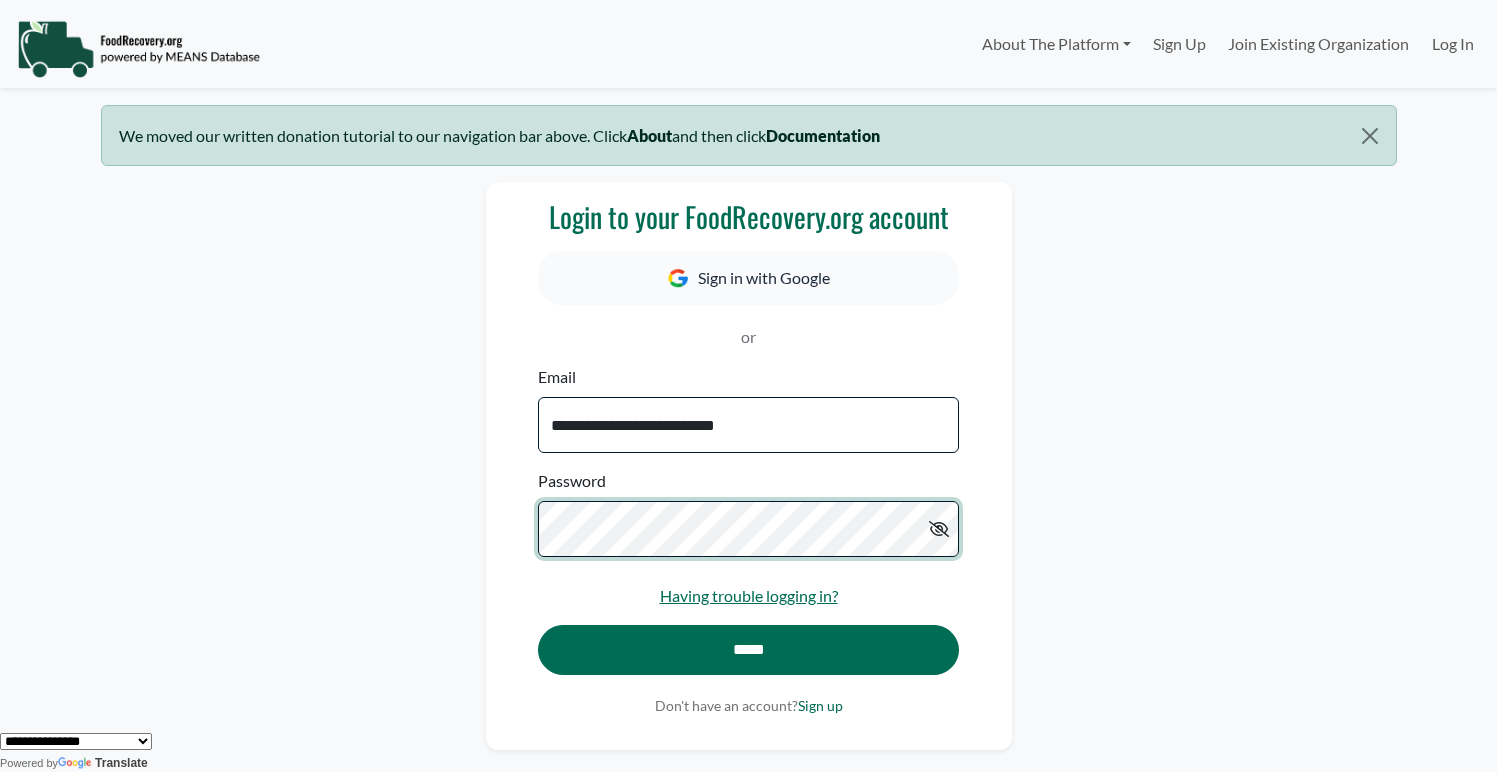click on "*****" at bounding box center (748, 650) 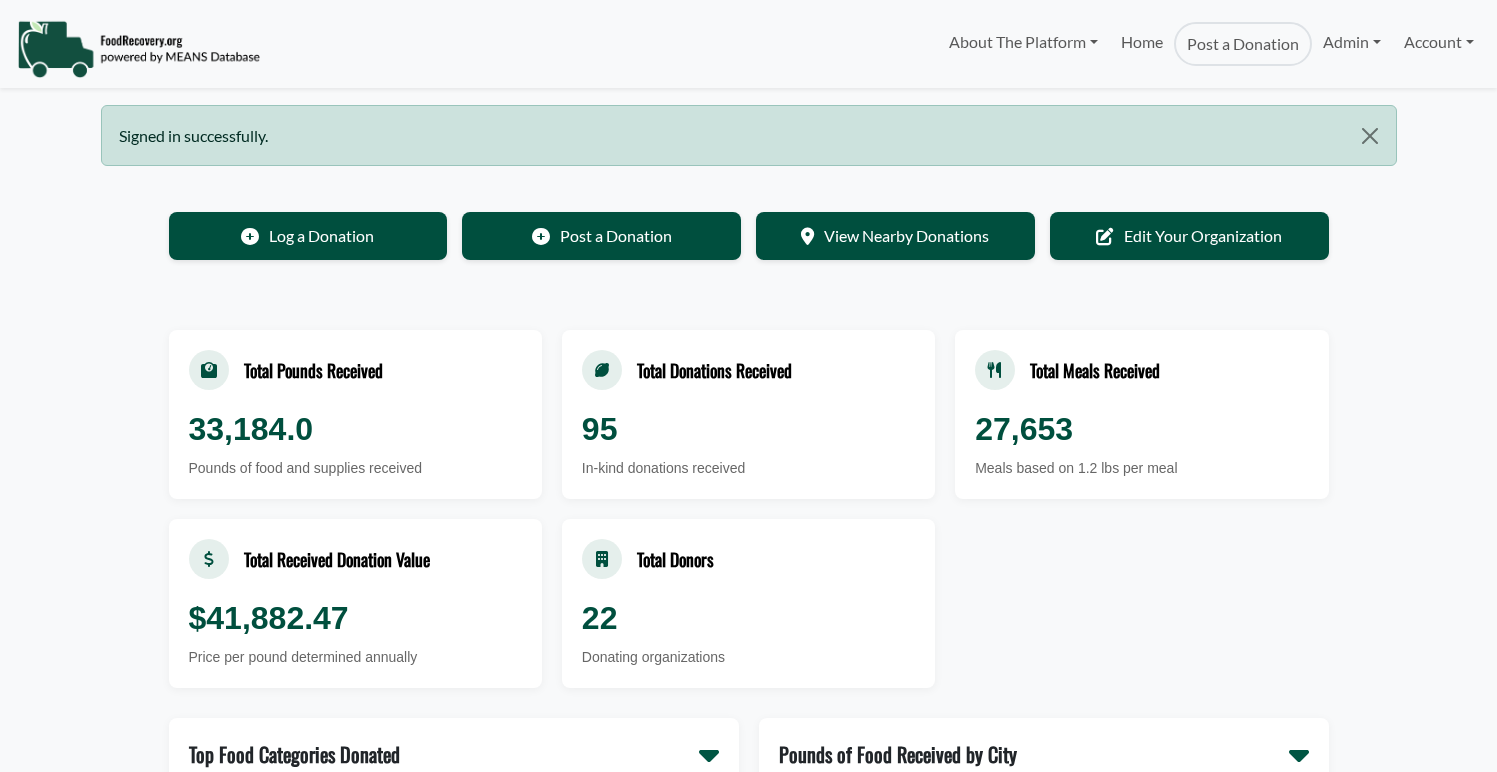 scroll, scrollTop: 0, scrollLeft: 0, axis: both 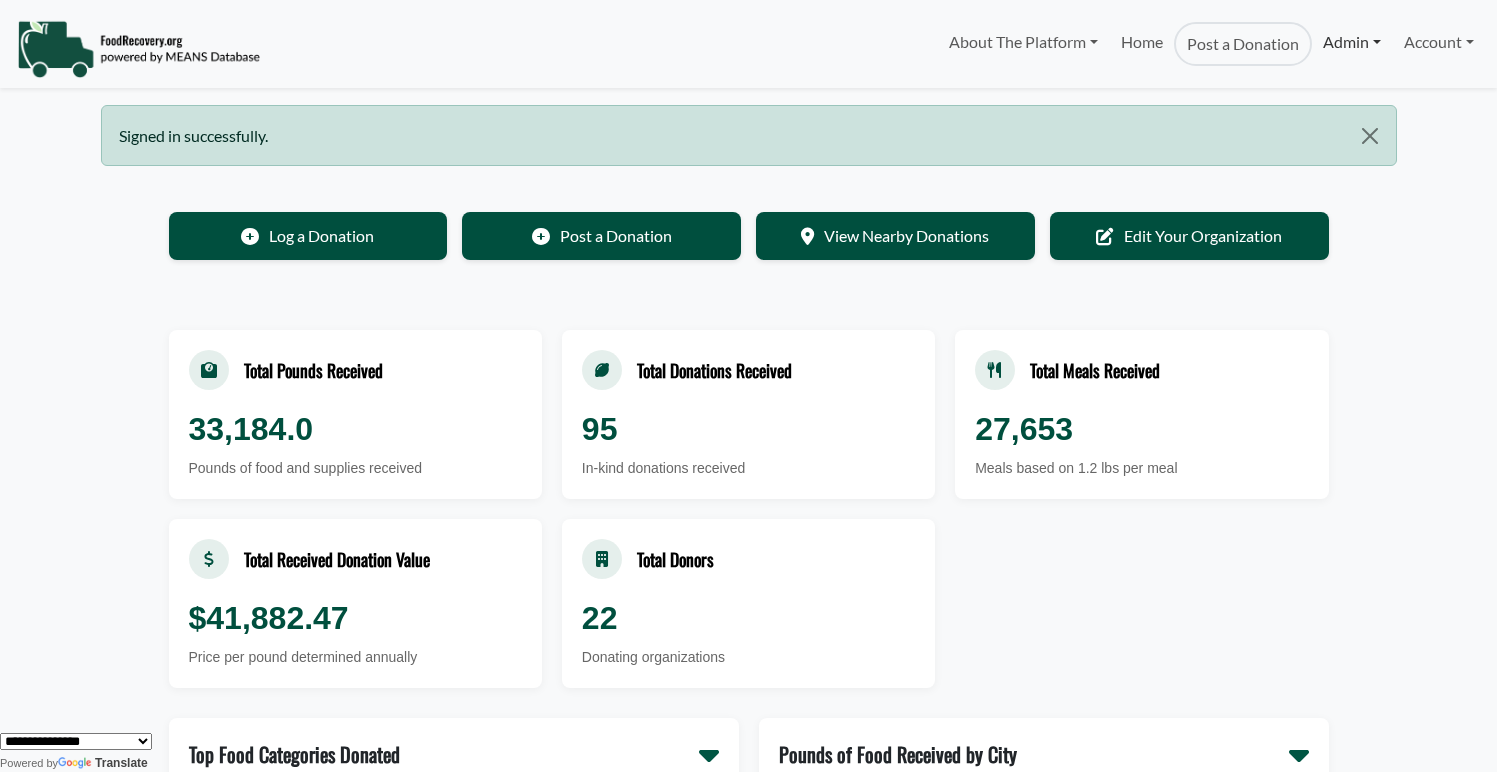 click on "Admin" at bounding box center [1352, 42] 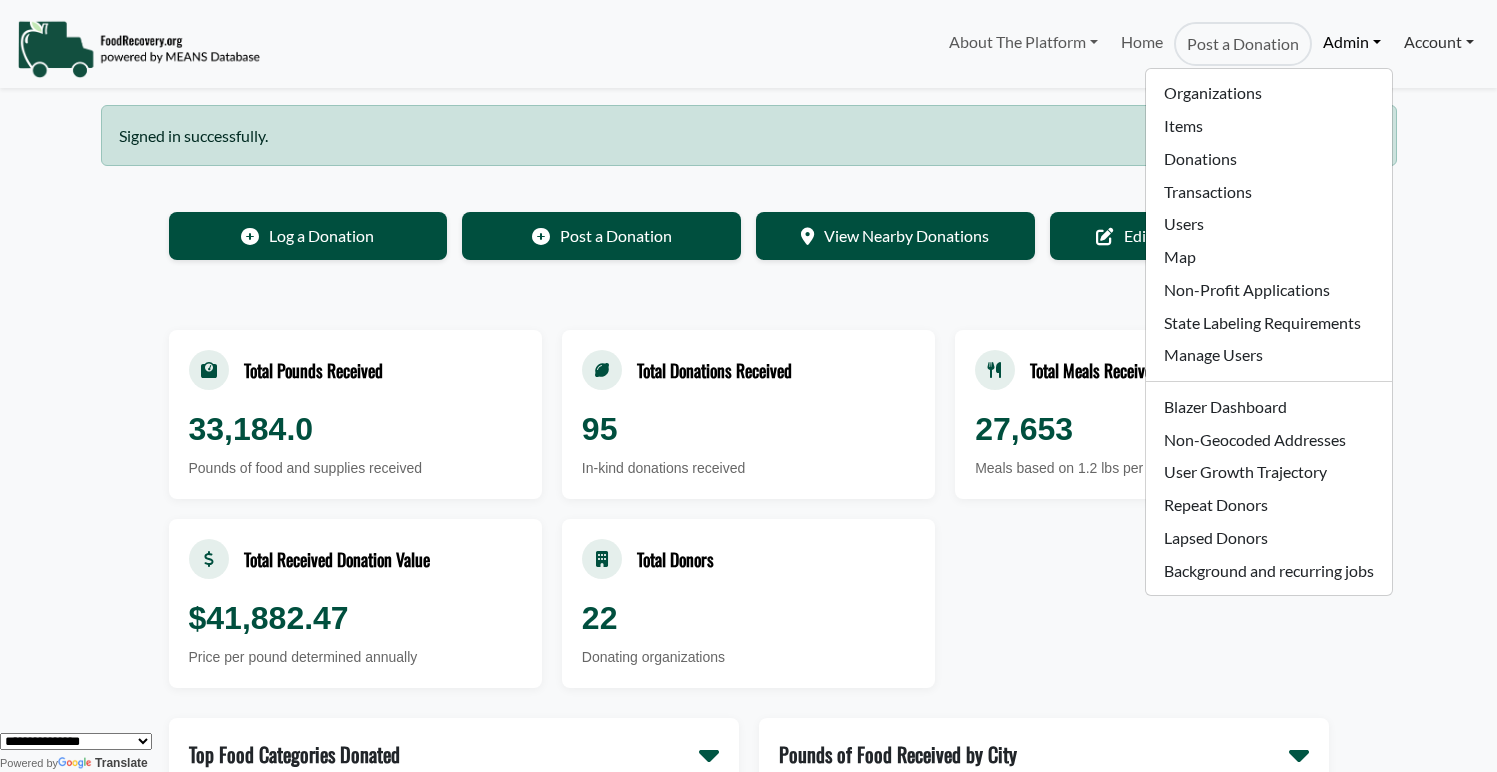 click on "Account" at bounding box center [1439, 42] 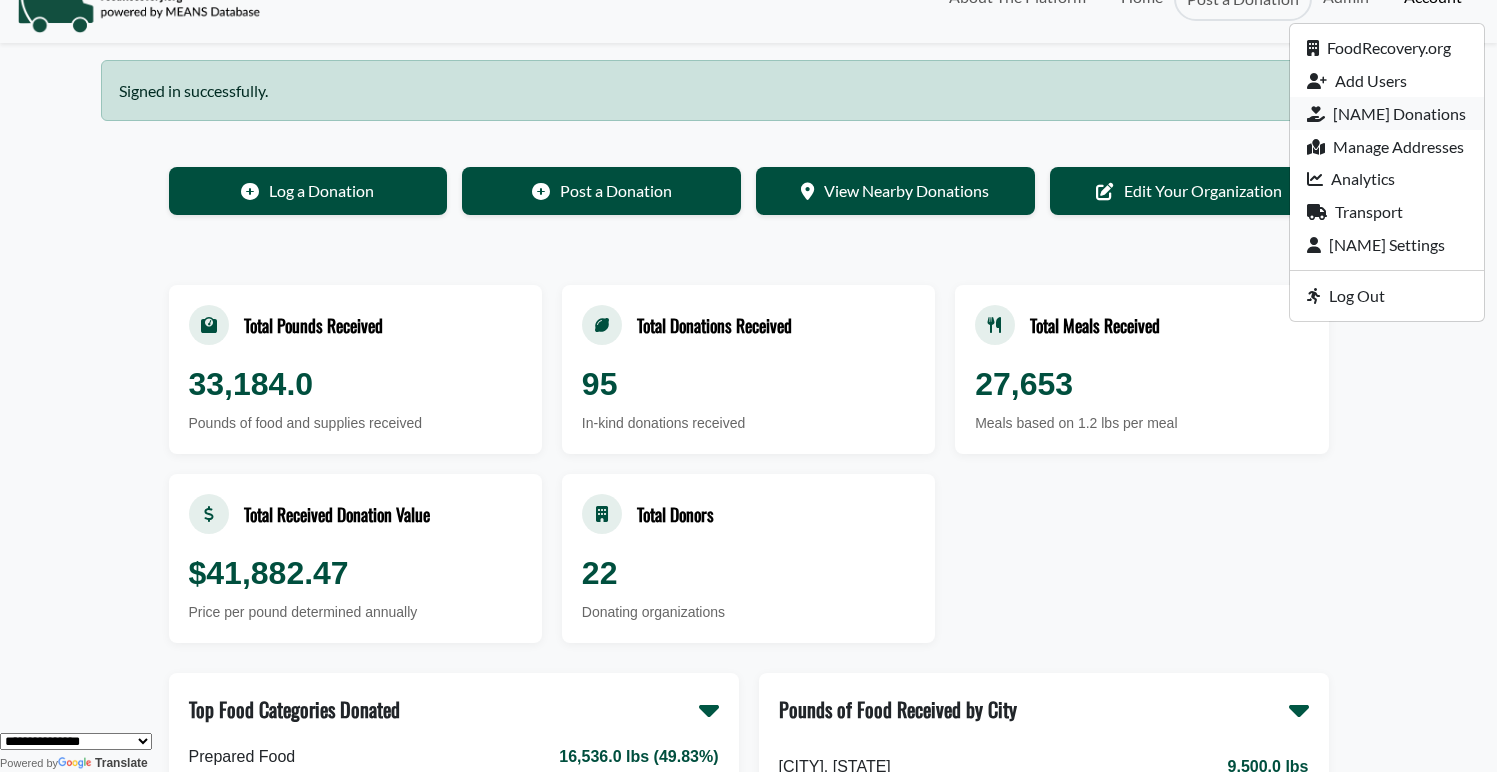 scroll, scrollTop: 48, scrollLeft: 0, axis: vertical 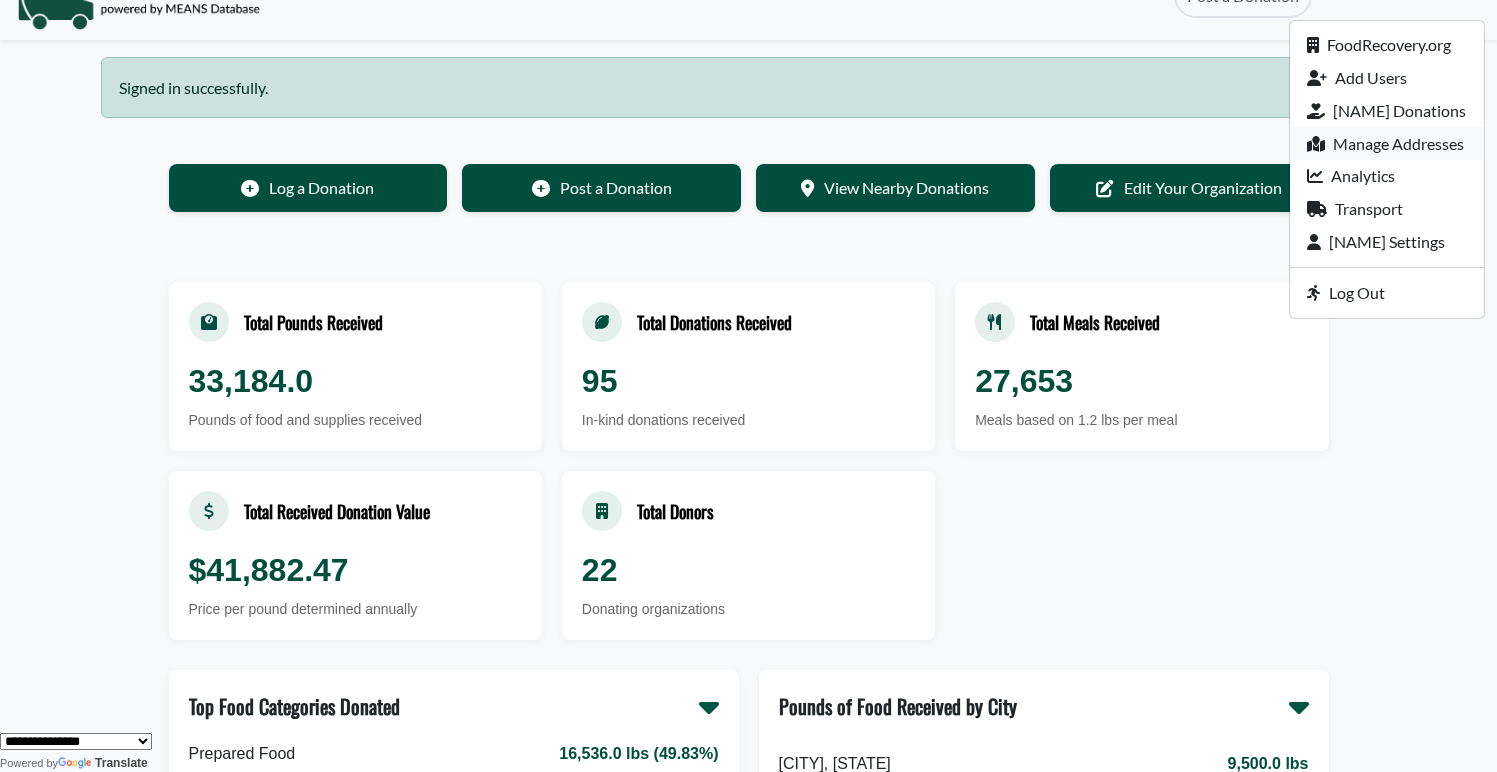 click on "Manage Addresses" at bounding box center (1387, 143) 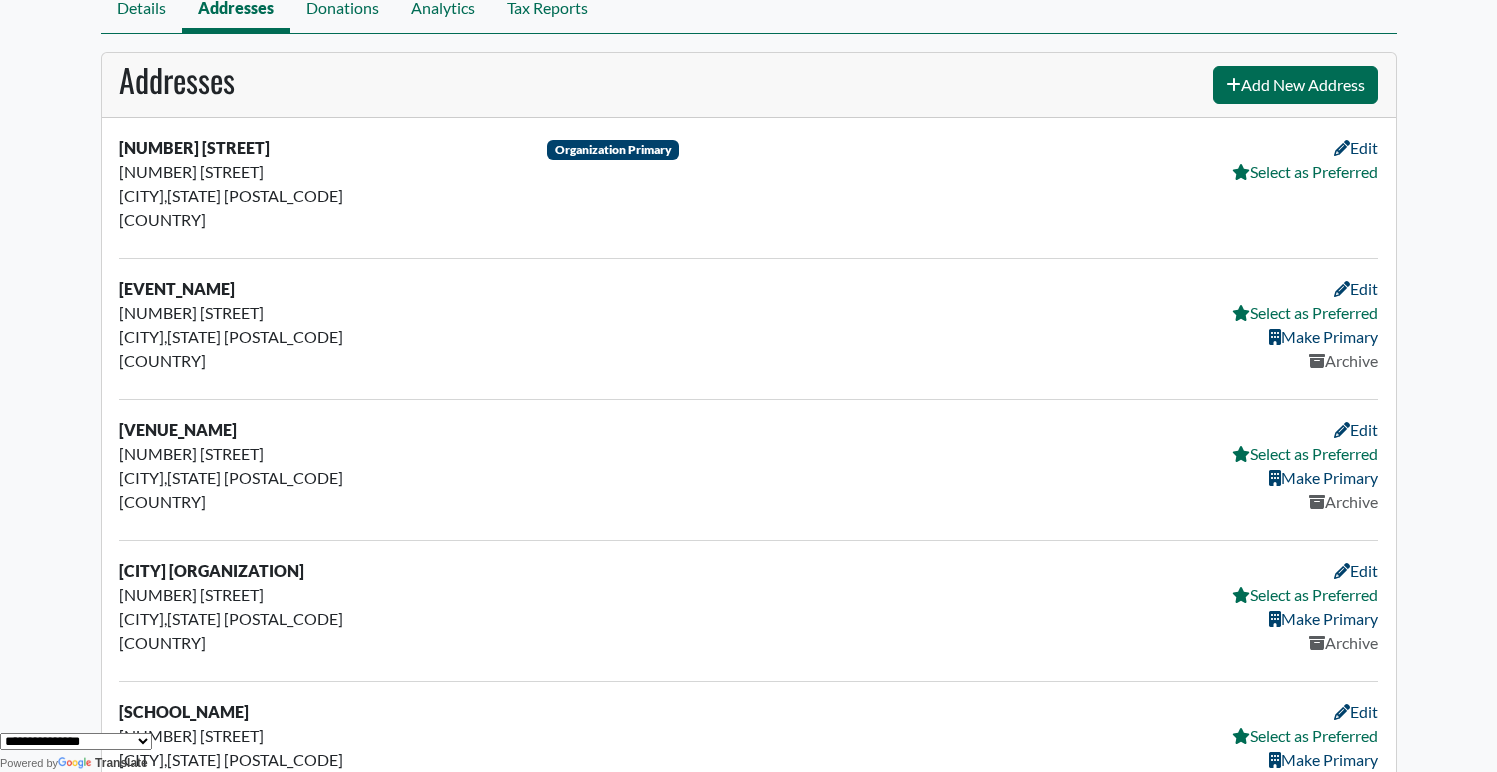scroll, scrollTop: 158, scrollLeft: 0, axis: vertical 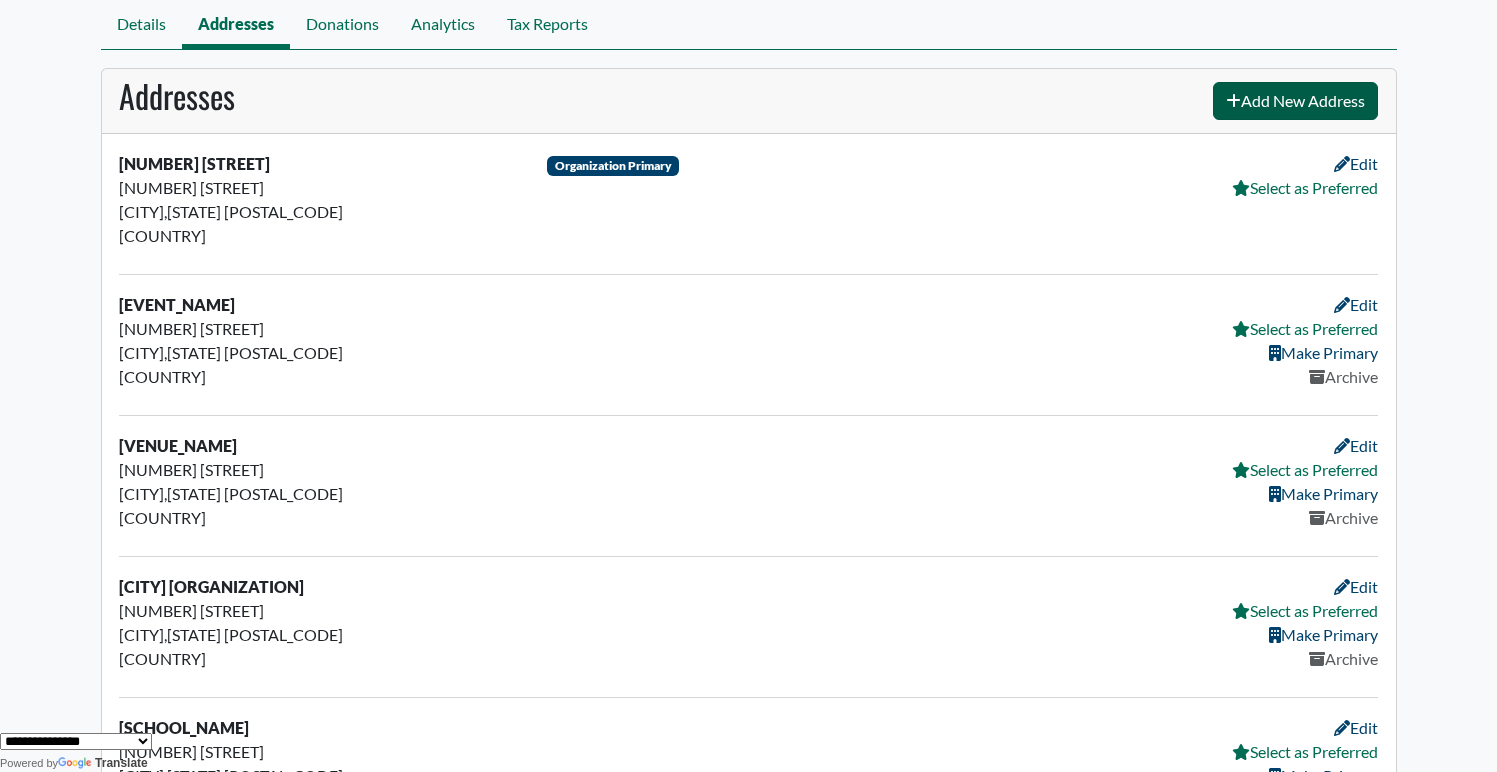 click on "Add New Address" at bounding box center [1295, 101] 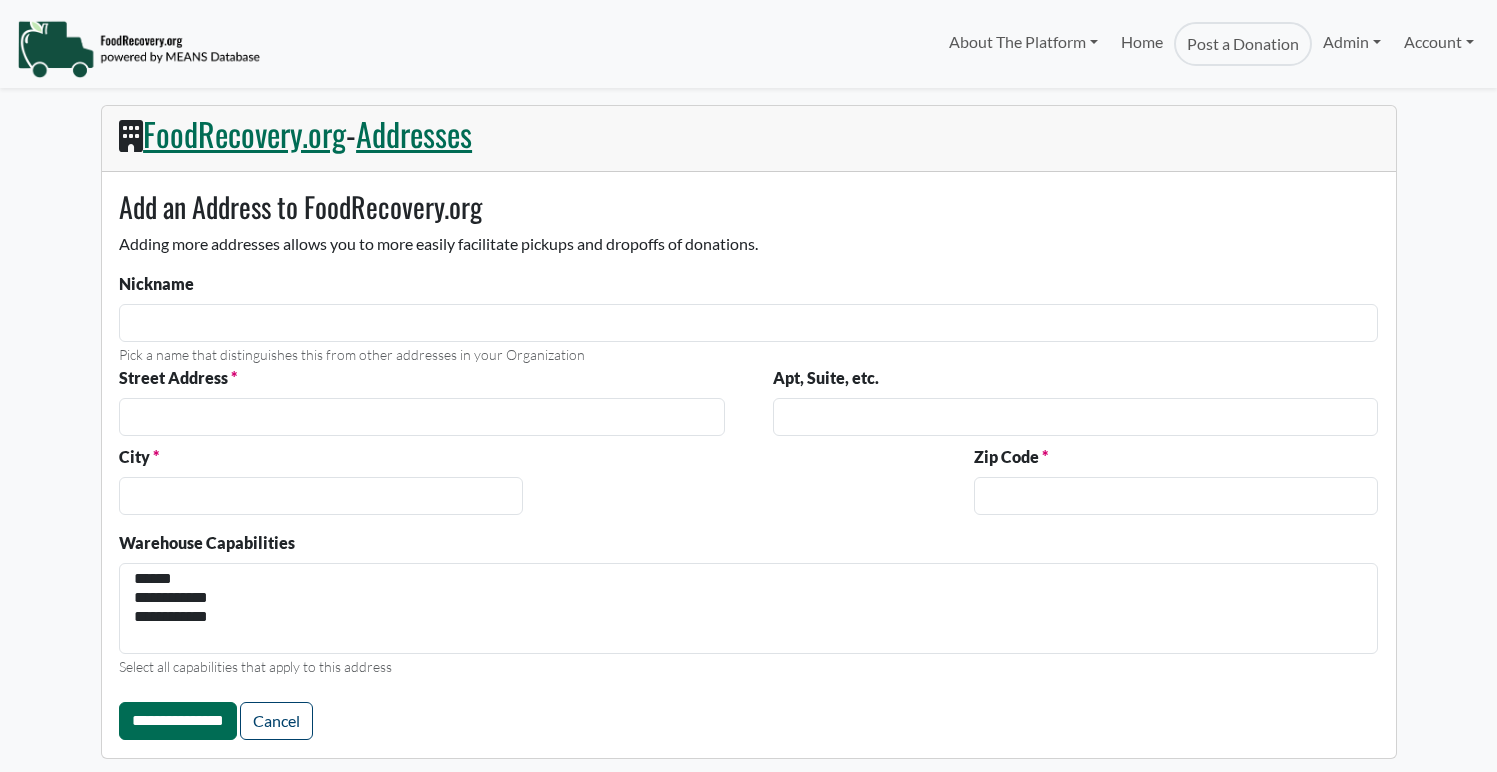 select 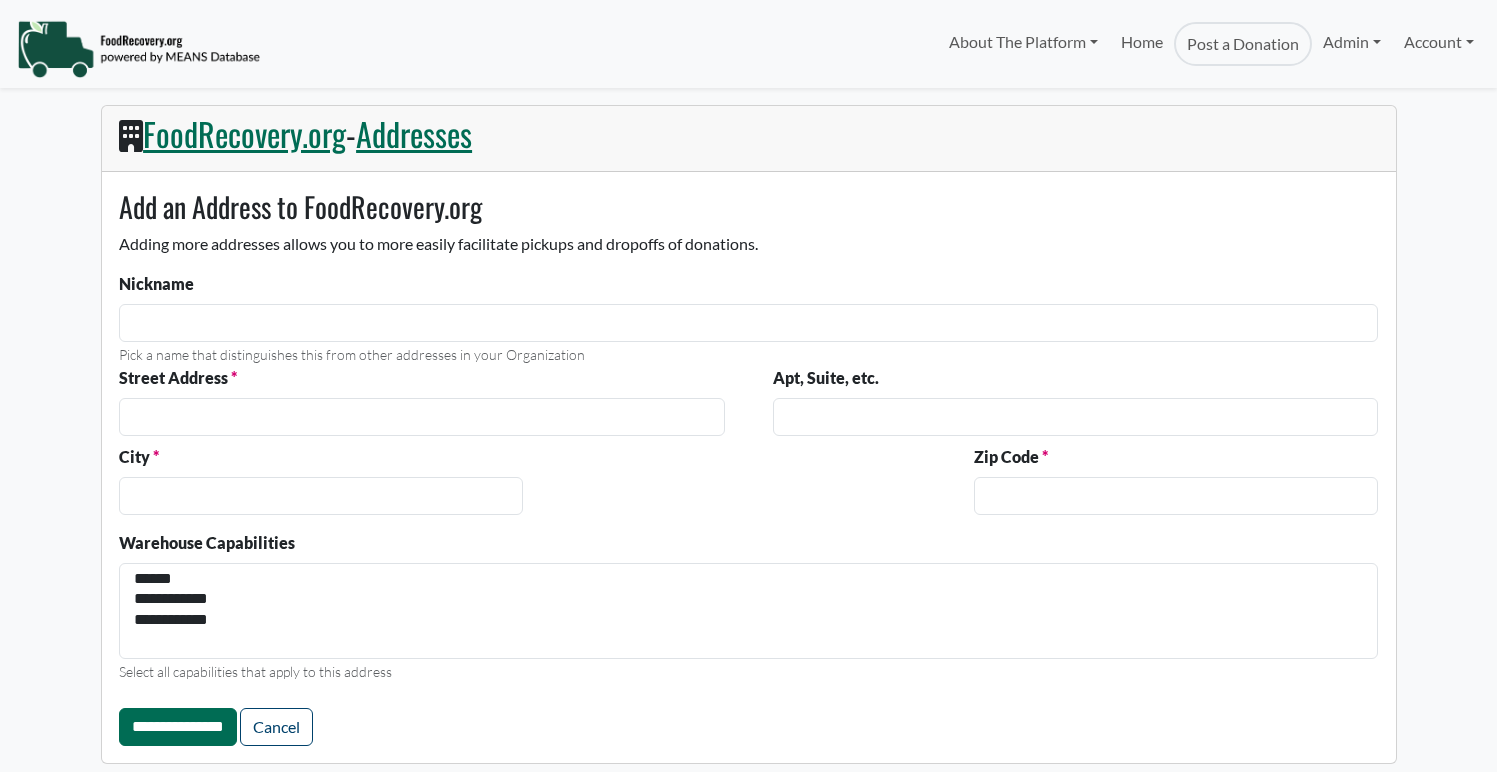 scroll, scrollTop: 0, scrollLeft: 0, axis: both 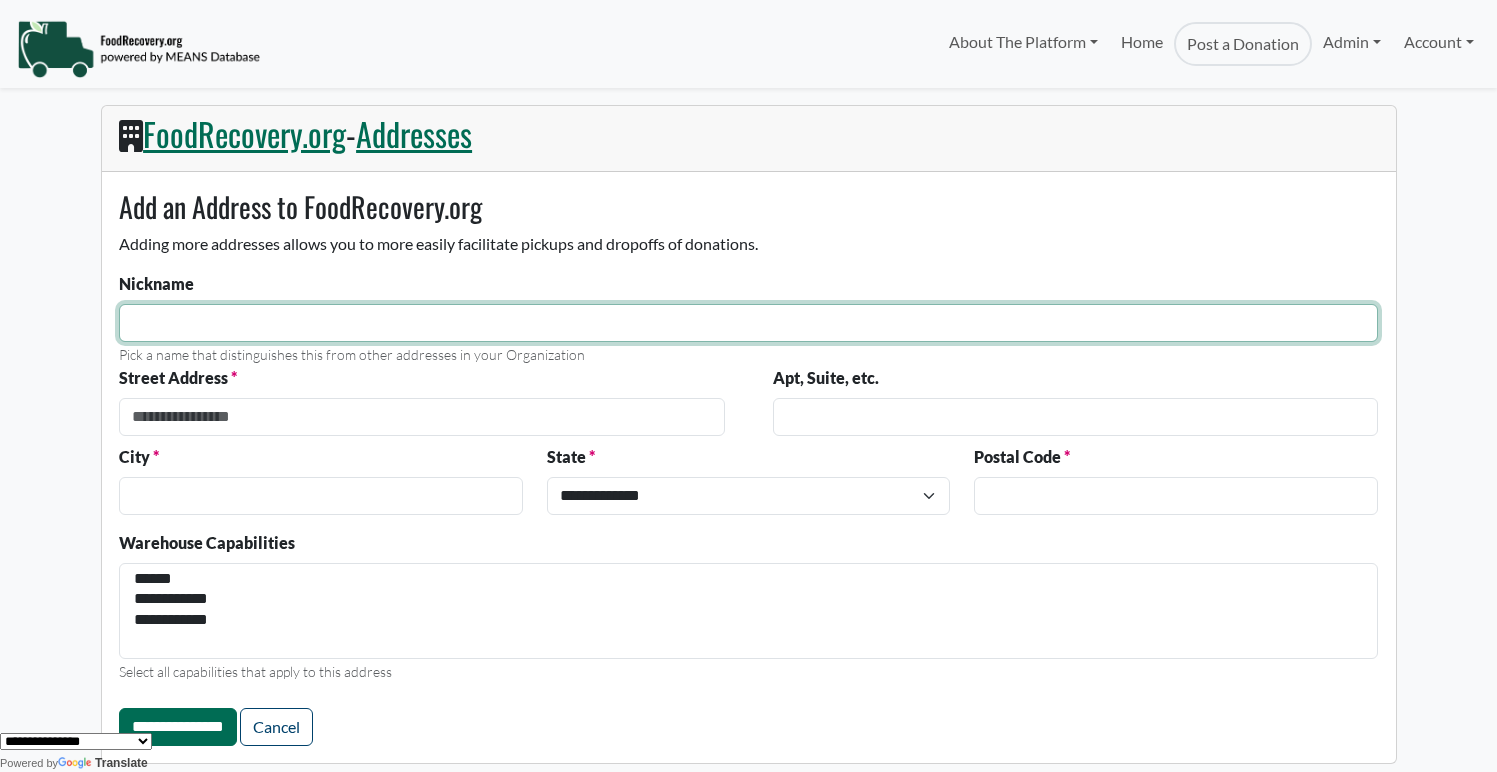 click on "Nickname" at bounding box center (748, 323) 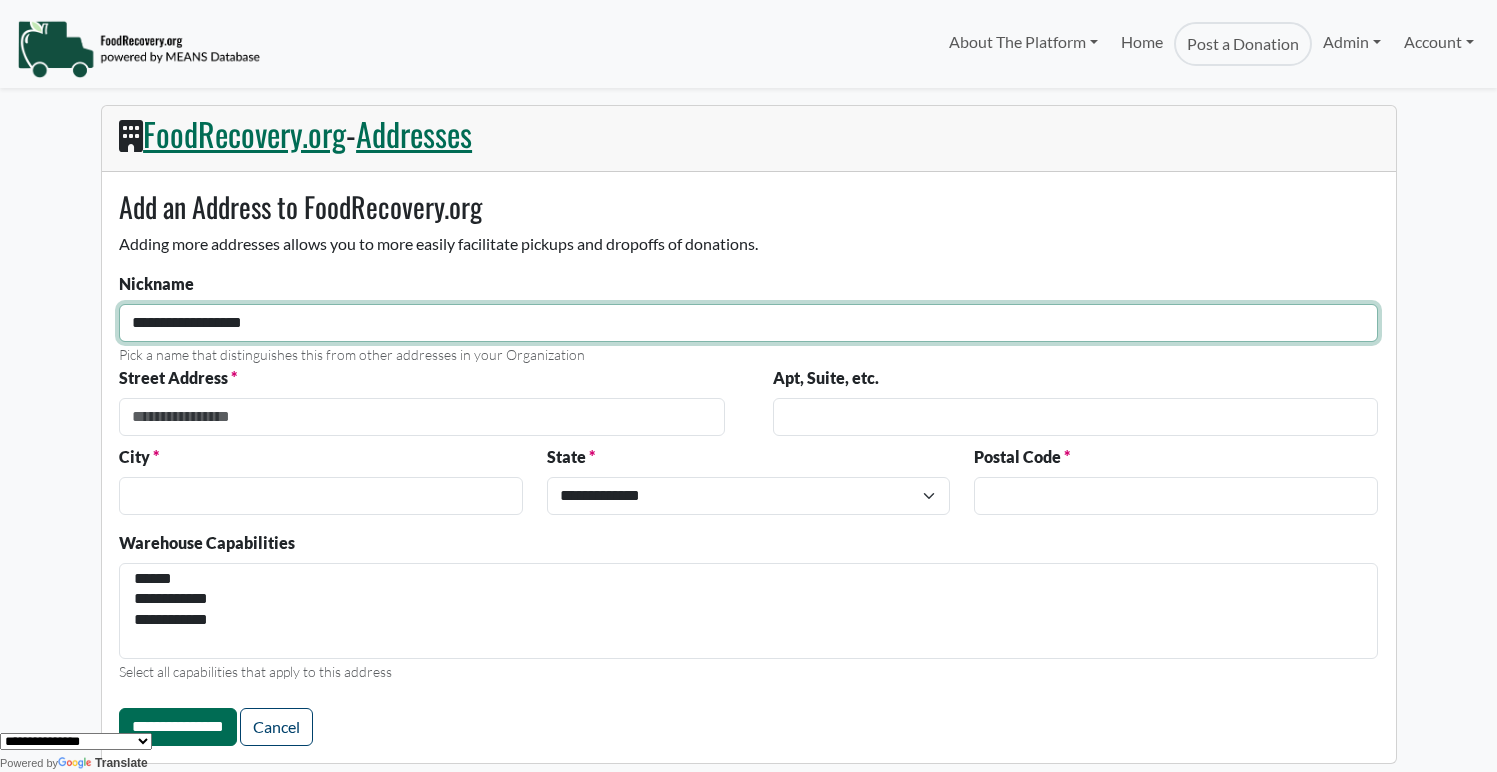 type on "**********" 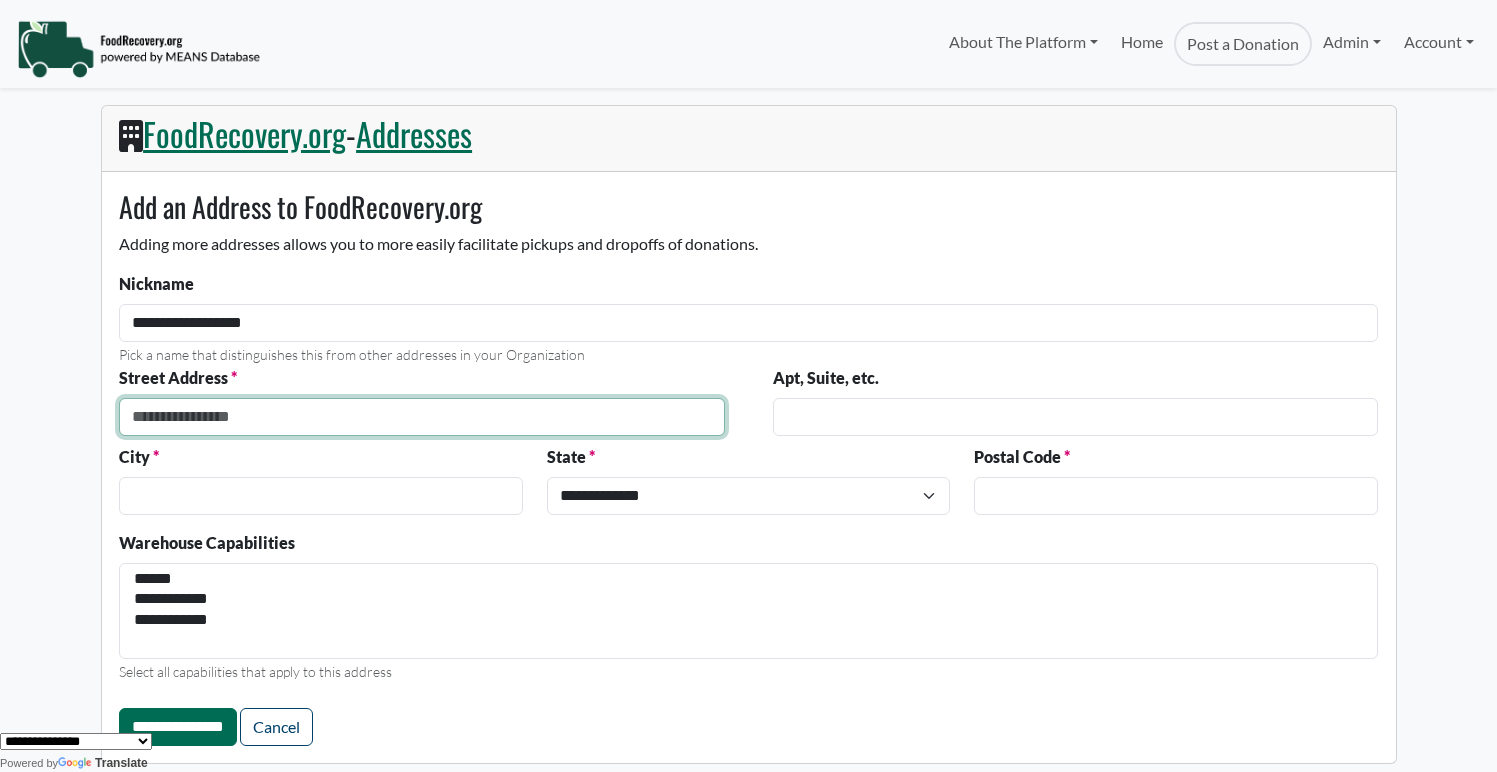 click on "Street Address" at bounding box center [421, 417] 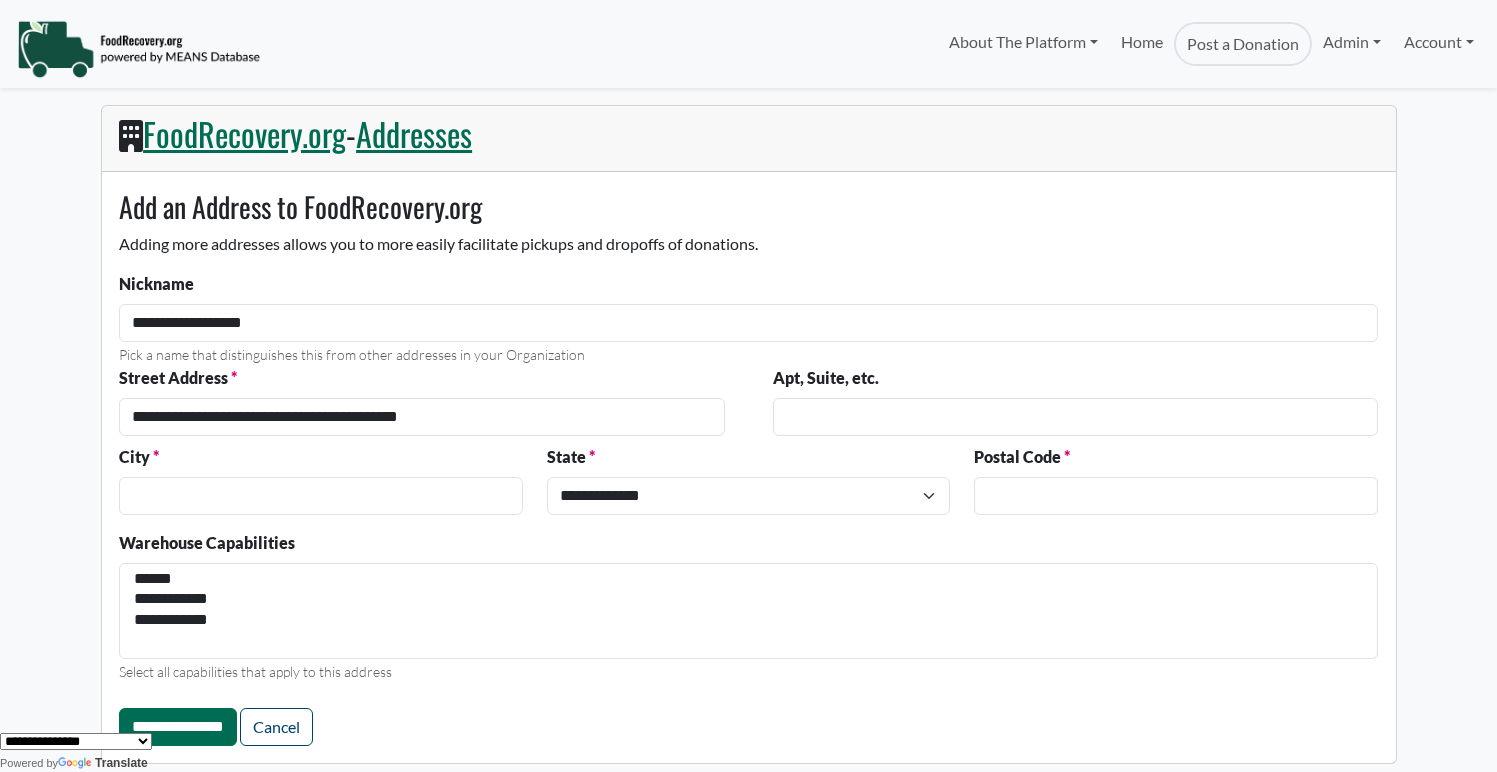 type on "**********" 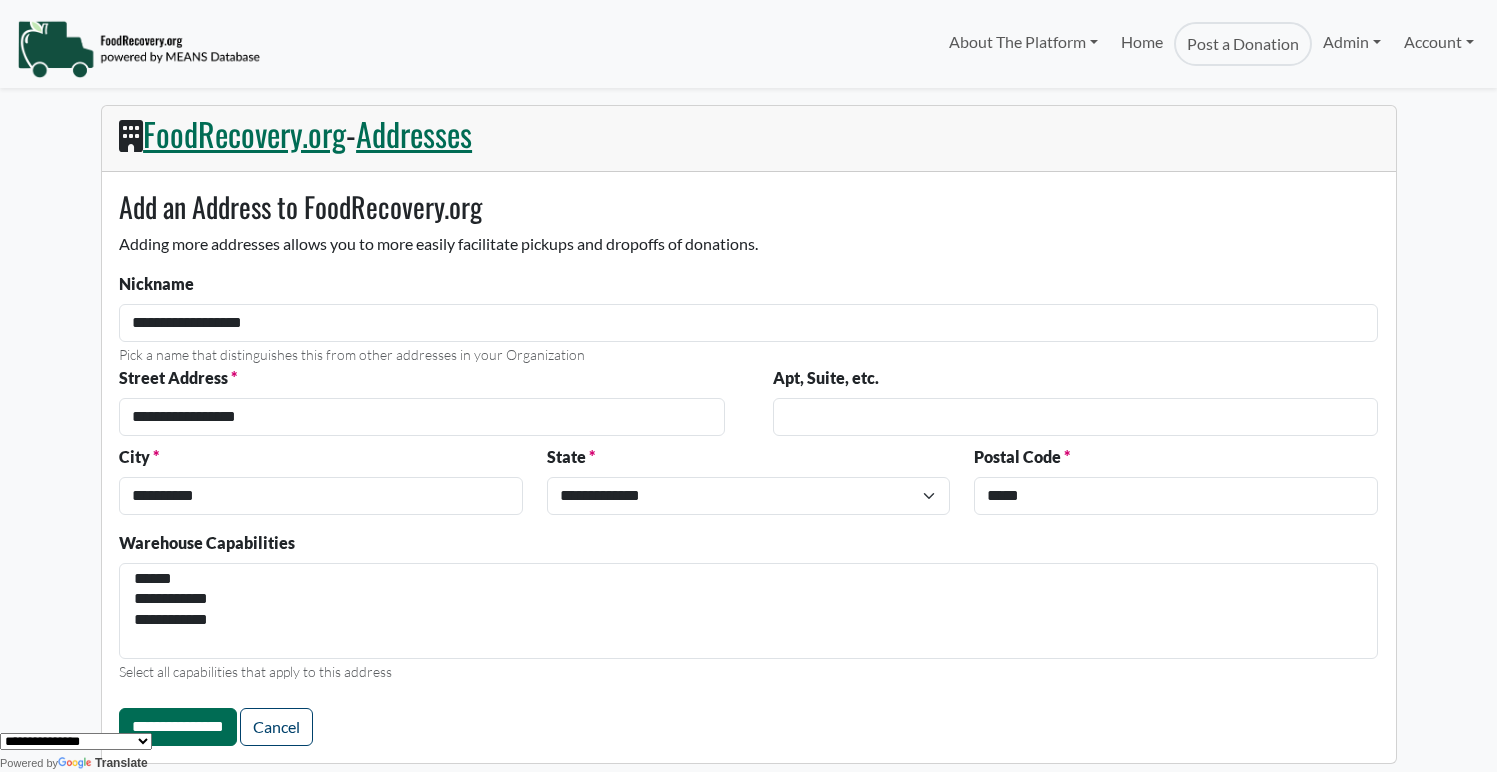 select on "**" 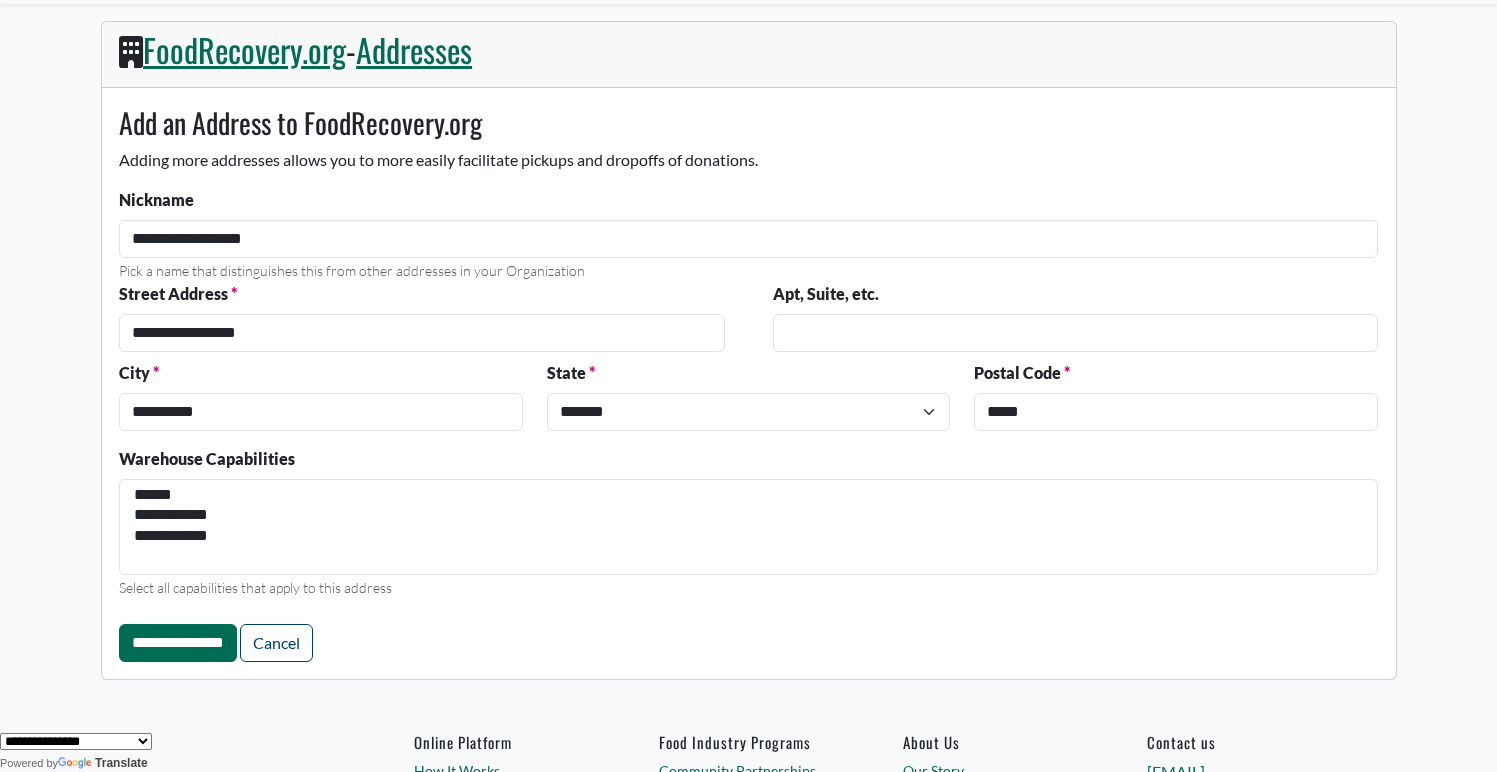 scroll, scrollTop: 85, scrollLeft: 0, axis: vertical 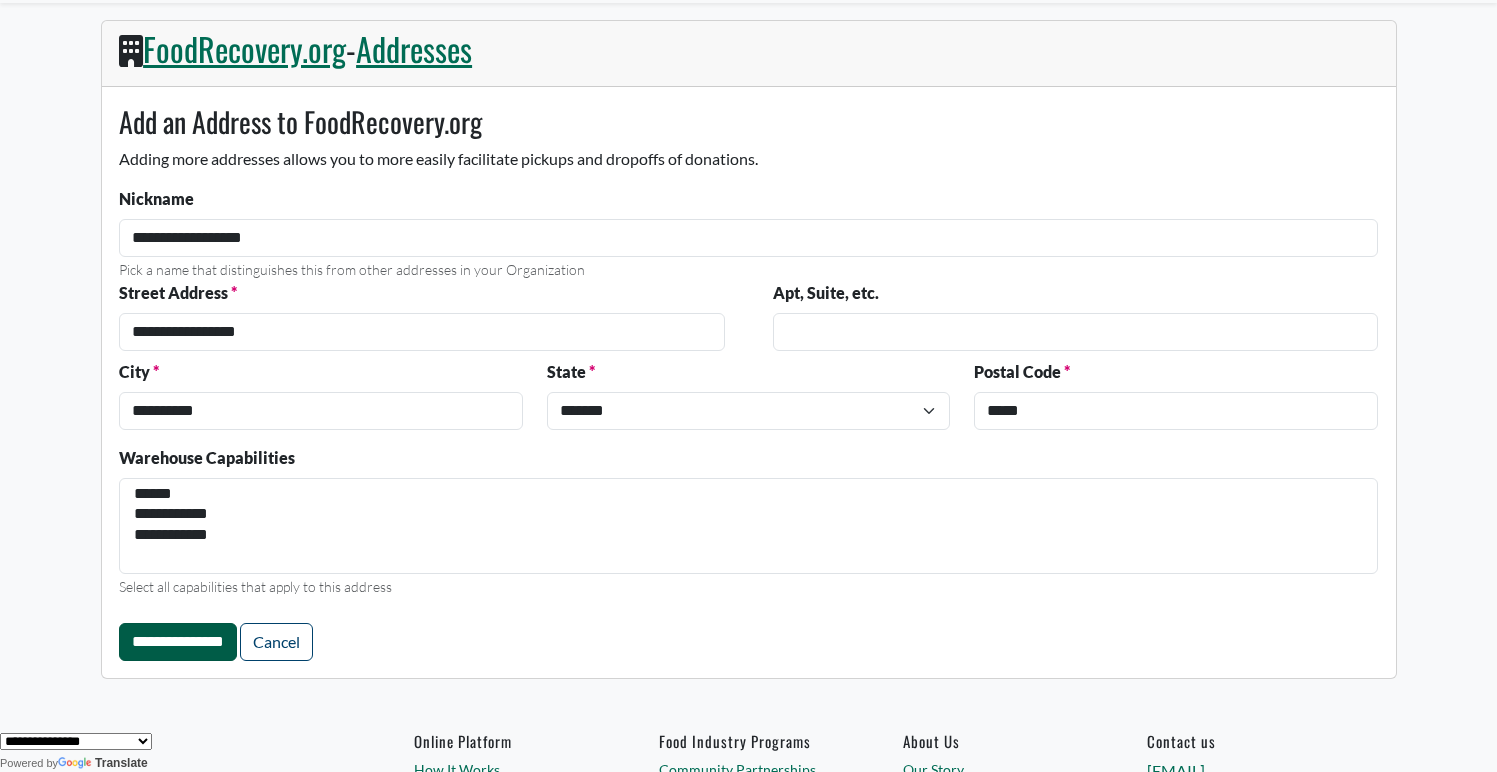 click on "**********" at bounding box center [178, 642] 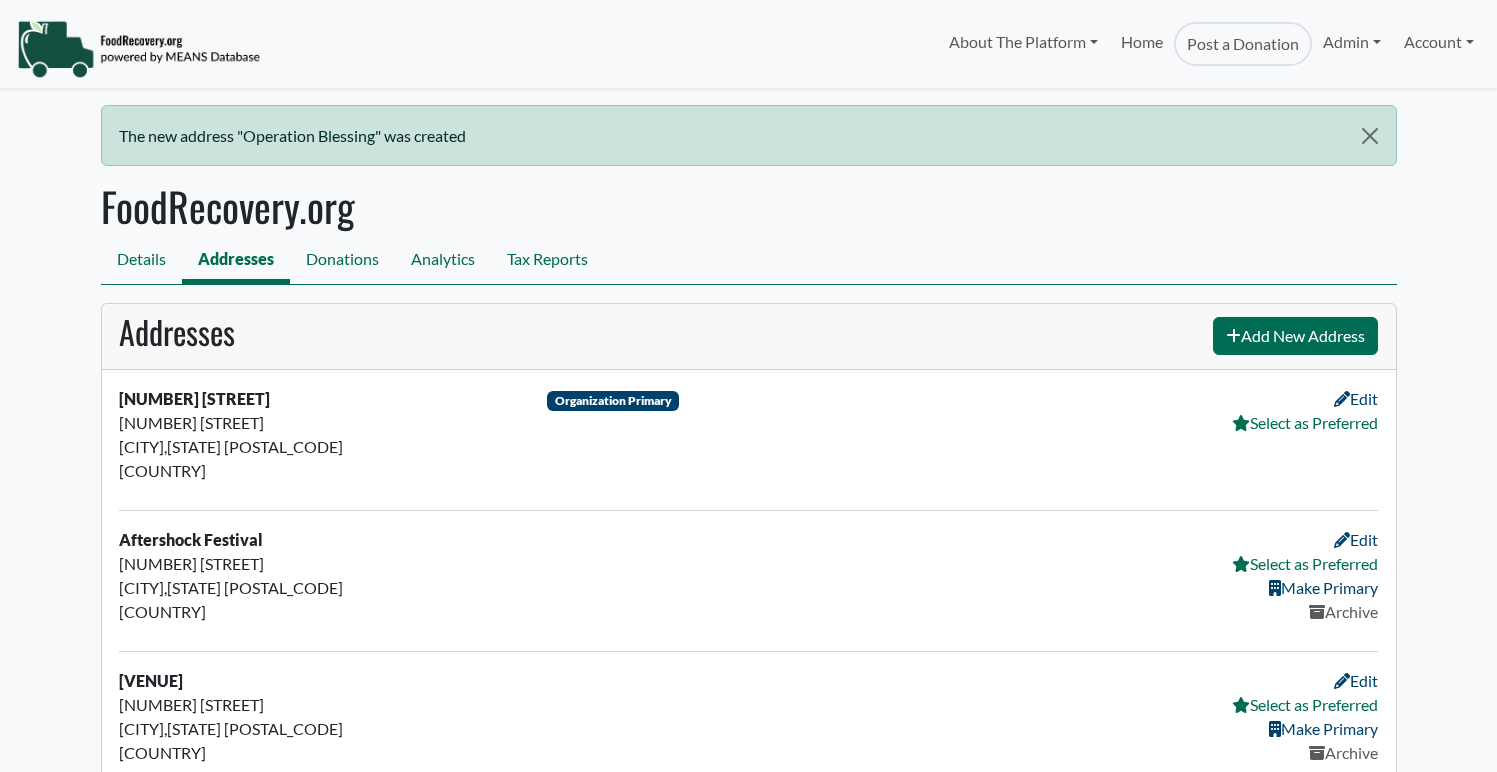 scroll, scrollTop: 0, scrollLeft: 0, axis: both 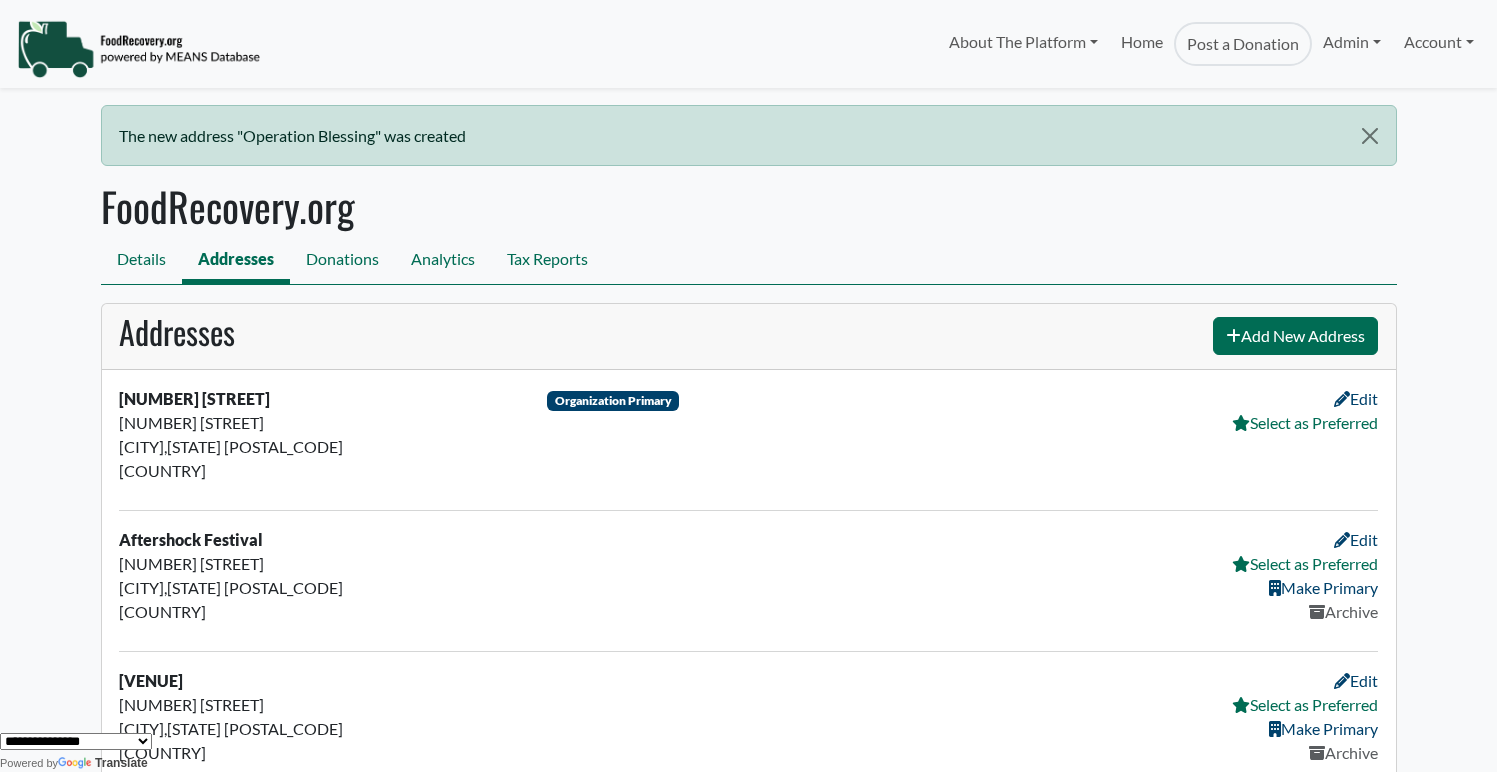 click on "About The Platform
How It Works
FAQs
Documentation
Home
Post a Donation
Admin
Organizations
Items
Donations
Transactions
Users
Map
Non-Profit Applications
State Labeling Requirements
Manage Users
Blazer Dashboard
Non-Geocoded Addresses
User Growth Trajectory
Repeat Donors
Lapsed Donors
Background and recurring jobs
Account
FoodRecovery.org
Add Users
Allie Wilson Donations
Manage Addresses
Analytics" at bounding box center (748, 44) 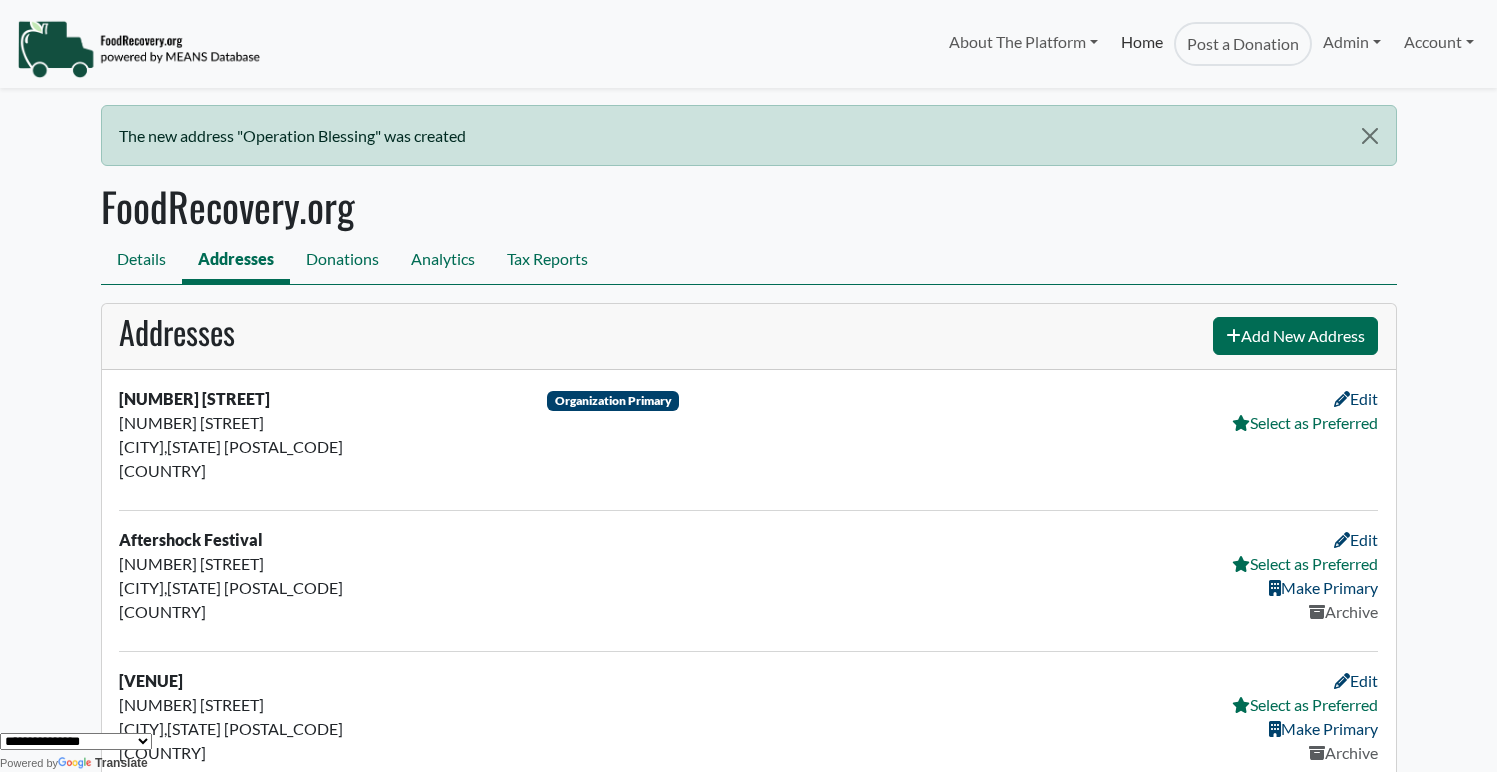 click on "Home" at bounding box center (1141, 44) 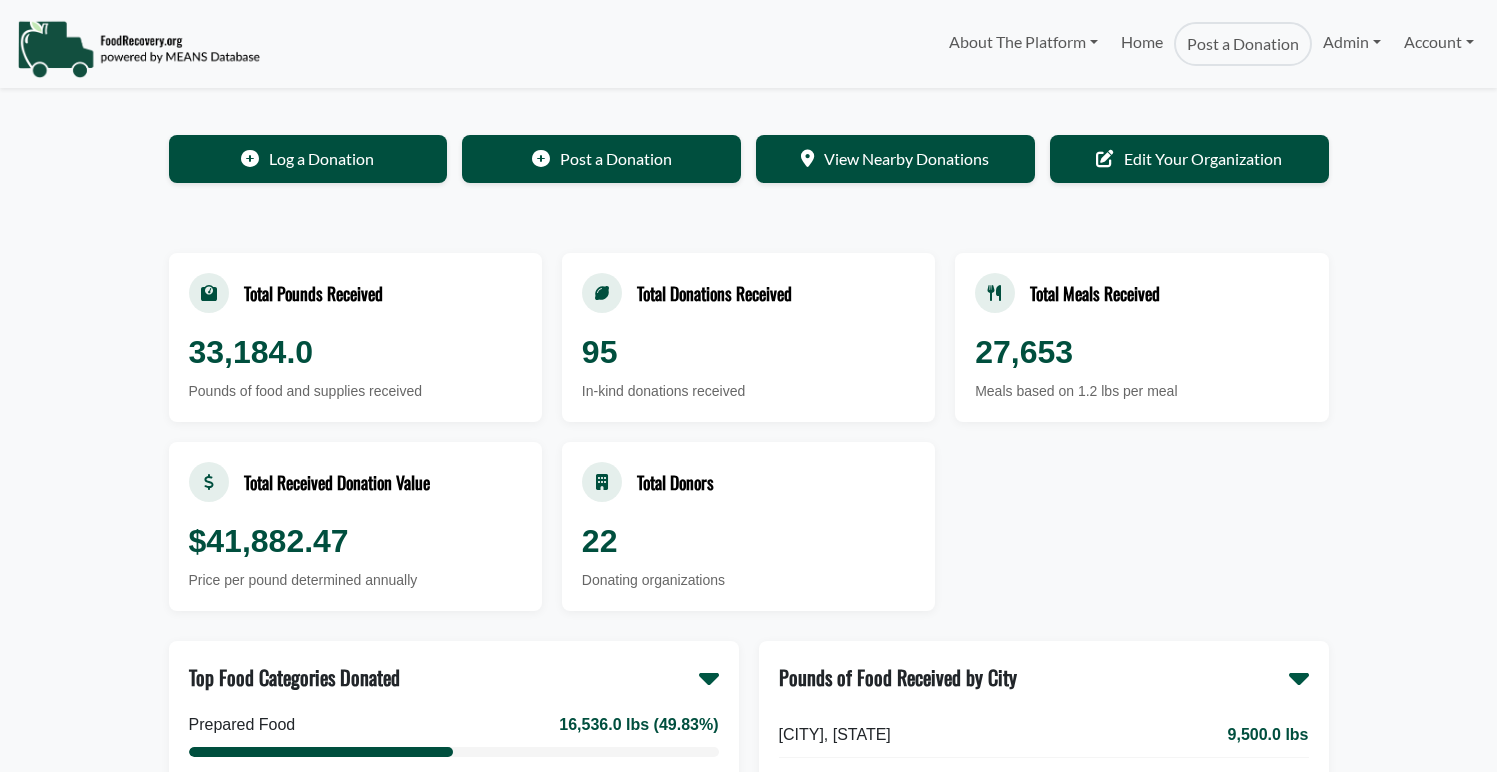 scroll, scrollTop: 0, scrollLeft: 0, axis: both 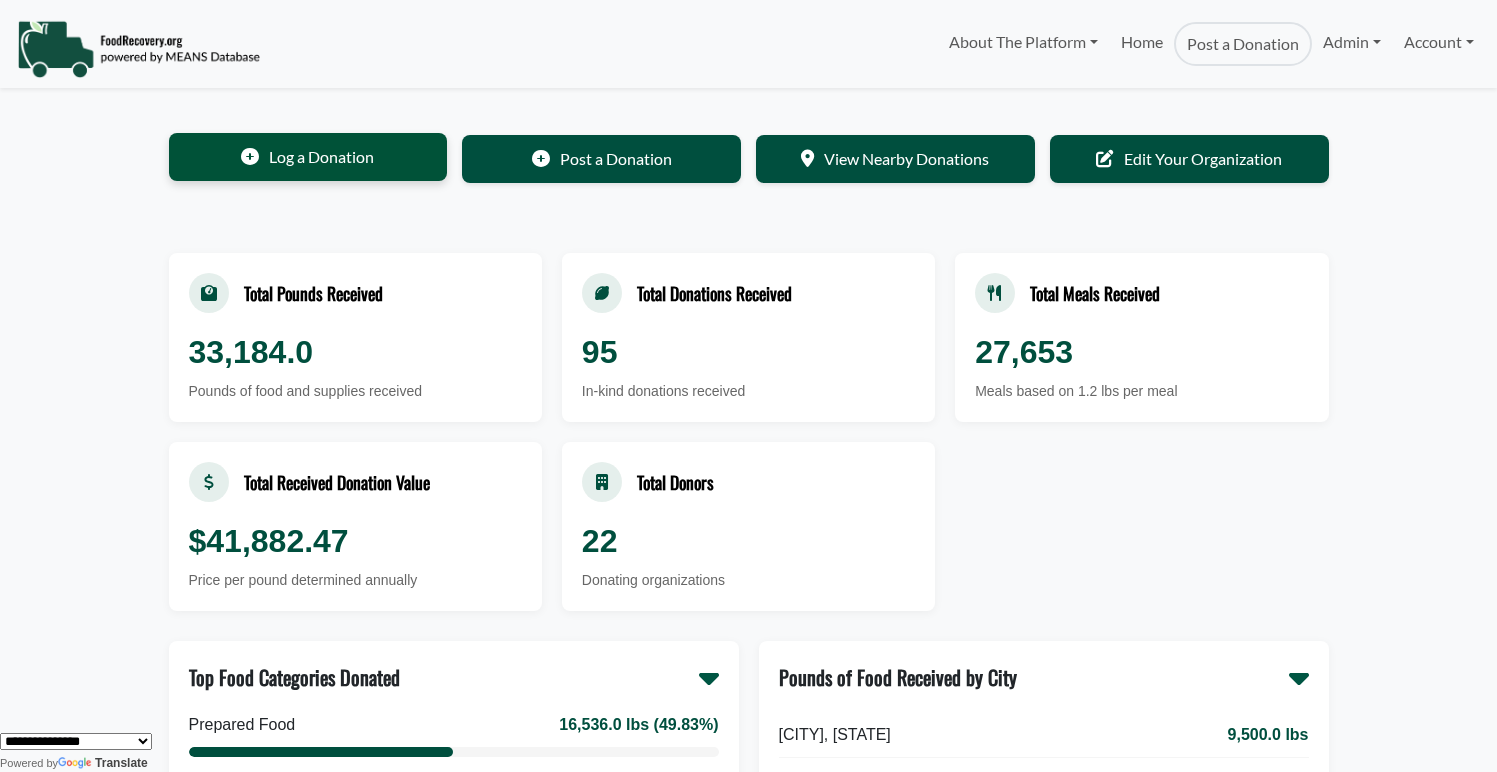 click on "Log a Donation" at bounding box center (308, 157) 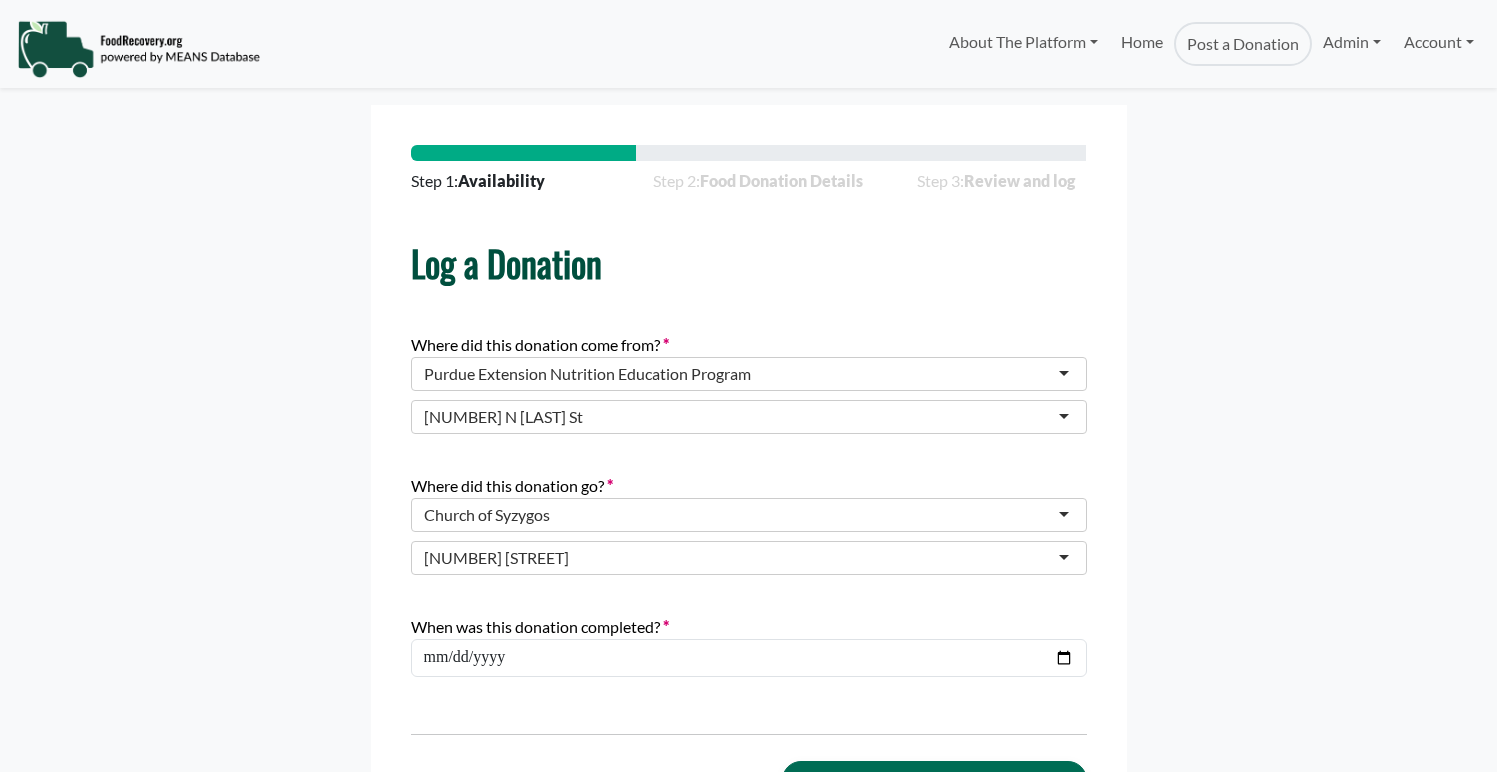 scroll, scrollTop: 0, scrollLeft: 0, axis: both 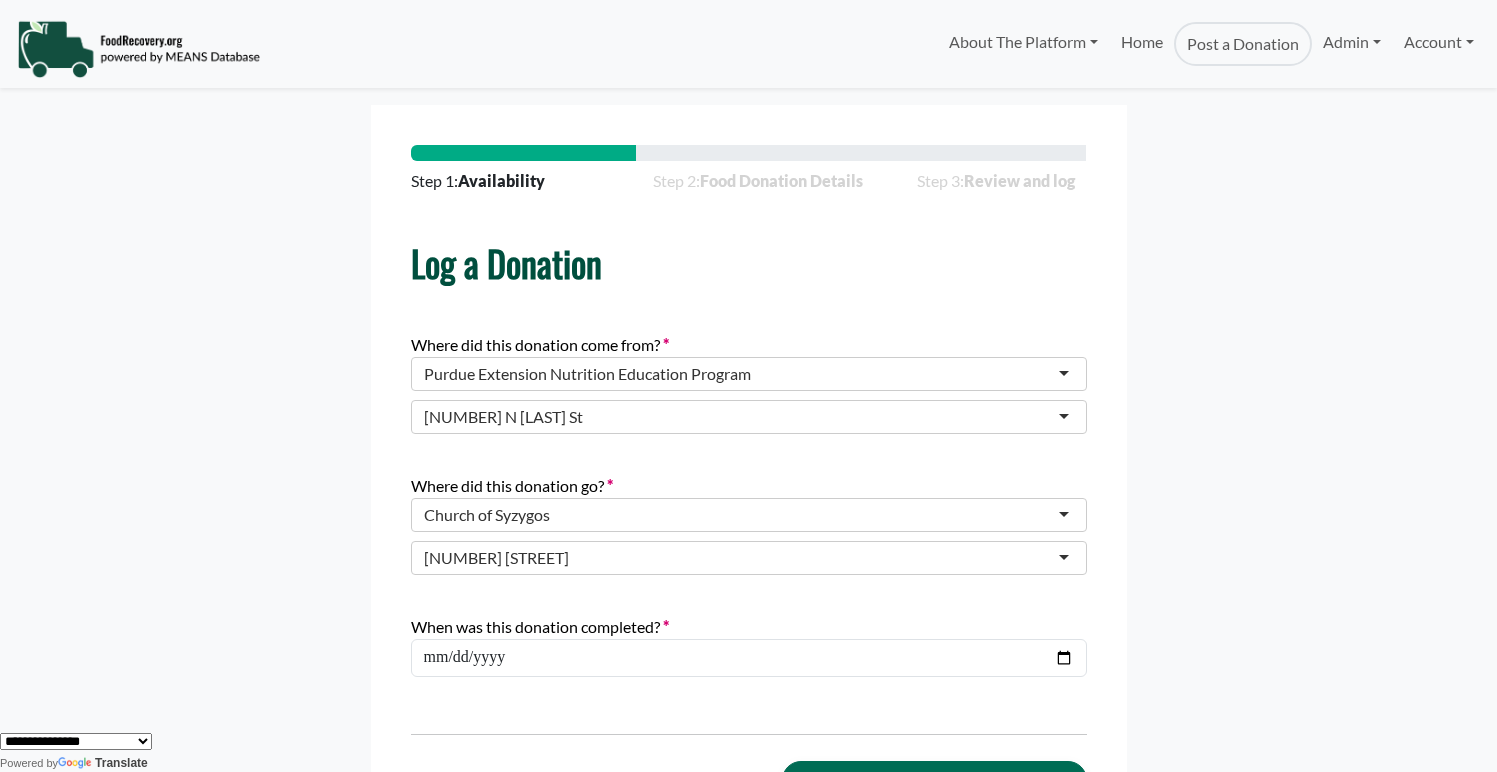 click on "Purdue Extension Nutrition Education Program" at bounding box center [587, 374] 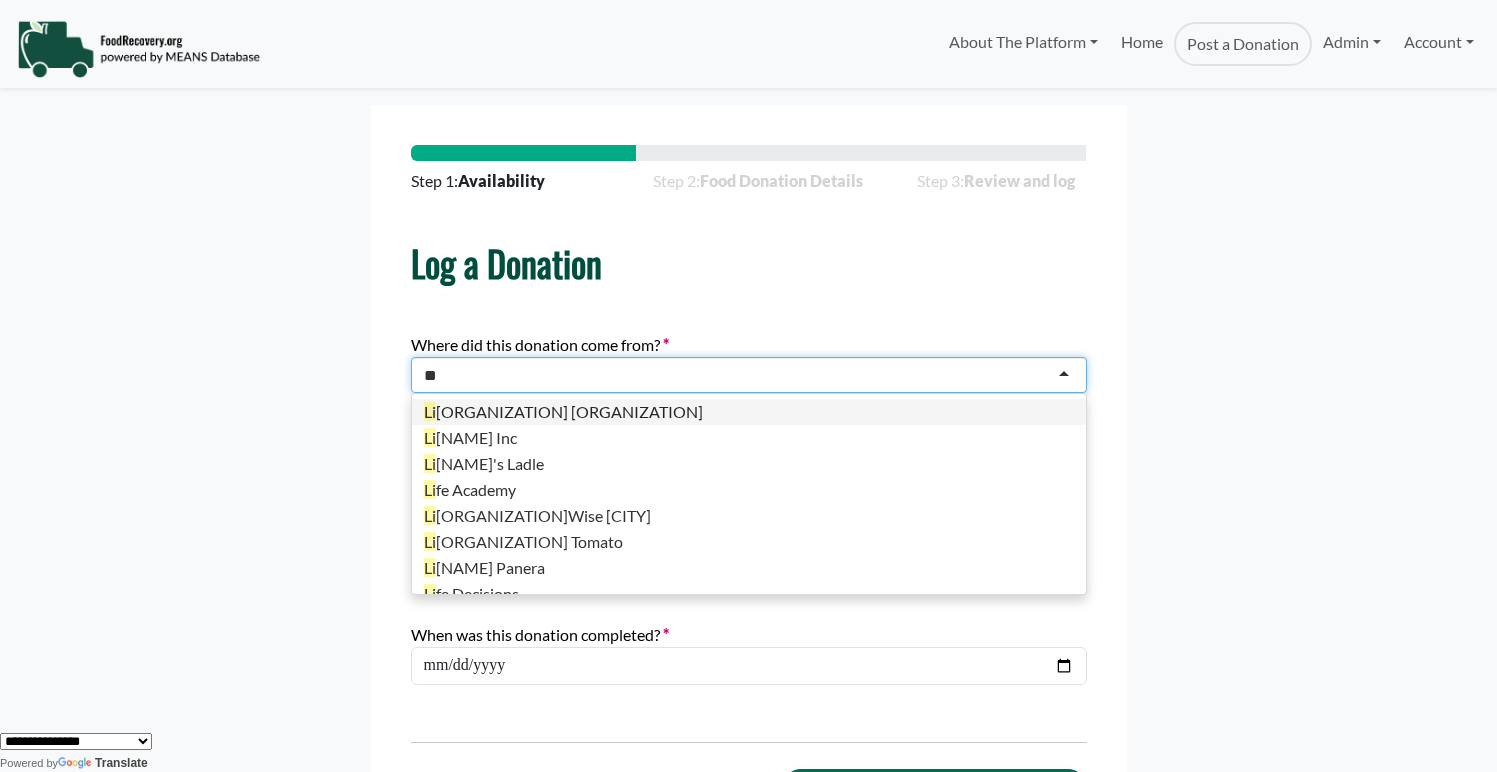 type on "***" 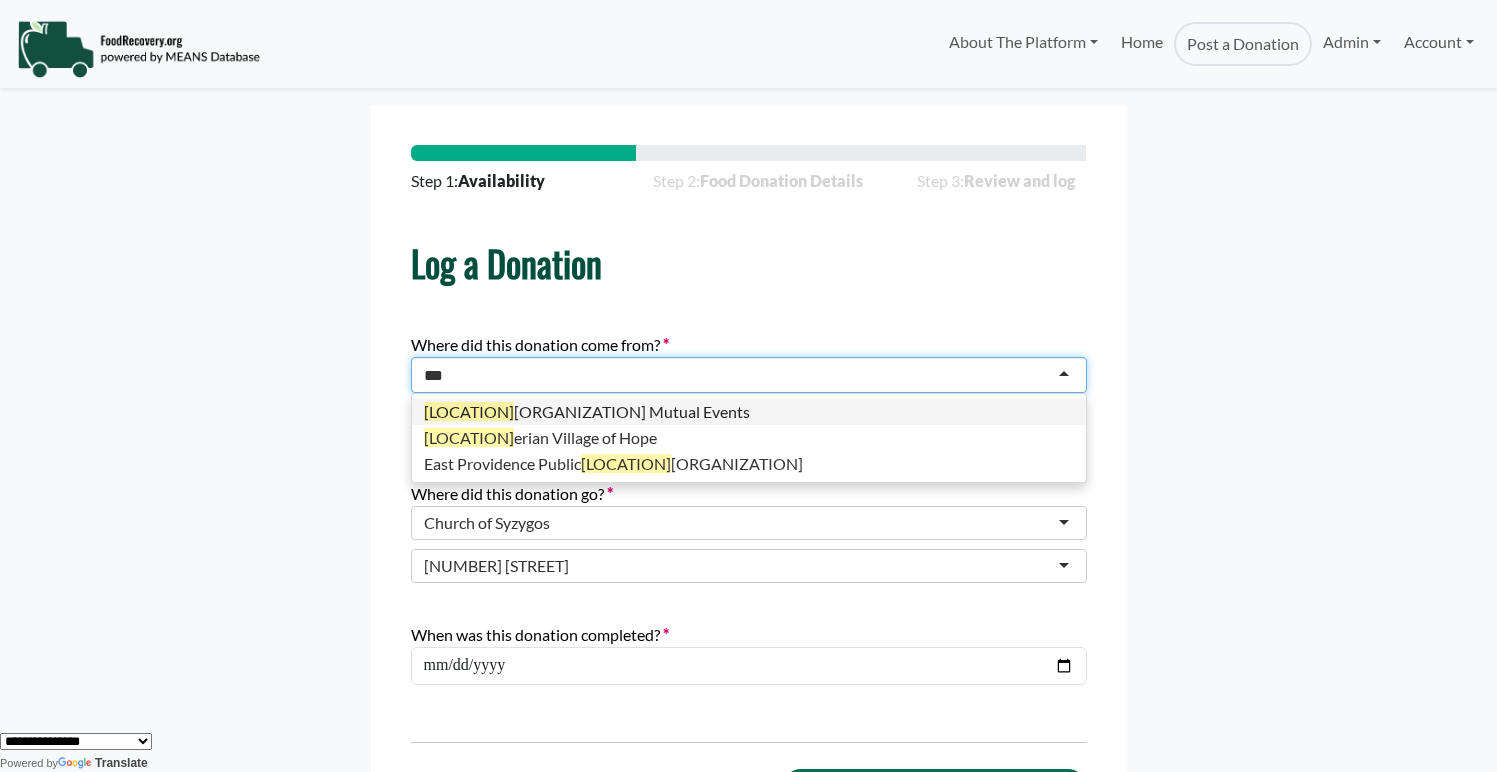 type 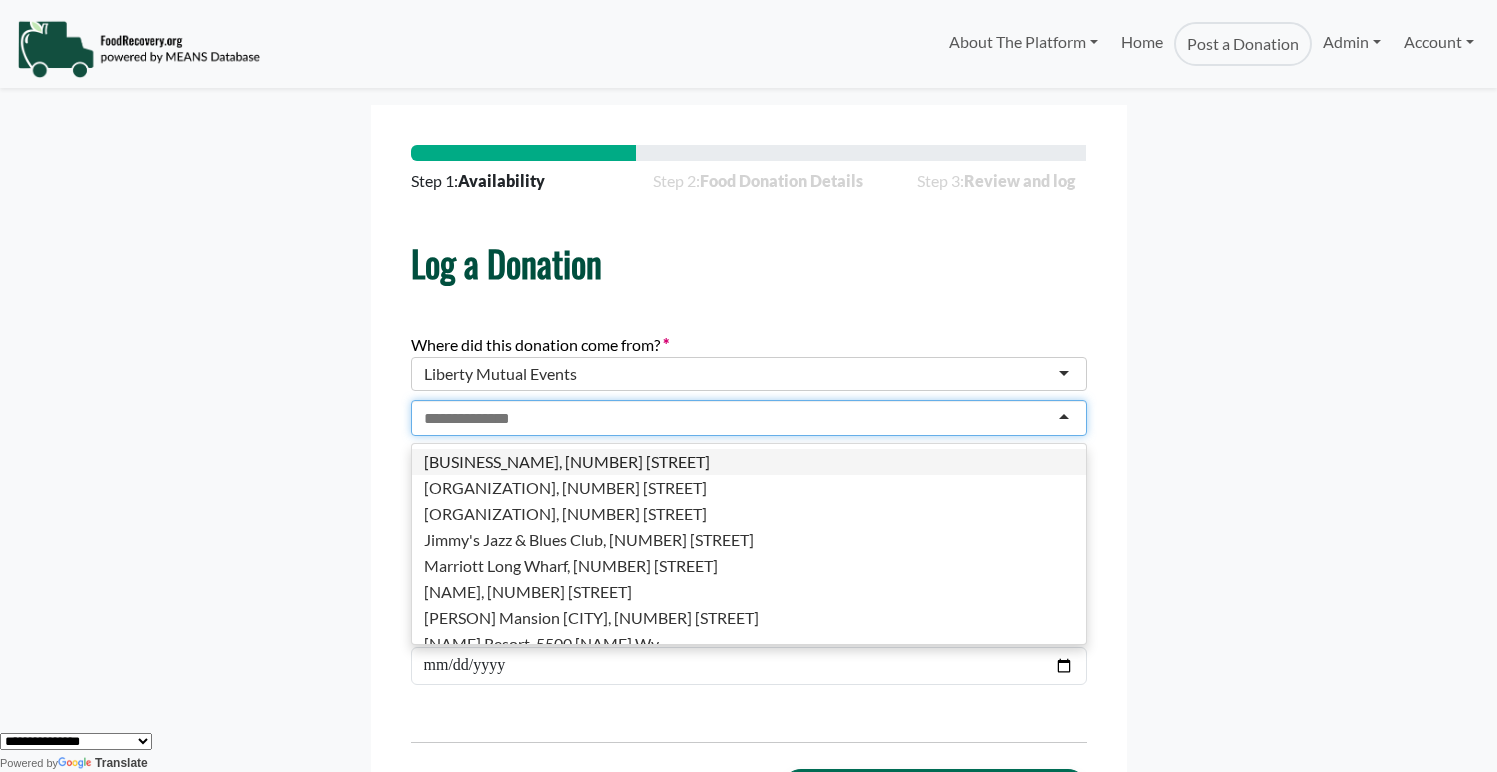 click at bounding box center (478, 419) 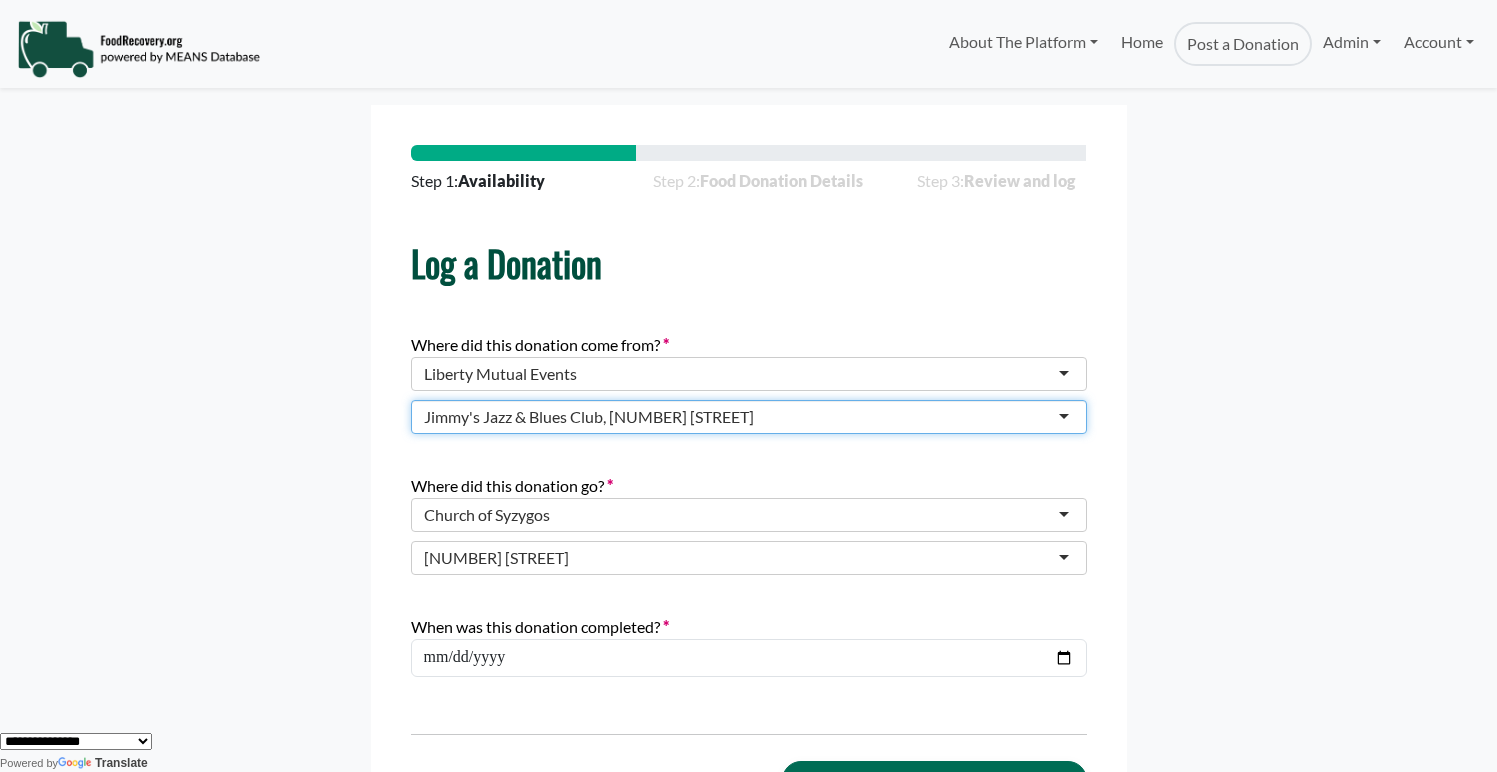 click on "Church of Syzygos" at bounding box center (487, 515) 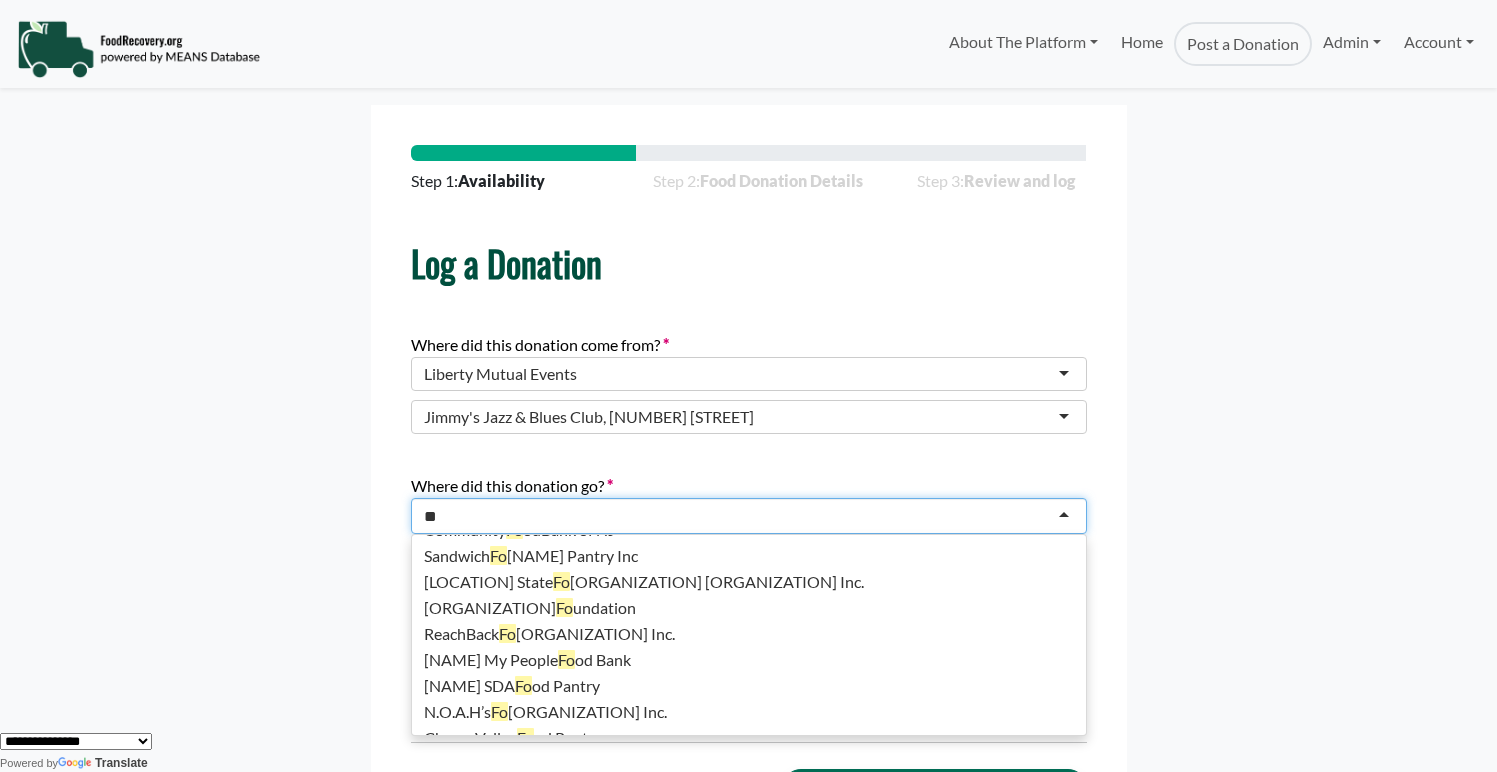 scroll, scrollTop: 5, scrollLeft: 0, axis: vertical 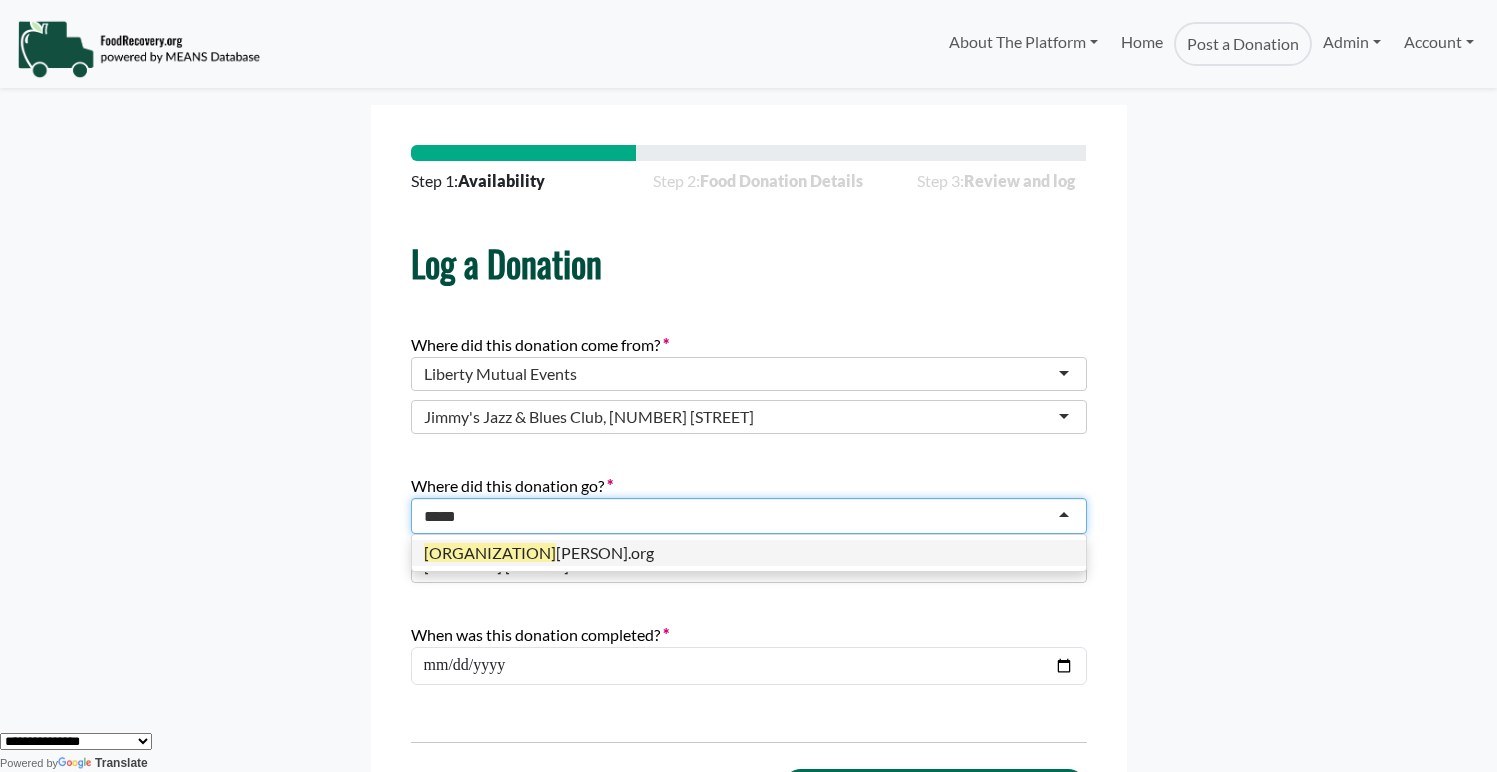 type on "******" 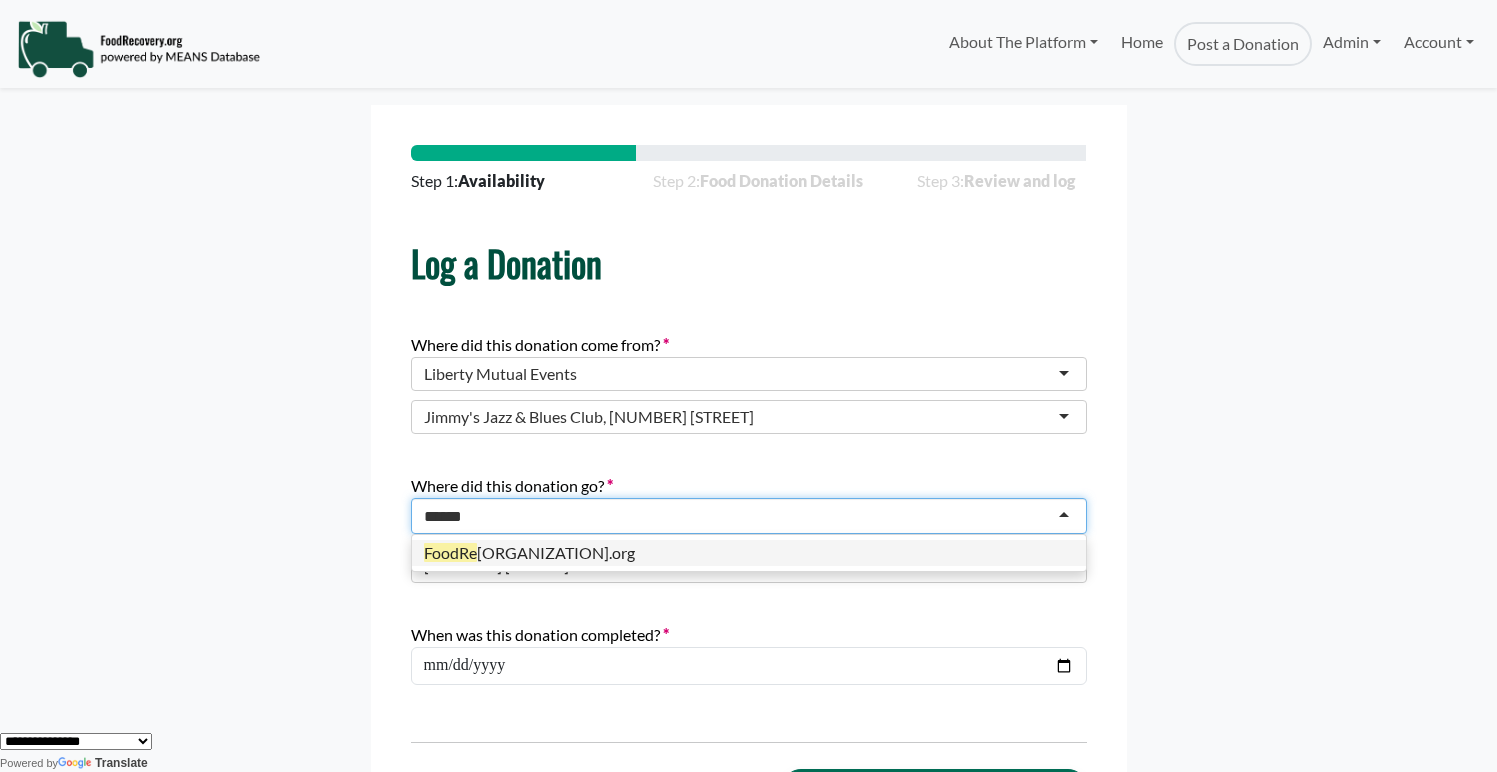 type 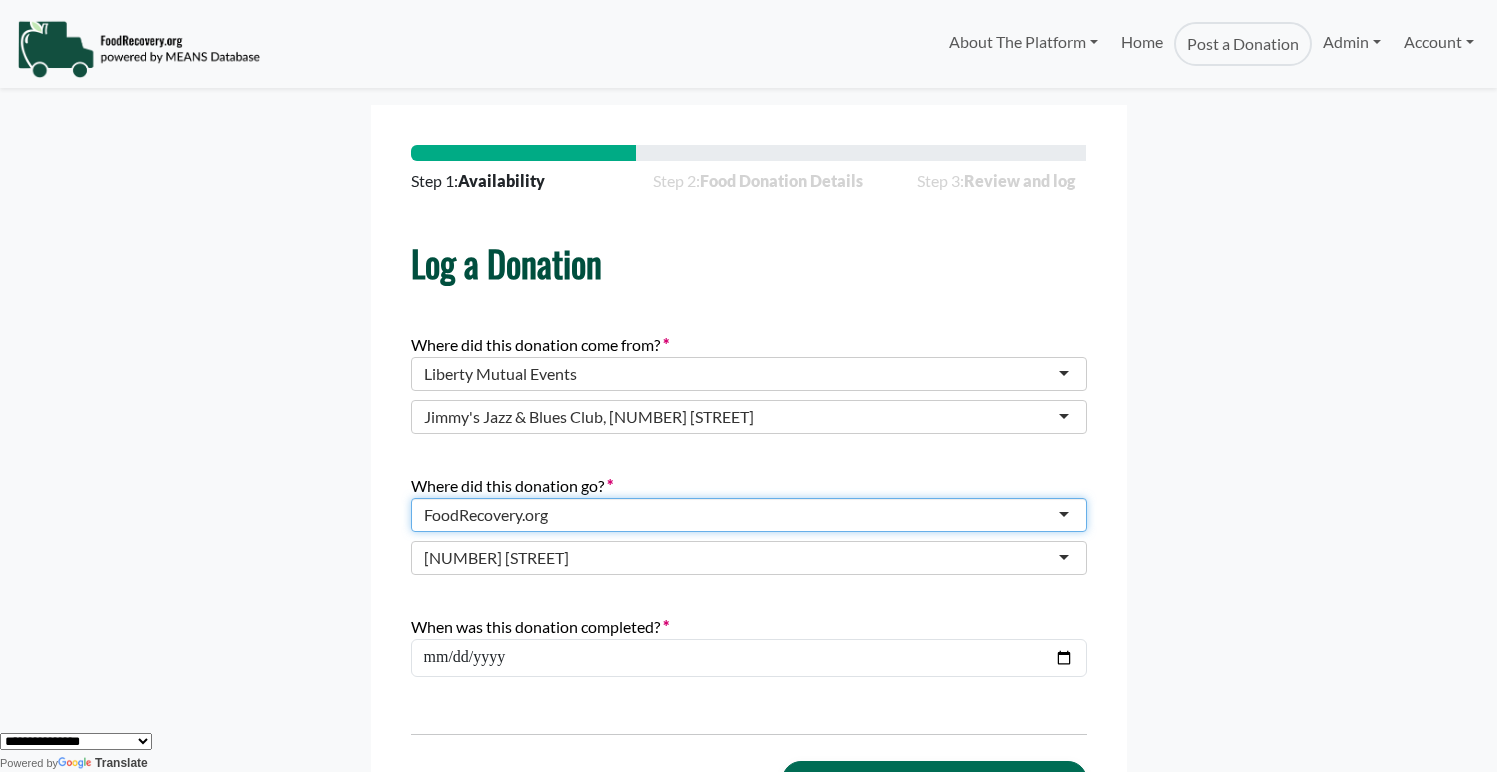 scroll, scrollTop: 0, scrollLeft: 0, axis: both 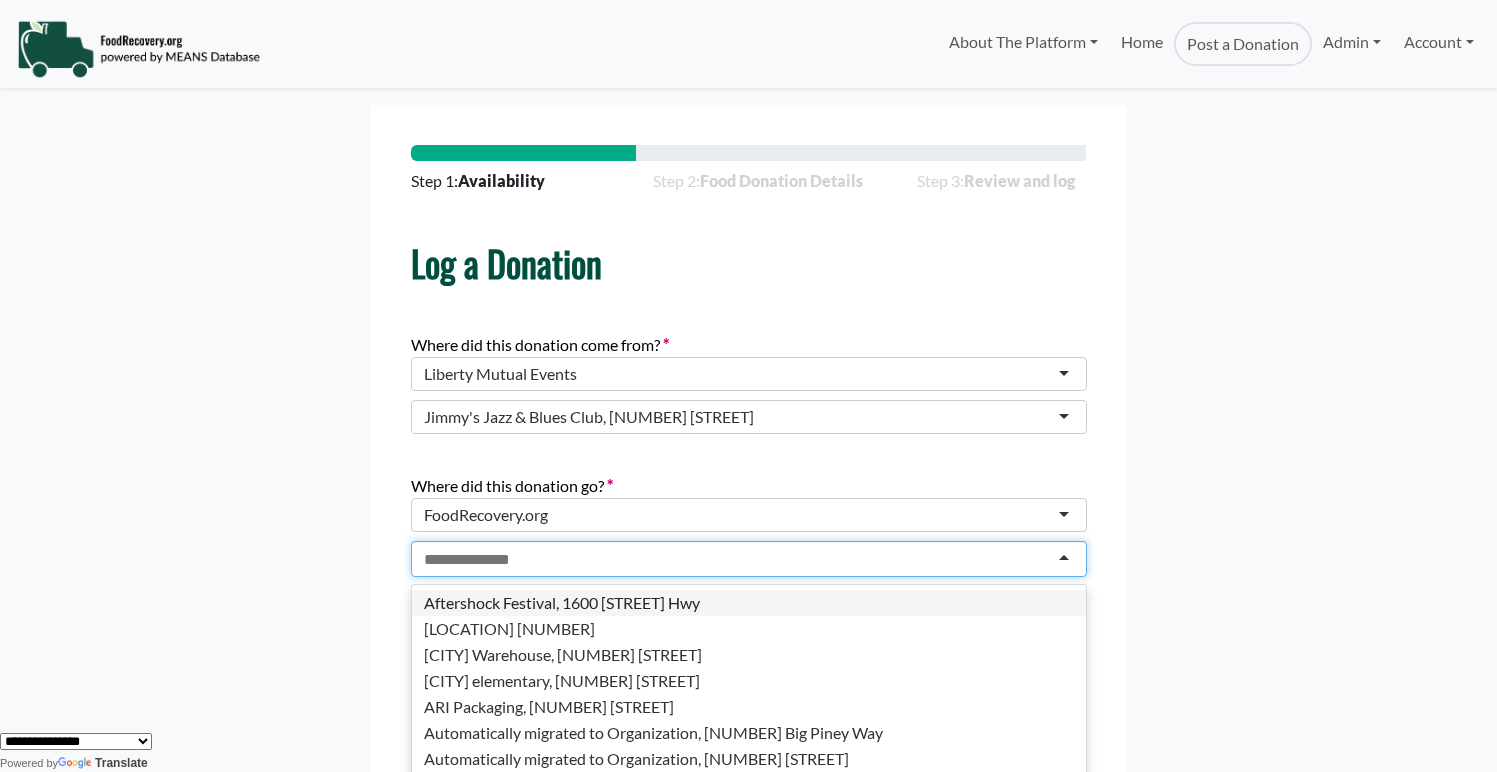 click at bounding box center (478, 560) 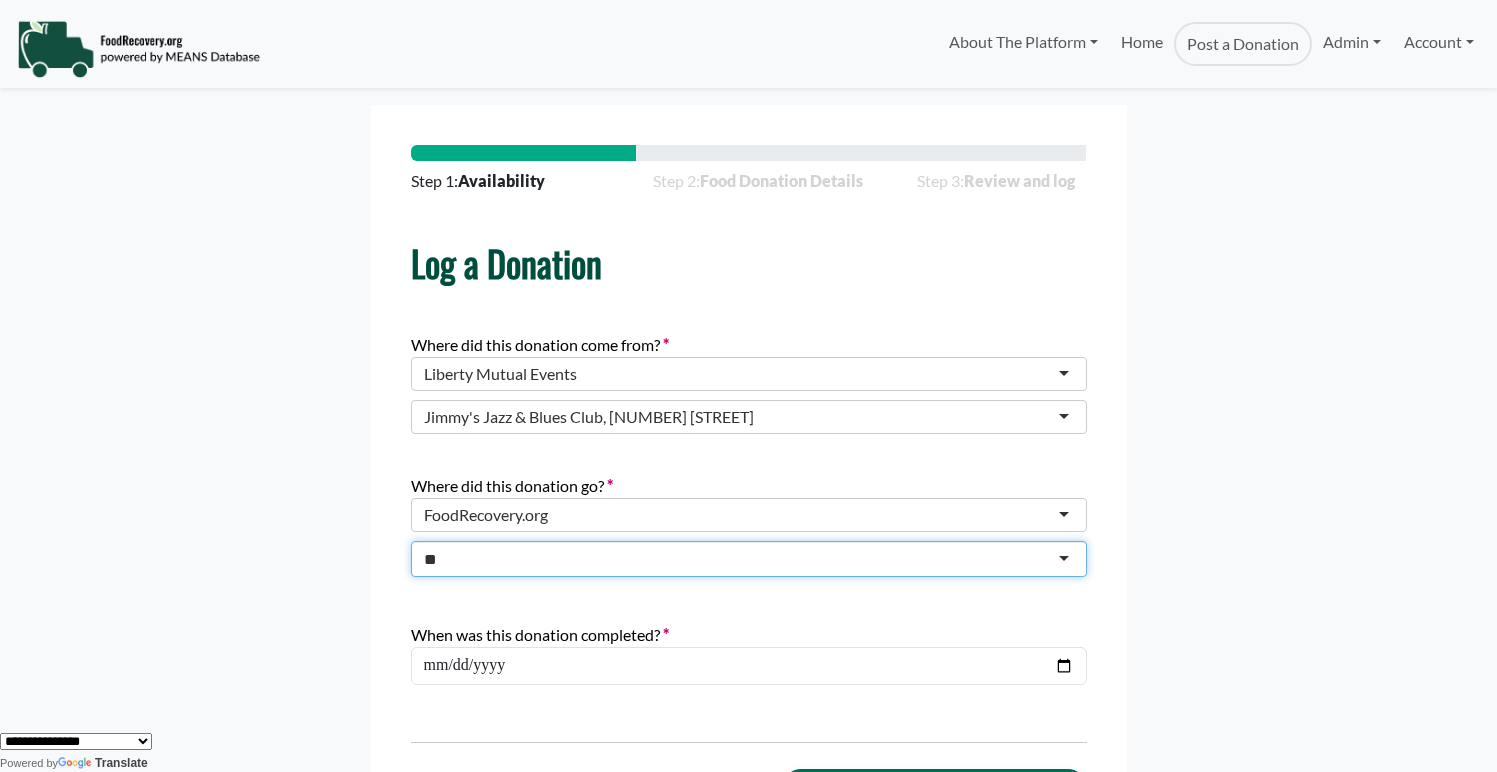 type on "*" 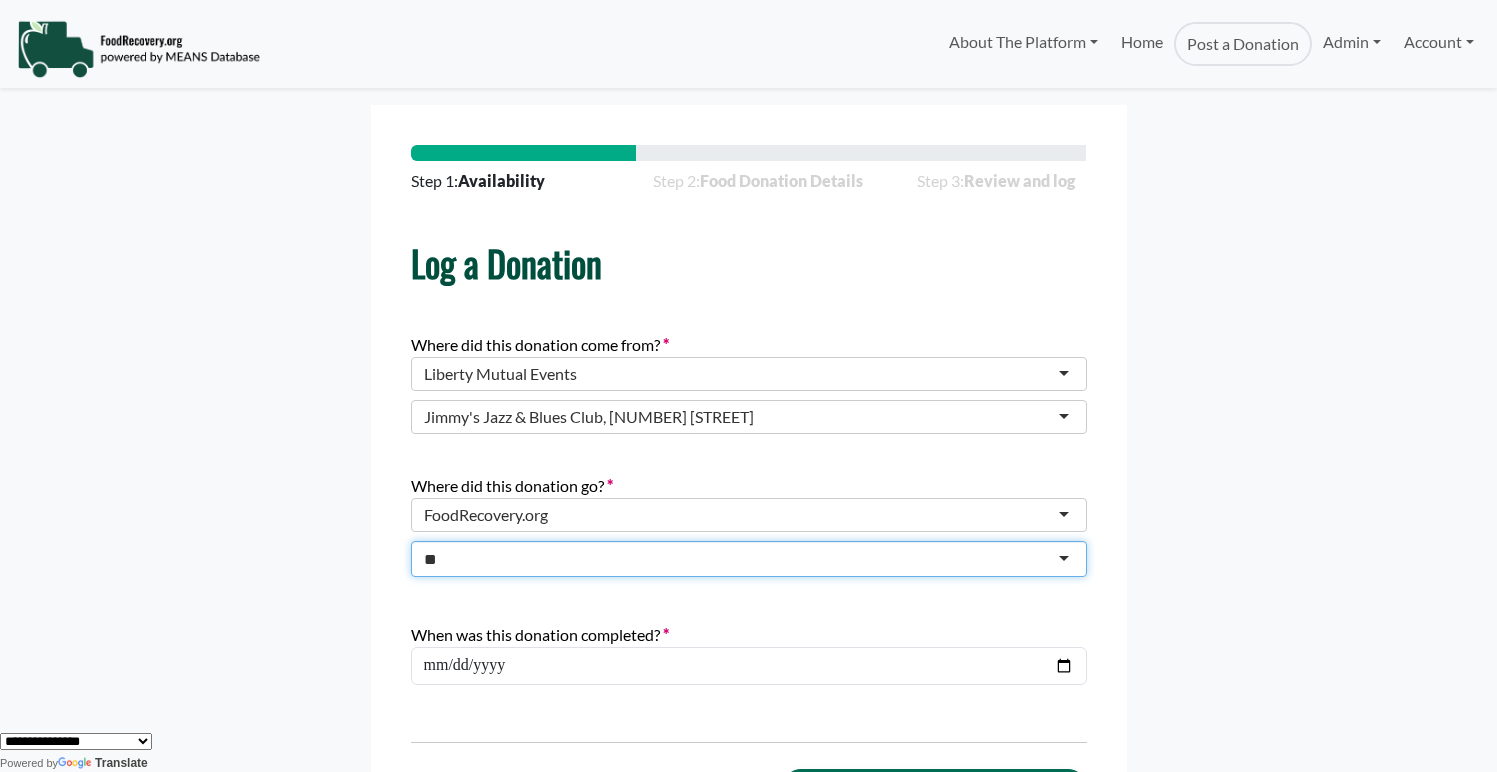 type on "*" 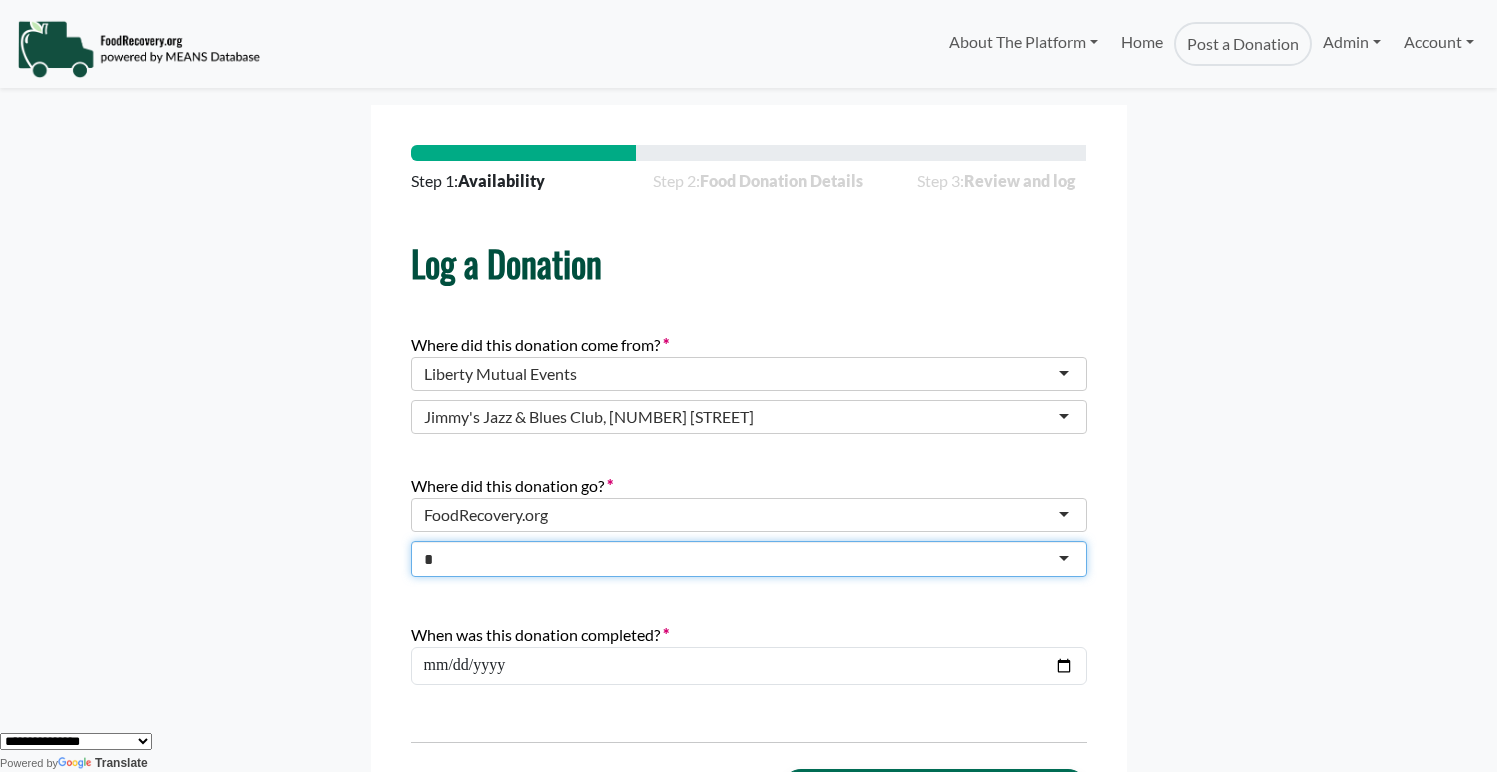 type 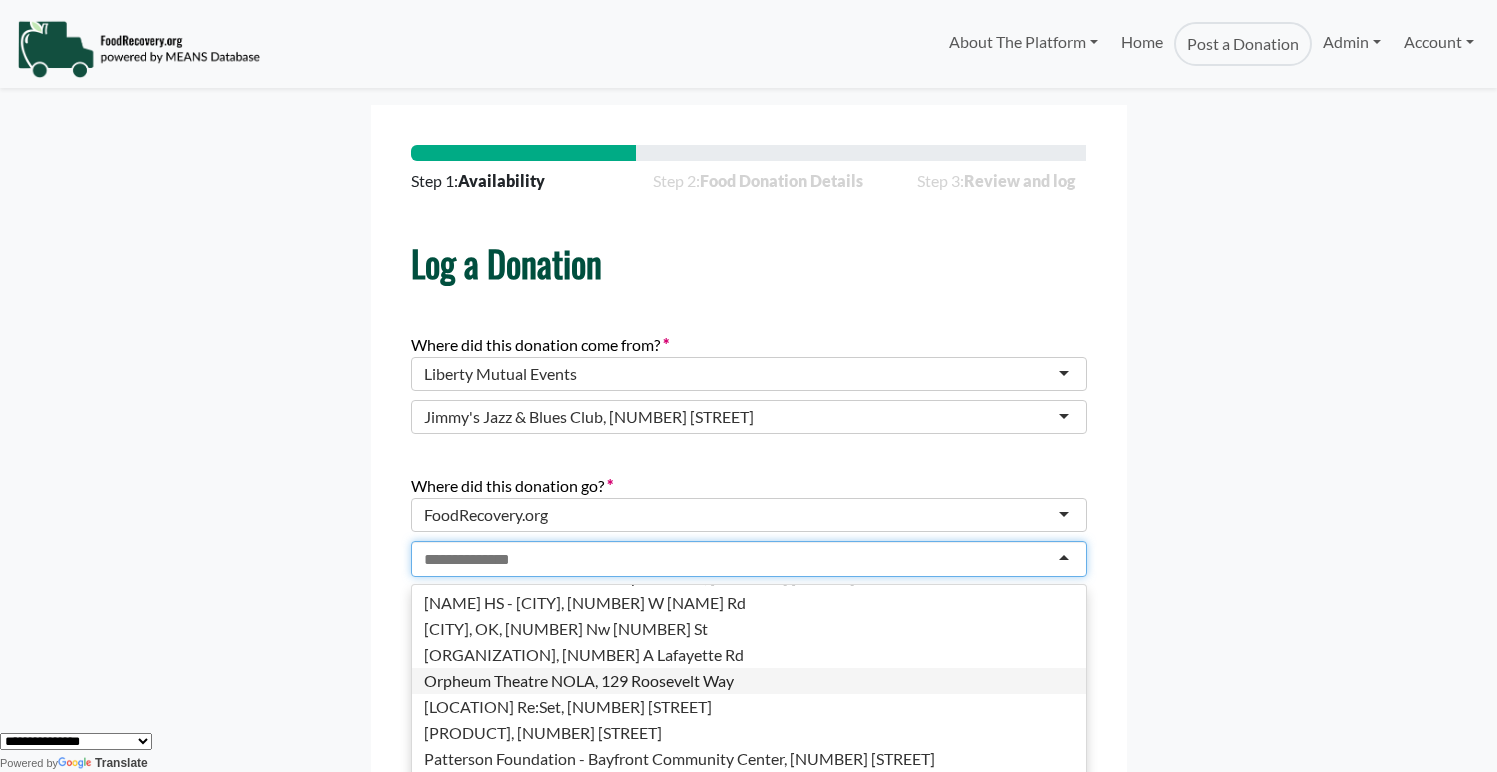 scroll, scrollTop: 2469, scrollLeft: 0, axis: vertical 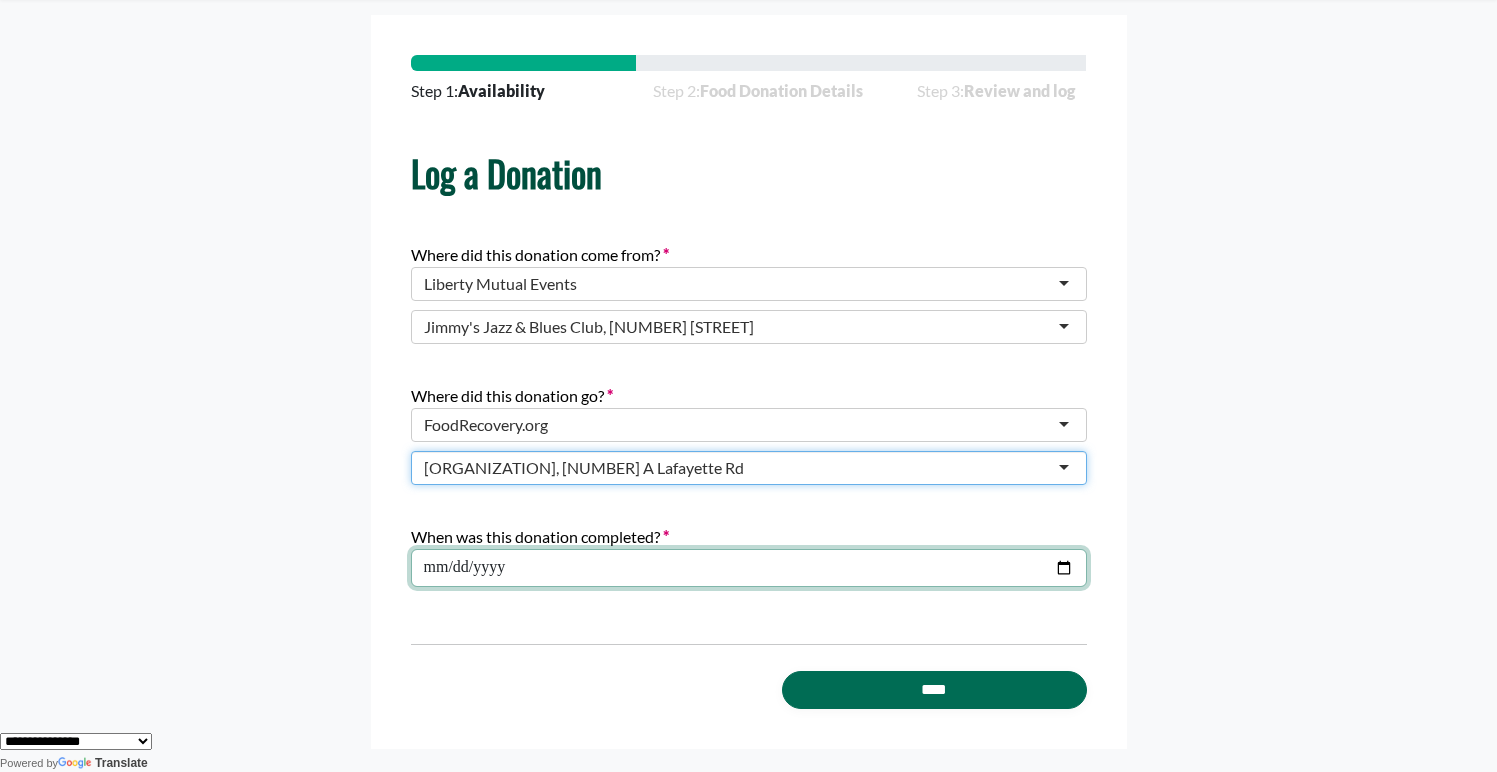click on "**********" at bounding box center (749, 568) 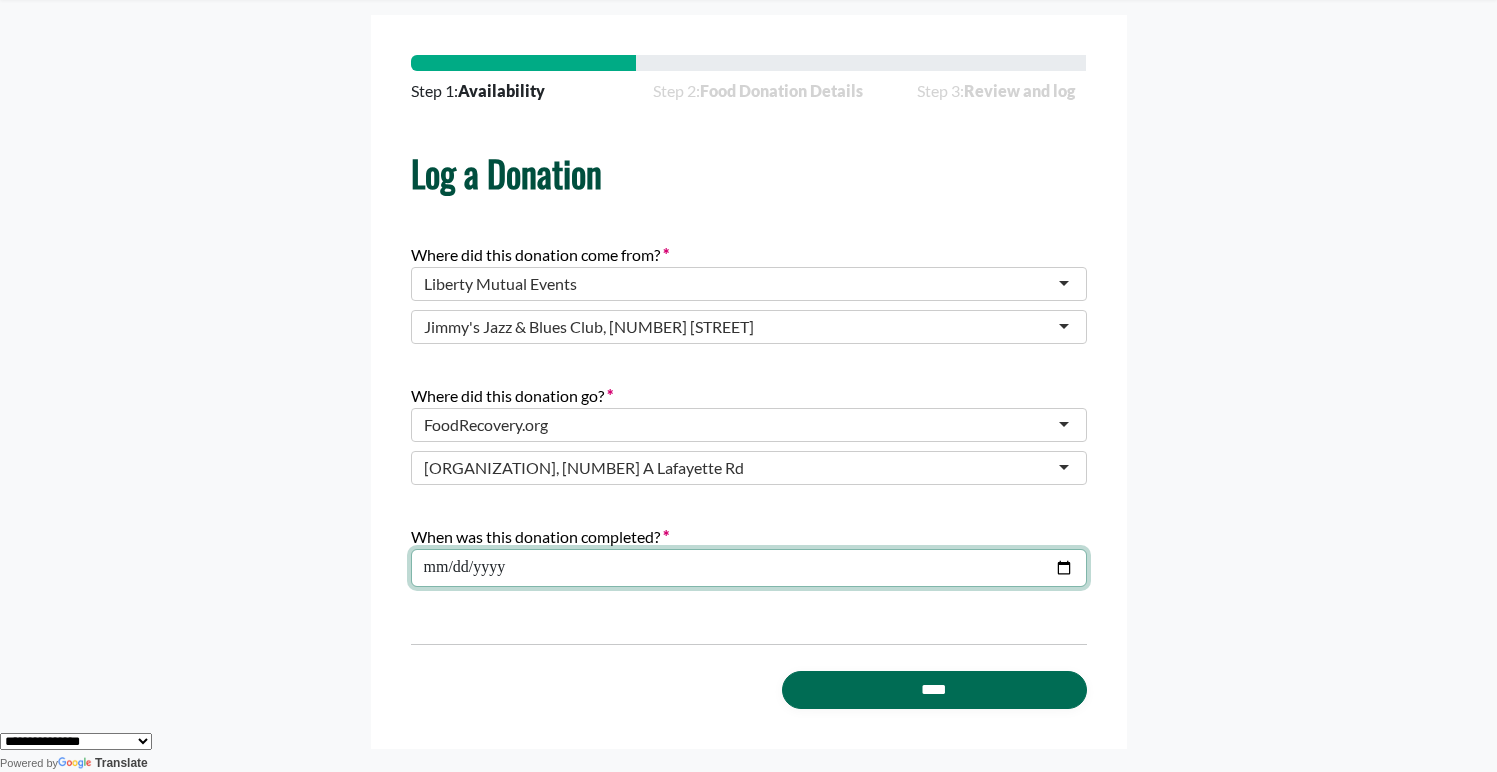 click on "**********" at bounding box center [749, 568] 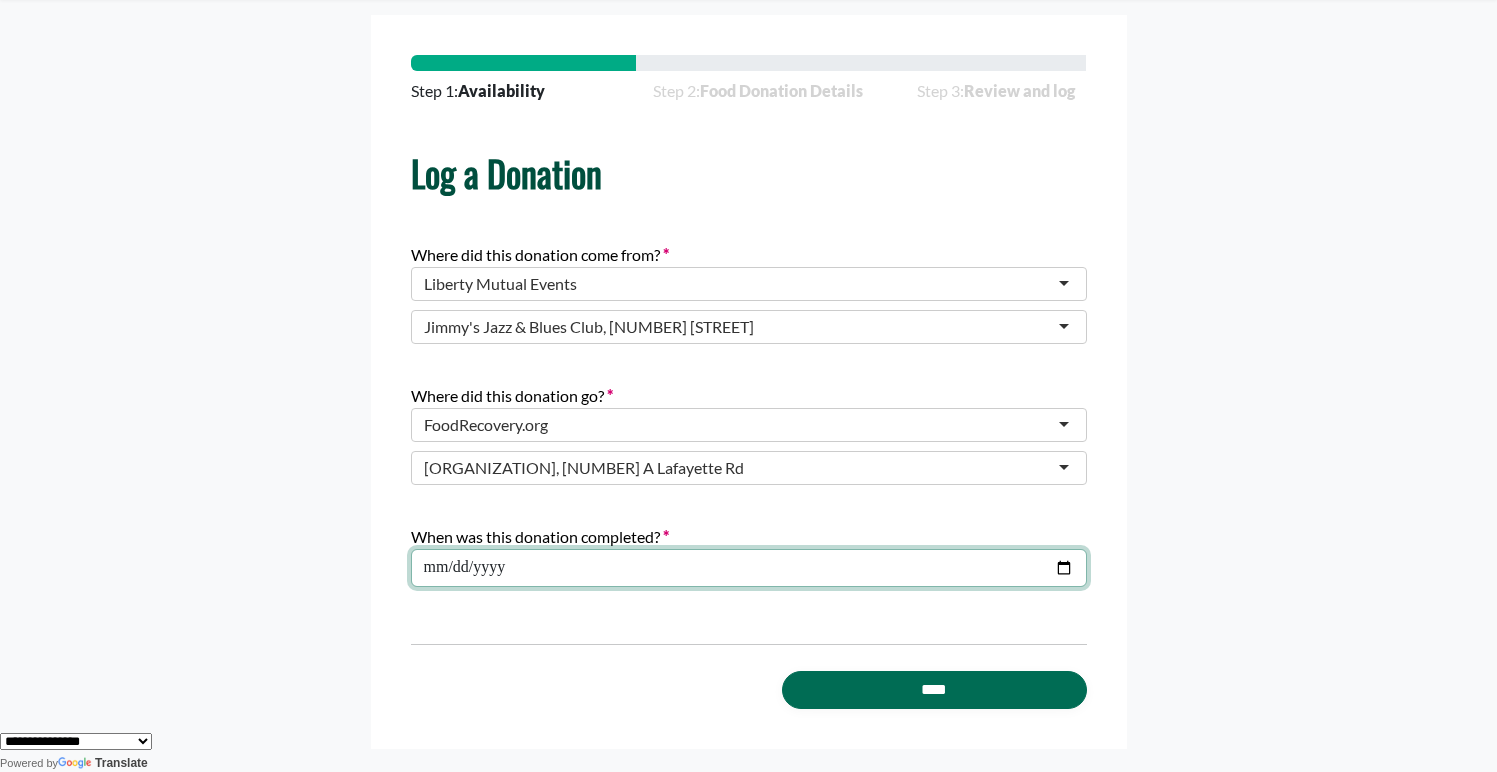 type on "**********" 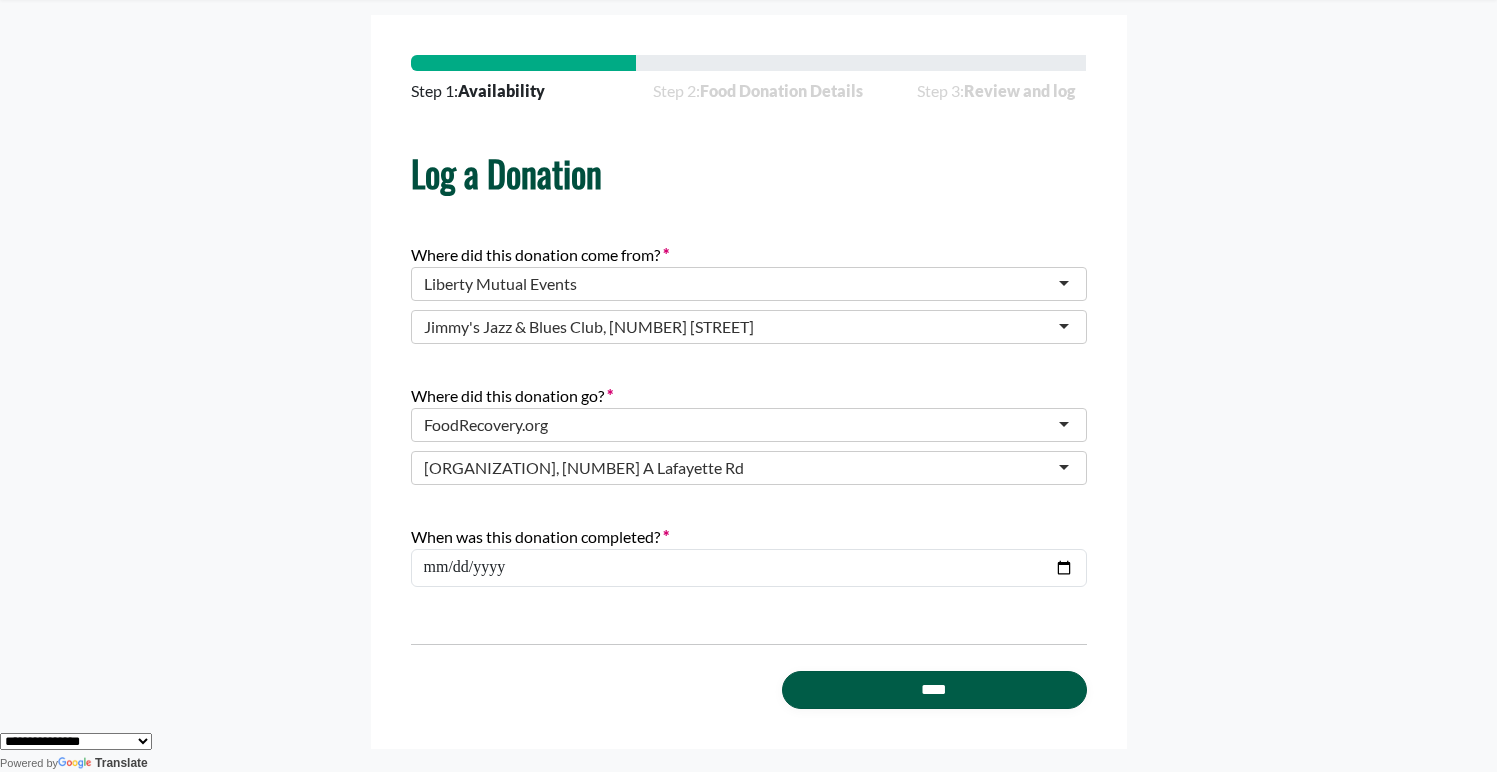 click on "****" at bounding box center [934, 690] 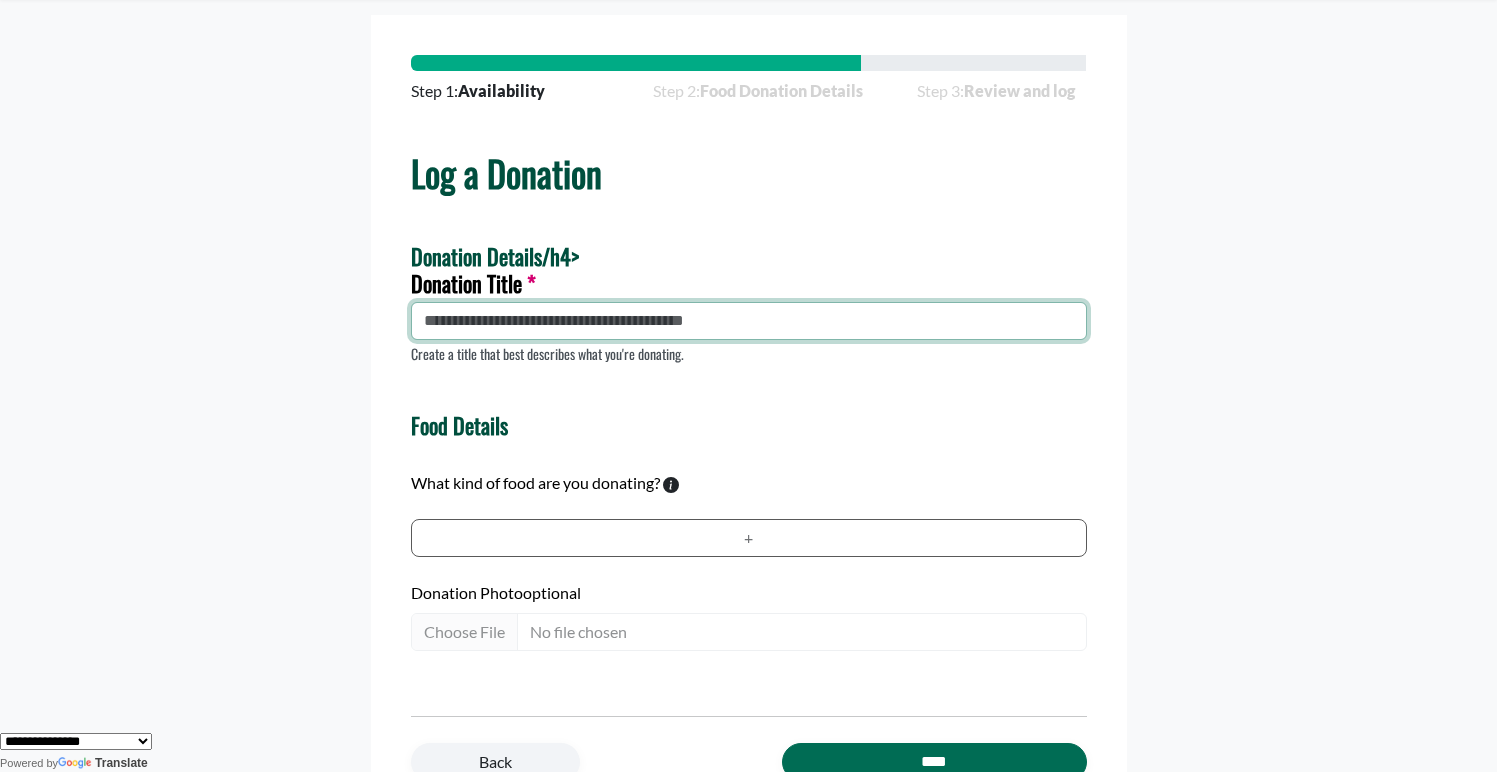 click at bounding box center (749, 321) 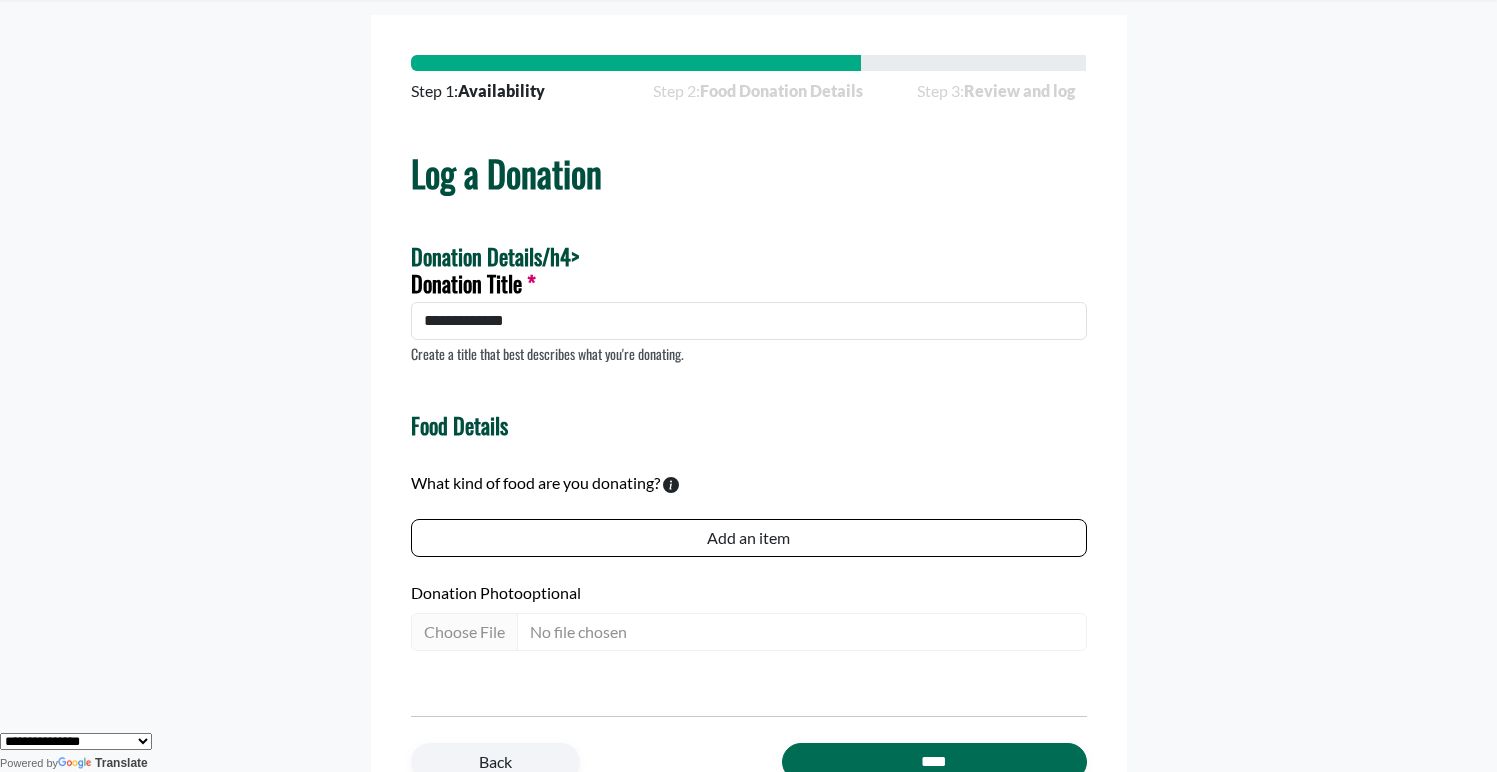 click on "Add an item" at bounding box center (749, 538) 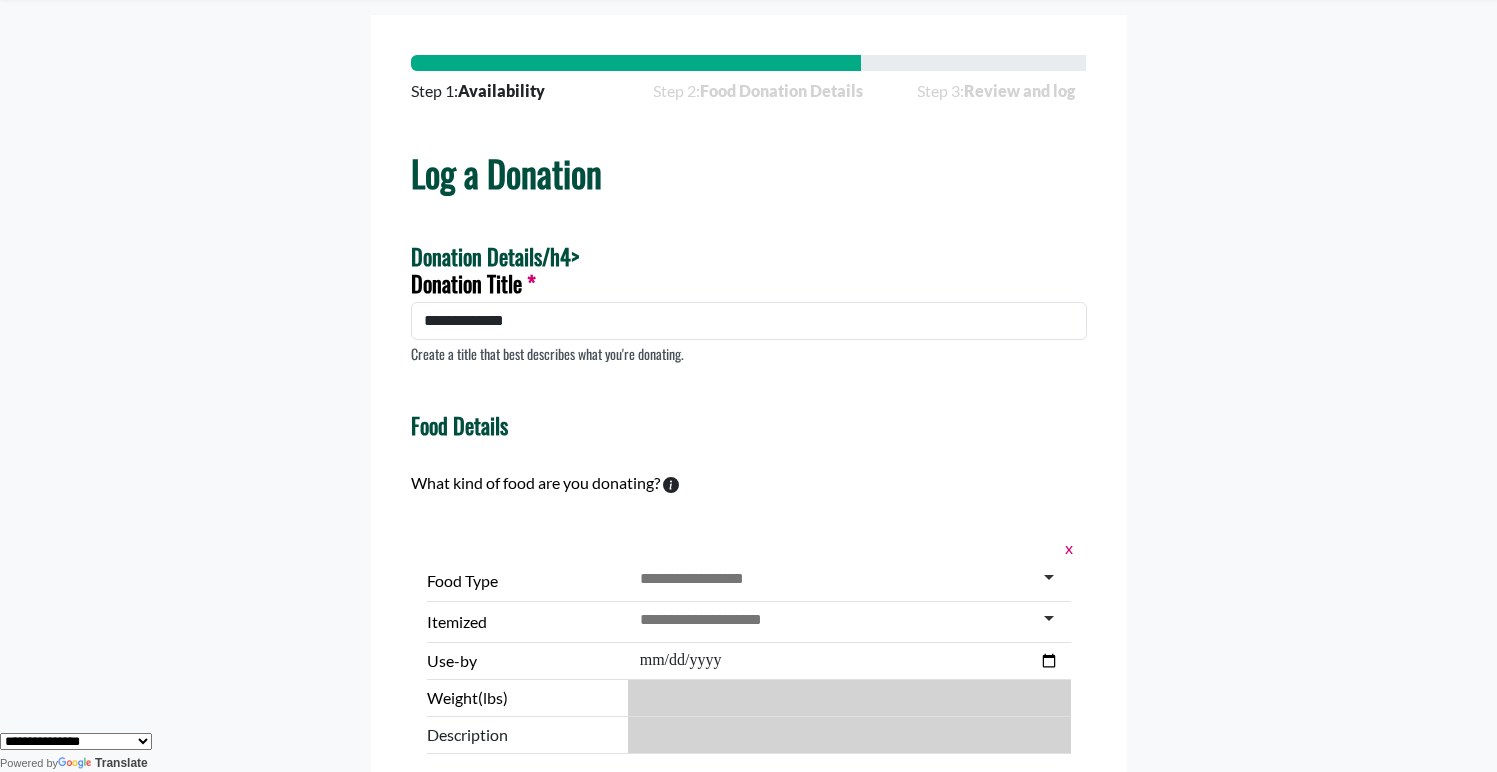 click at bounding box center (703, 579) 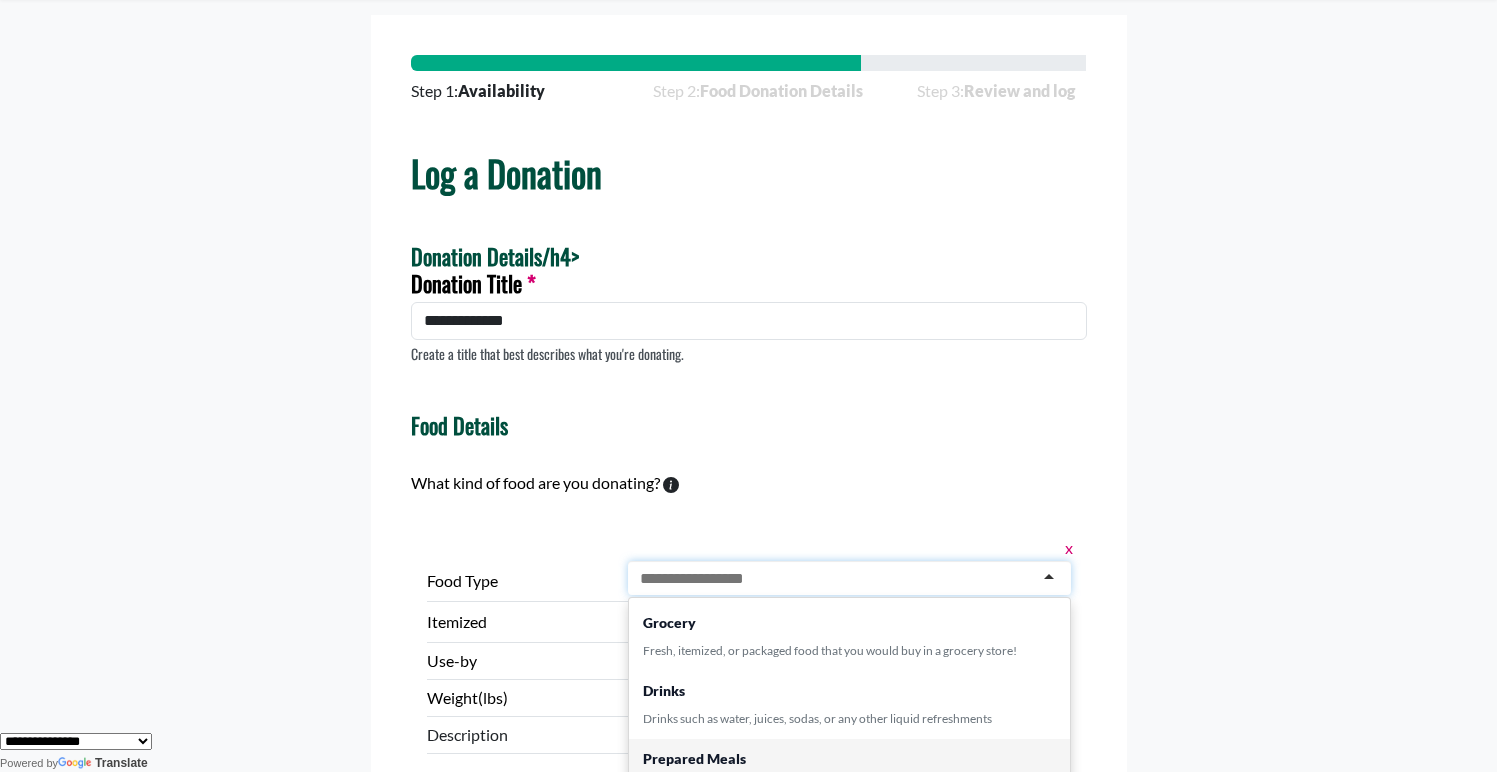 scroll, scrollTop: 0, scrollLeft: 0, axis: both 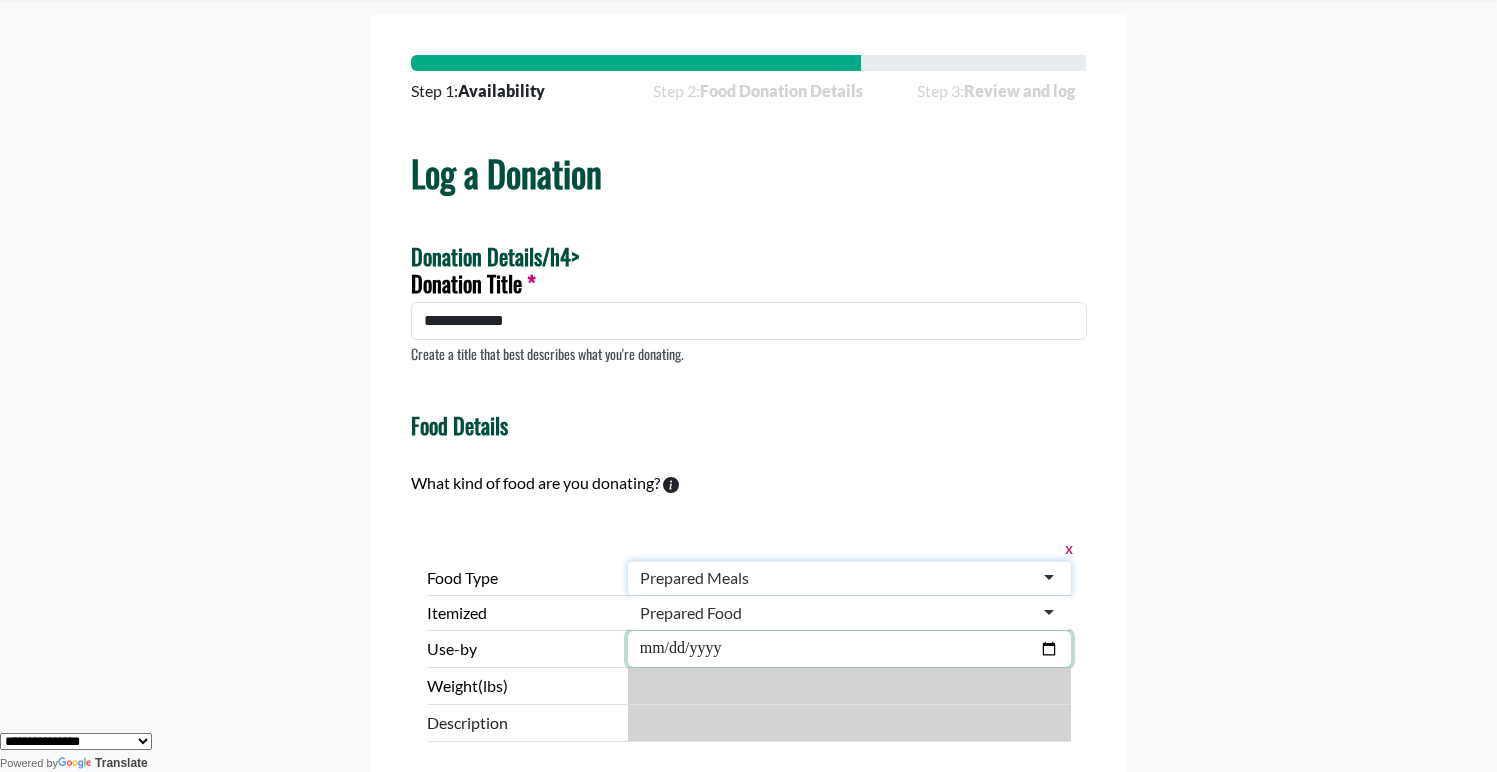 click at bounding box center (849, 649) 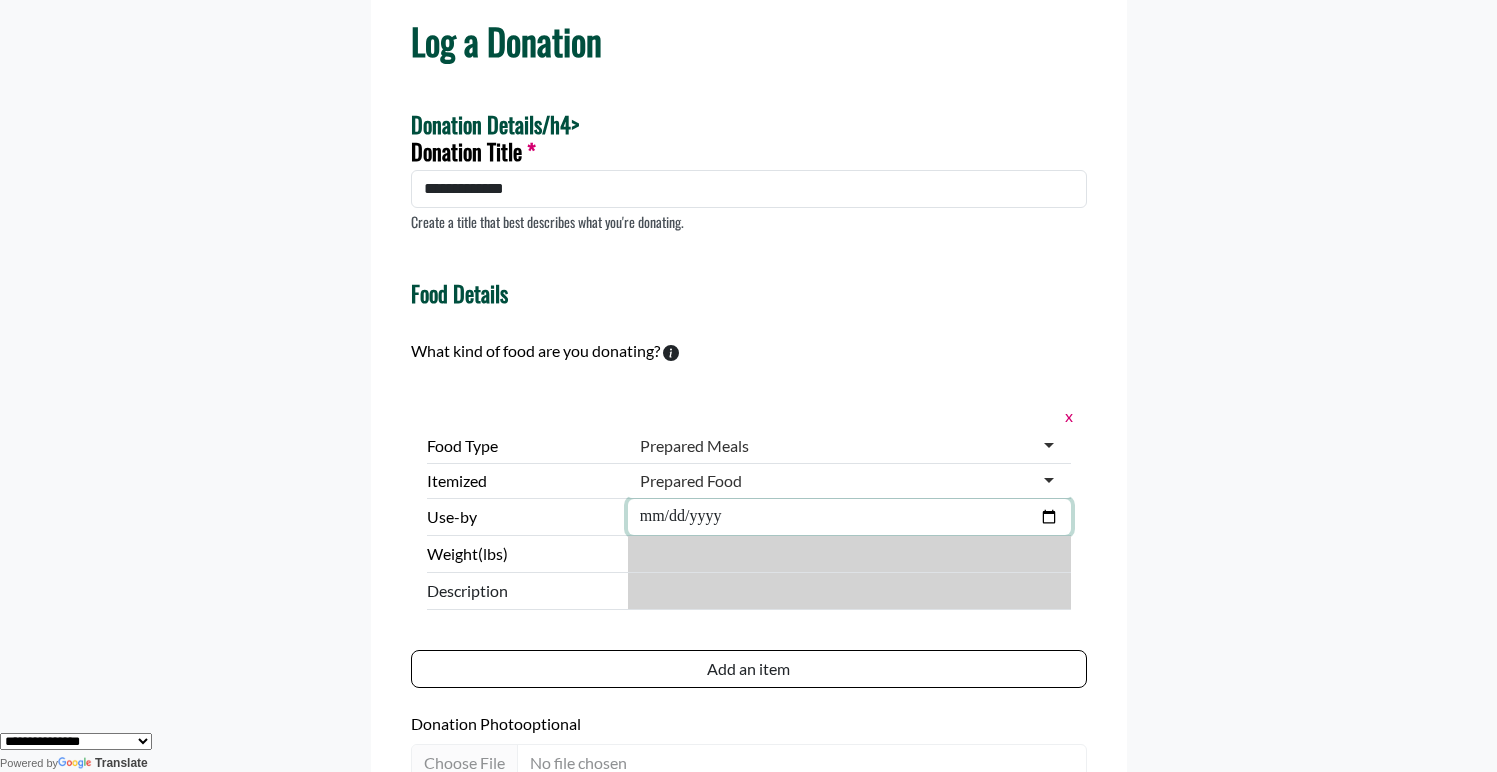 scroll, scrollTop: 229, scrollLeft: 0, axis: vertical 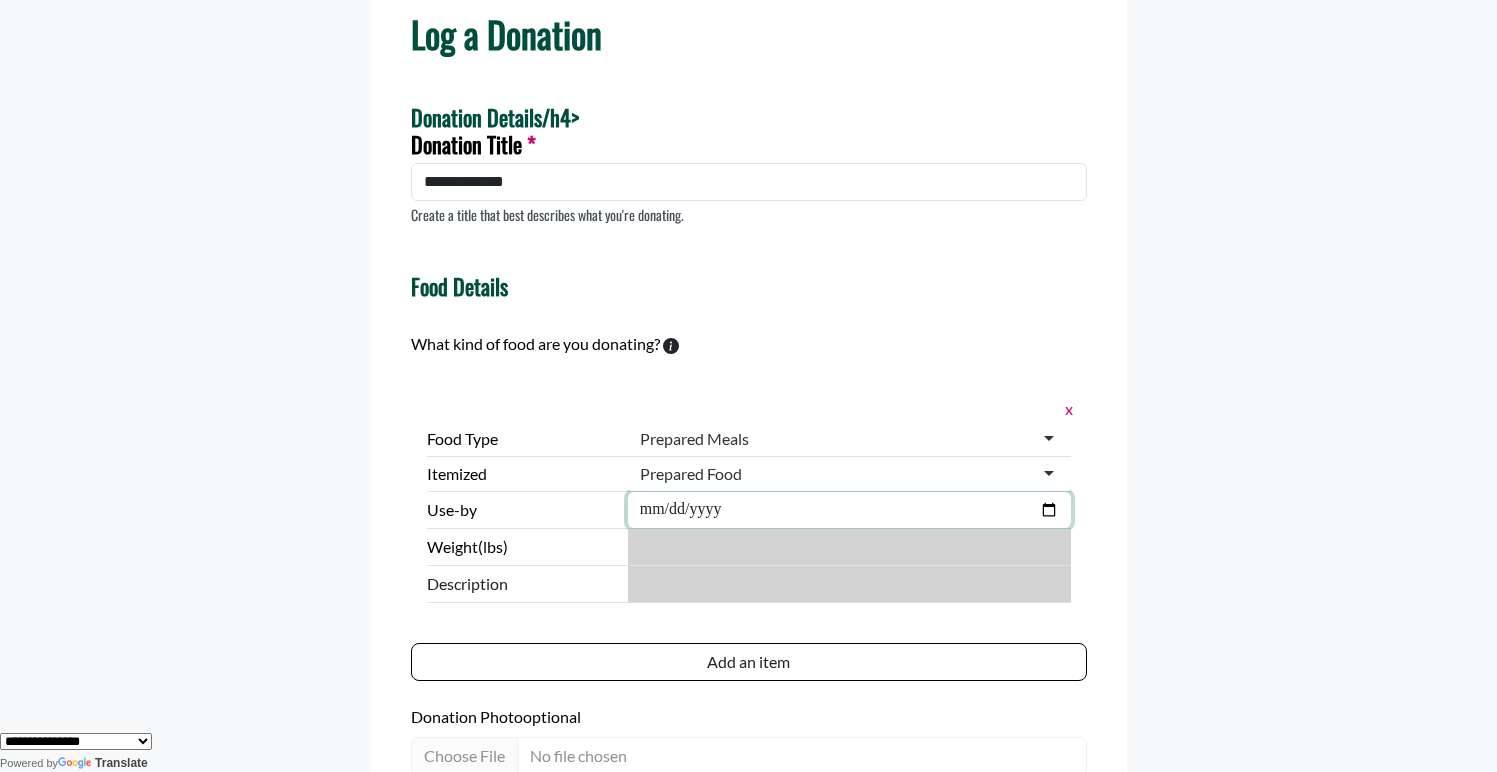 click at bounding box center [849, 510] 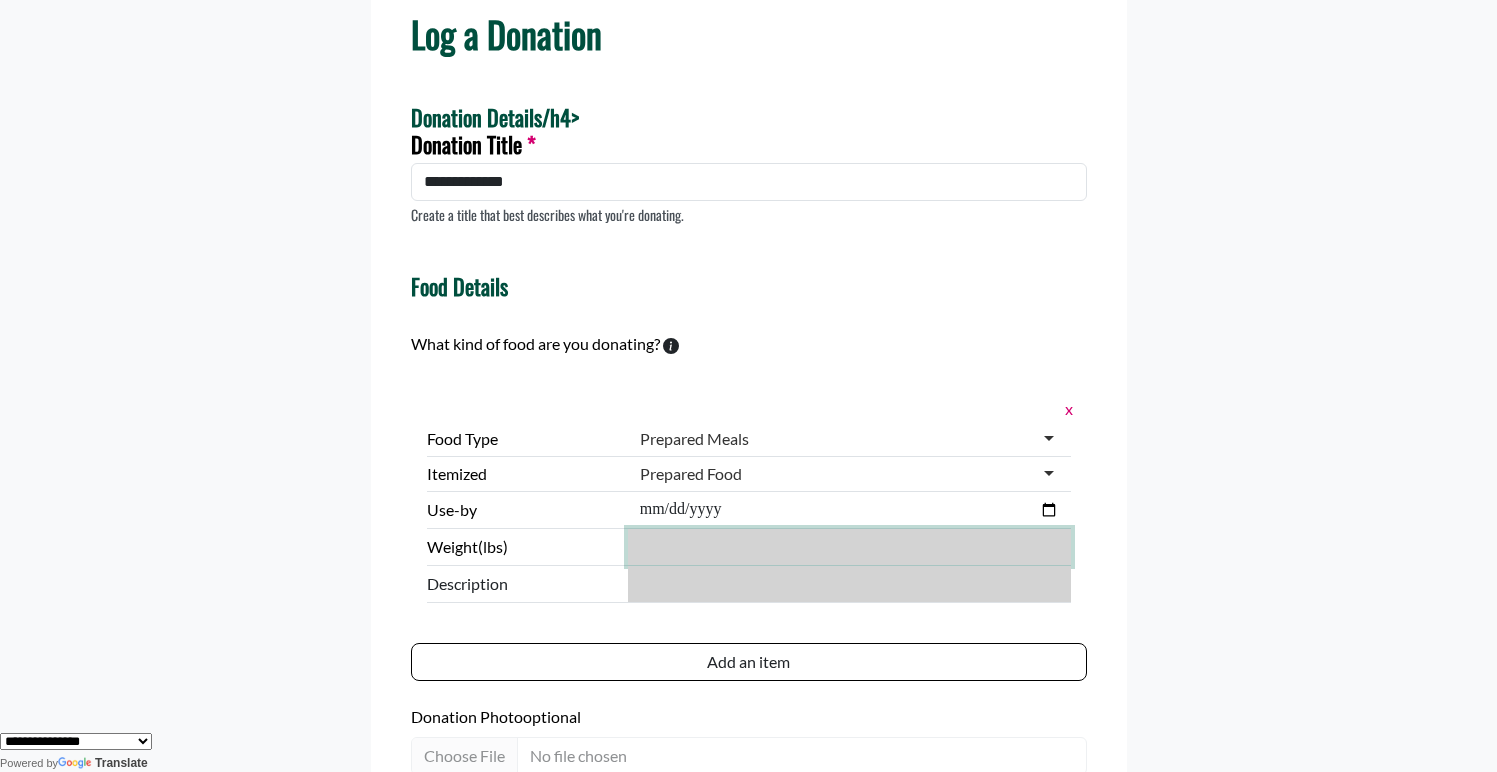 click on "***" at bounding box center (849, 547) 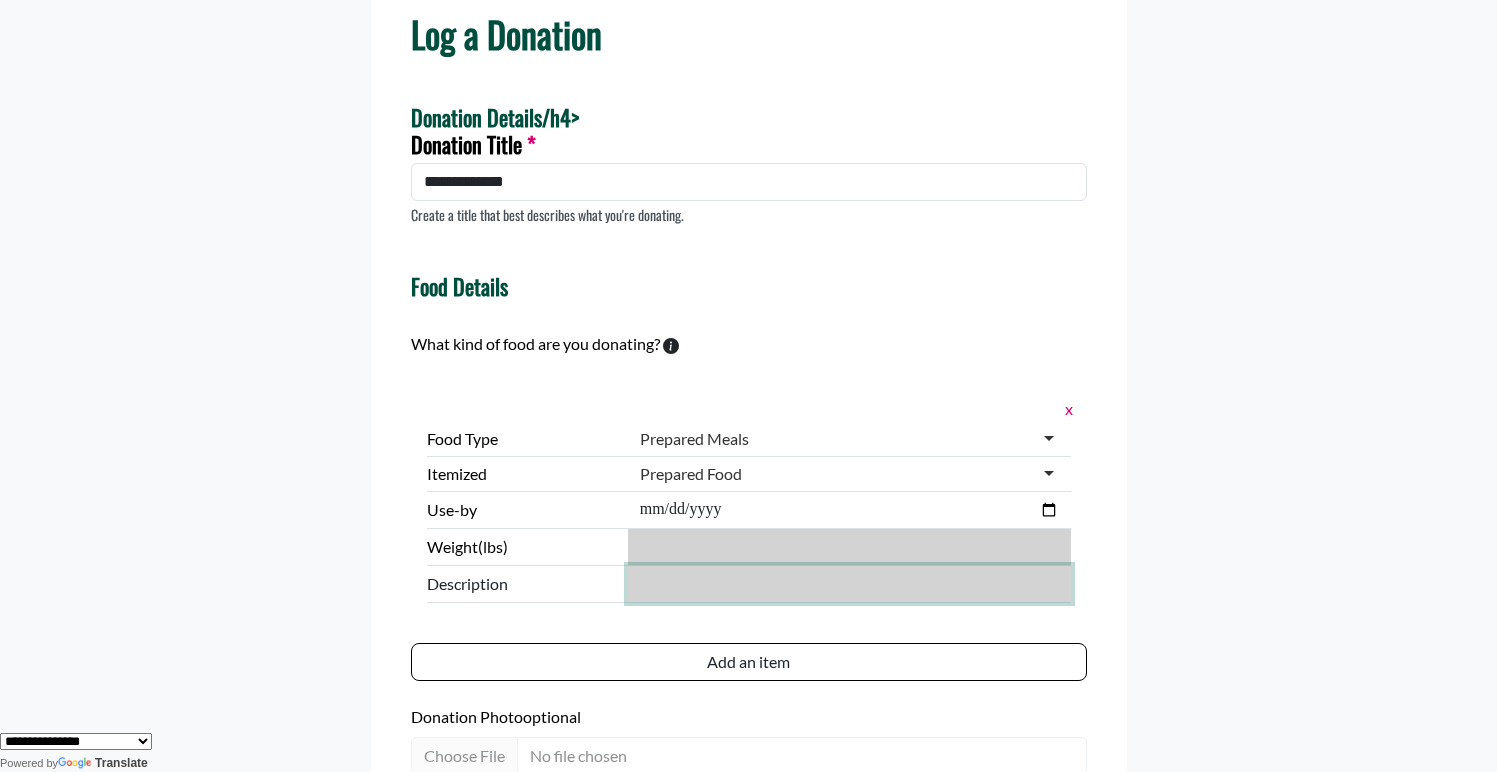 click at bounding box center (849, 584) 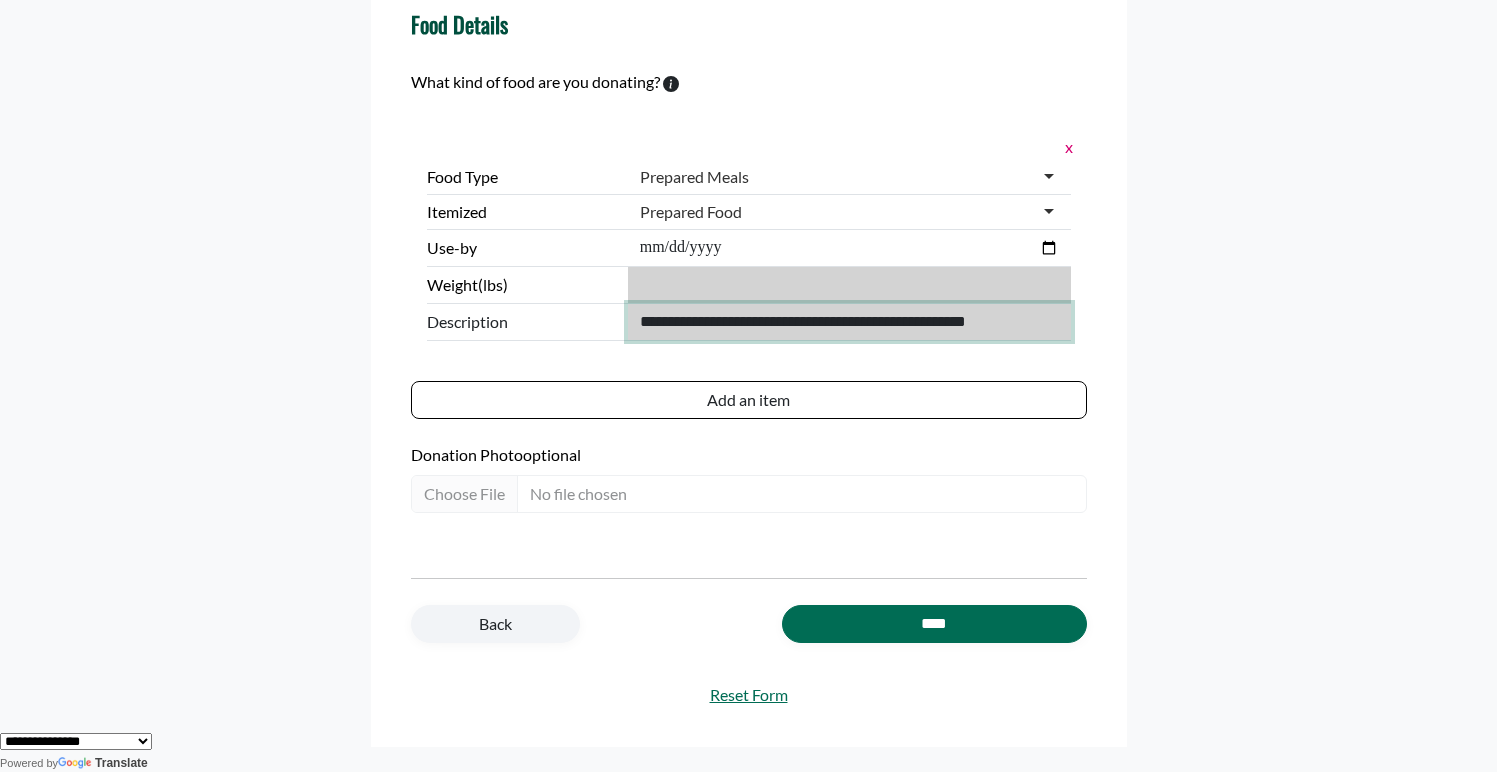 scroll, scrollTop: 528, scrollLeft: 0, axis: vertical 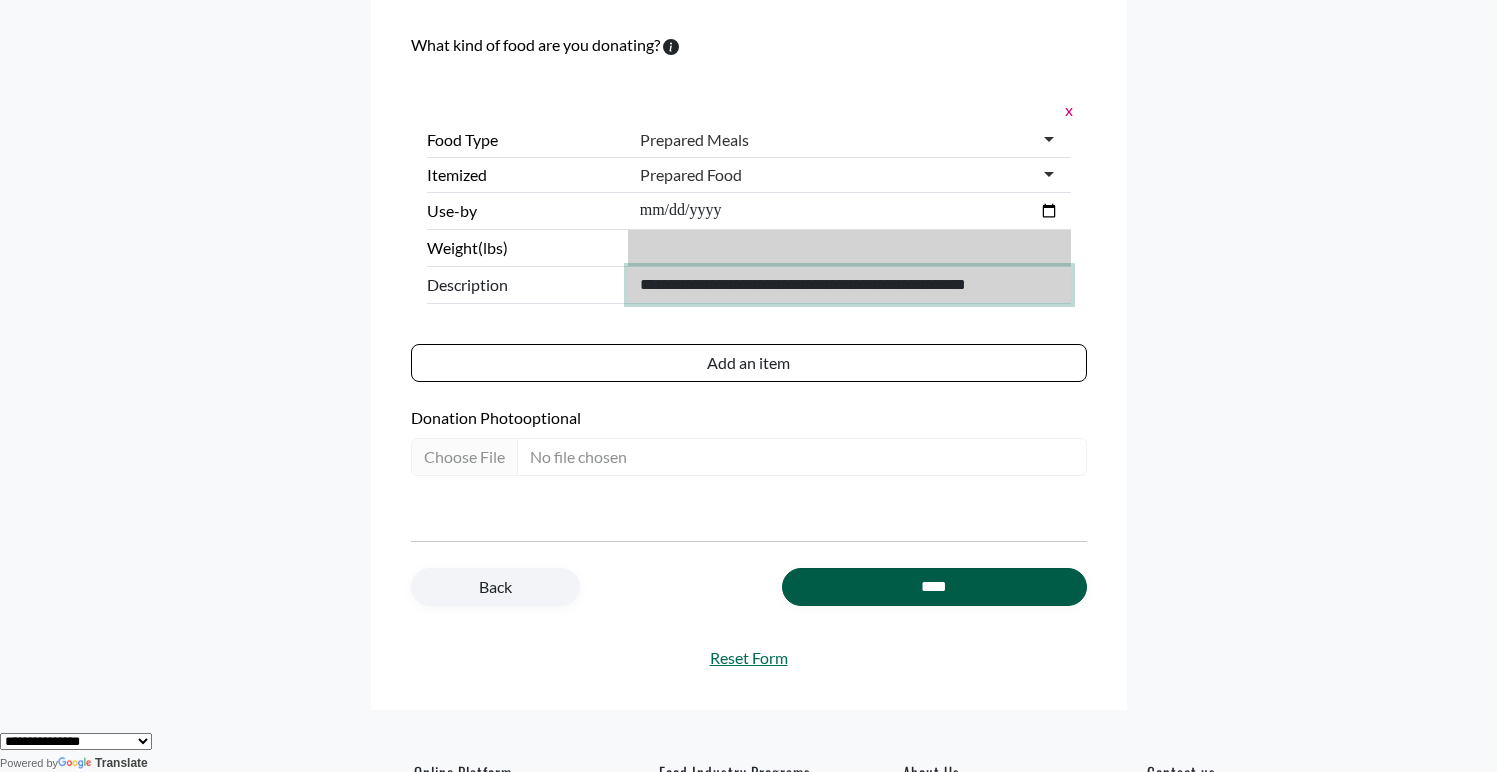 type on "**********" 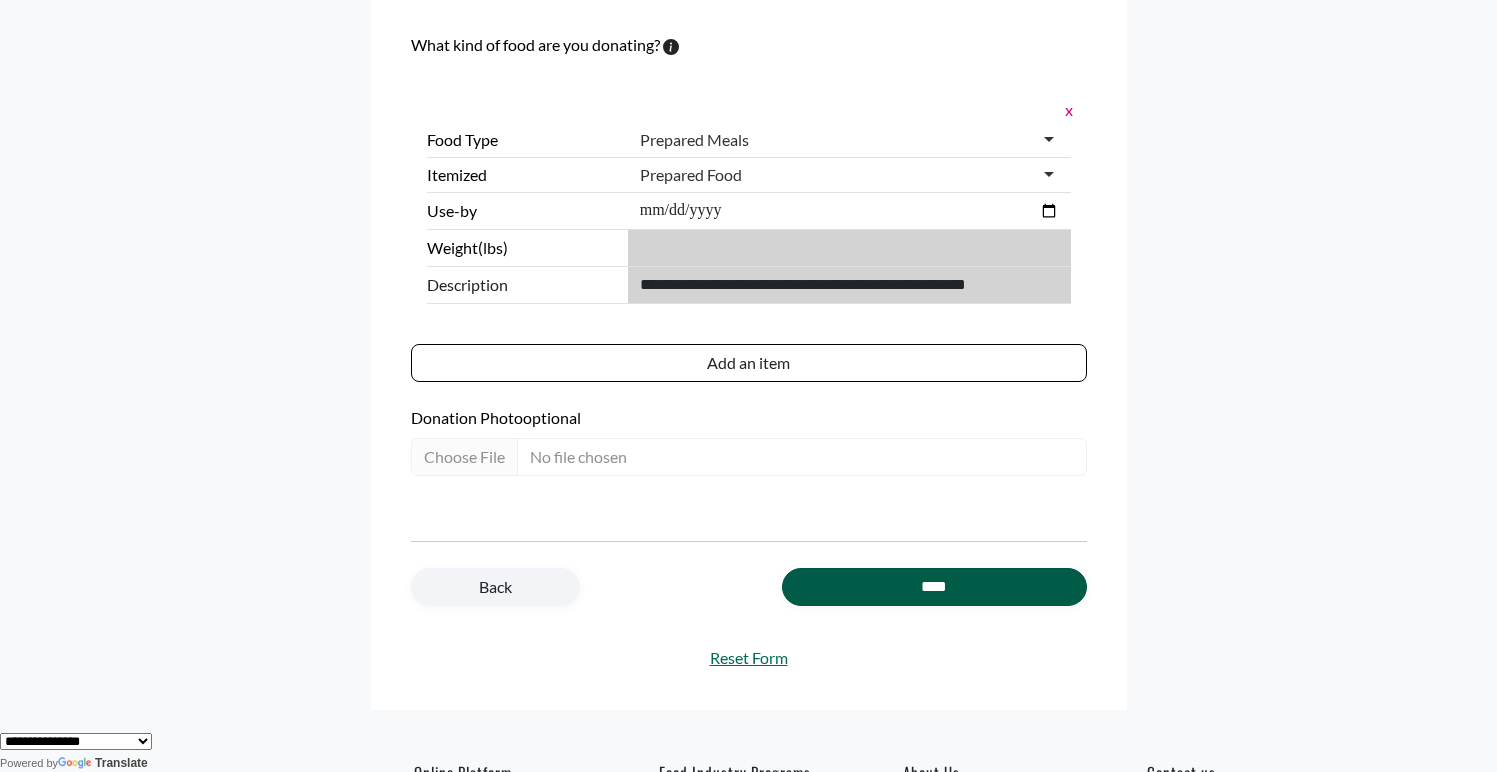 click on "****" at bounding box center [934, 587] 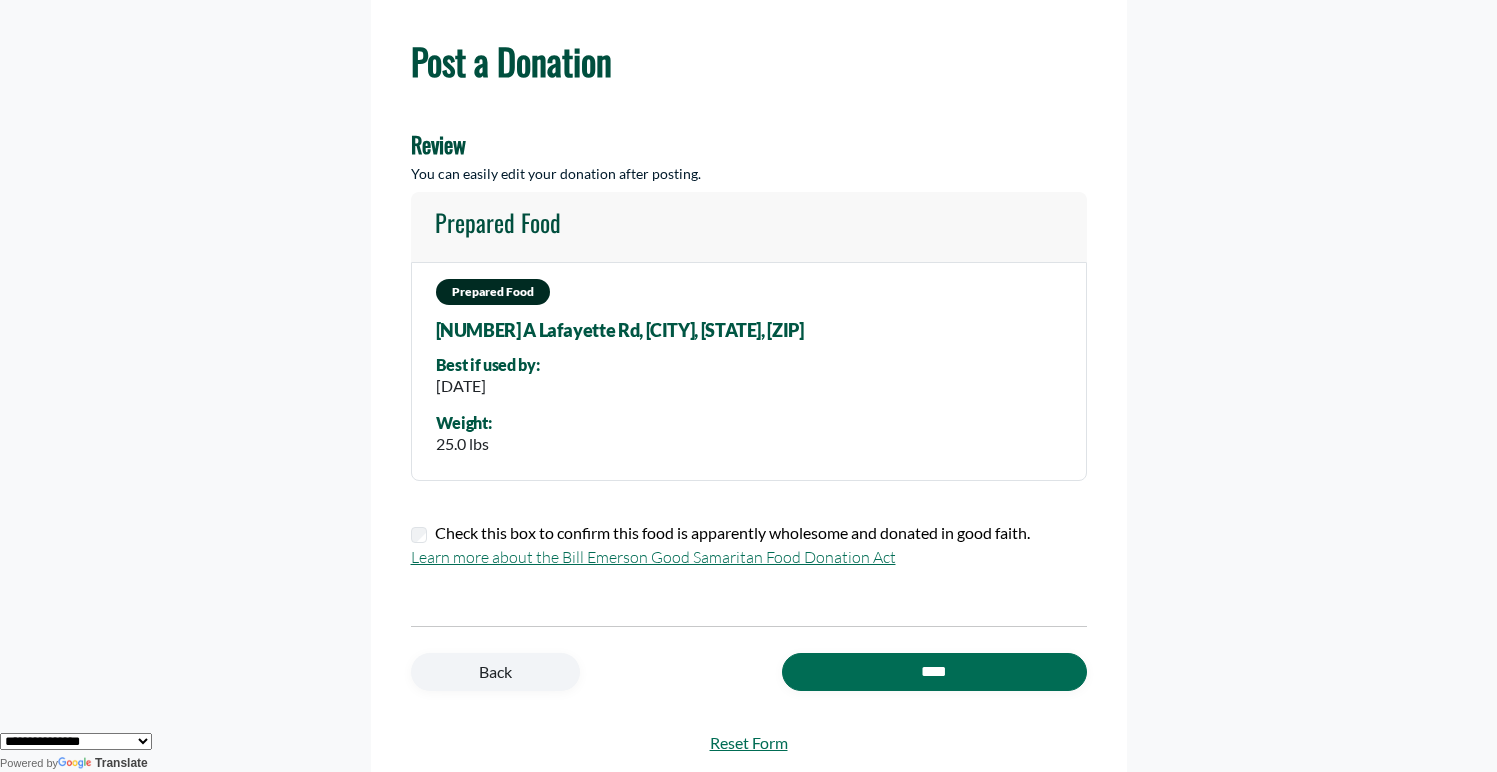 scroll, scrollTop: 201, scrollLeft: 0, axis: vertical 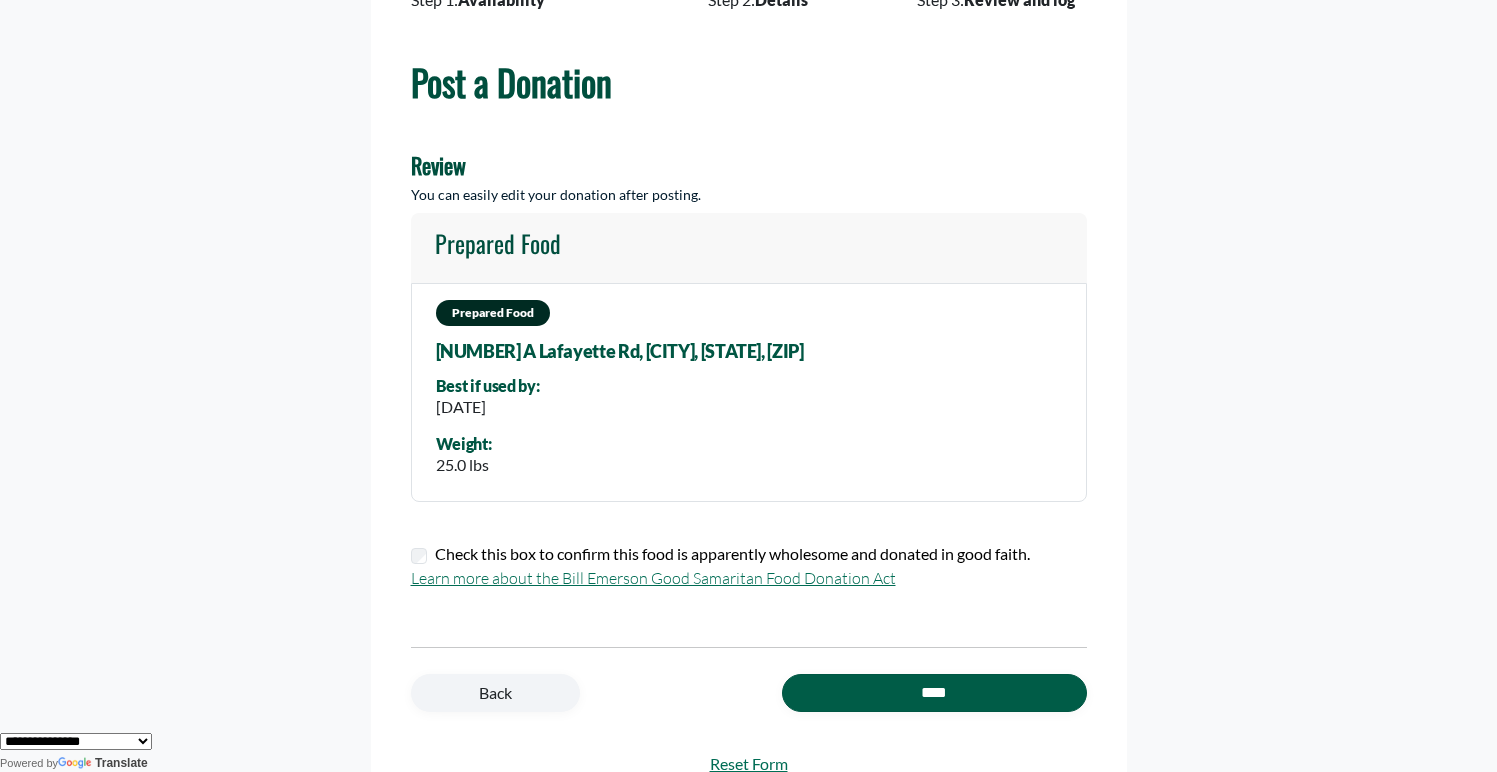 click on "****" at bounding box center (934, 693) 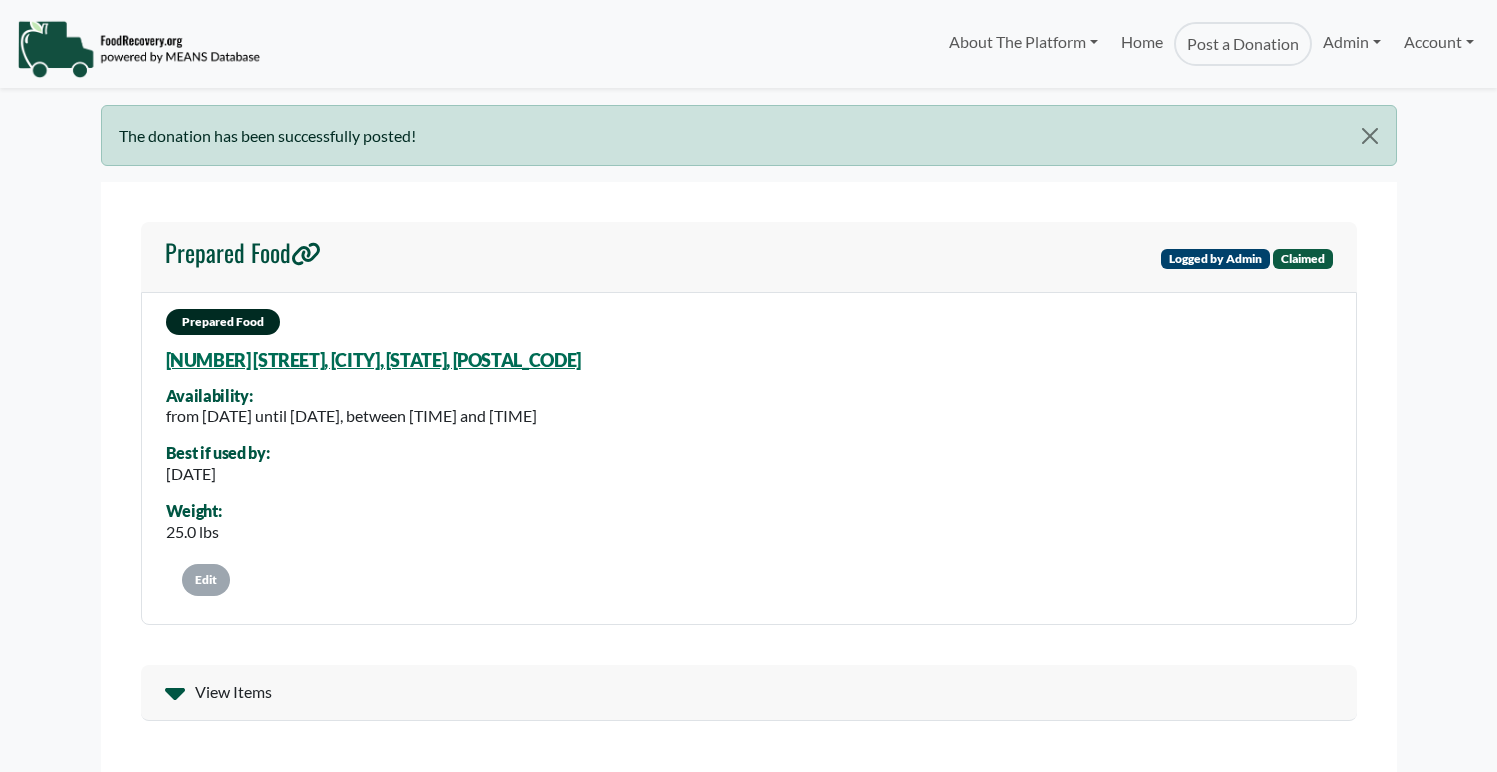 scroll, scrollTop: 0, scrollLeft: 0, axis: both 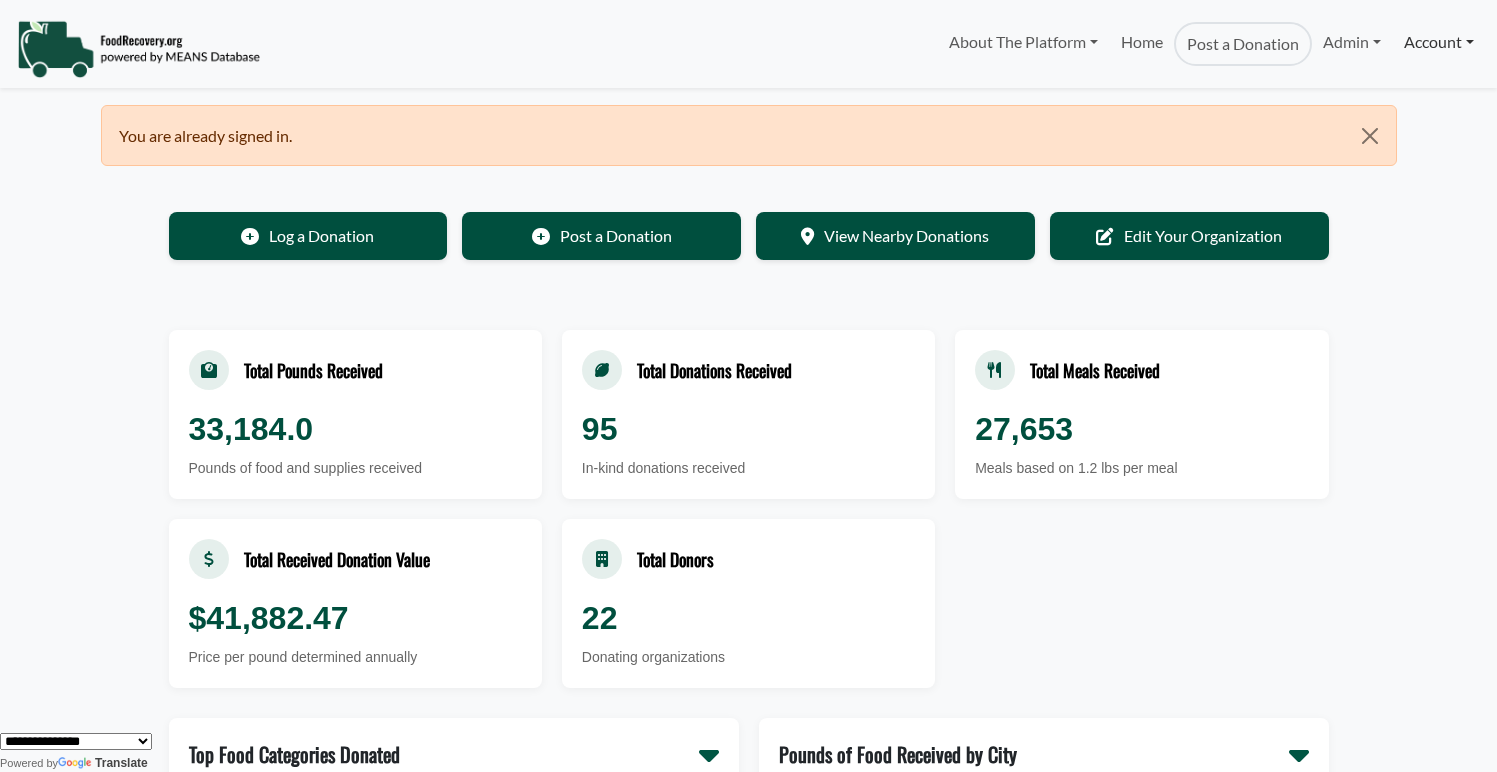 click on "Account" at bounding box center [1439, 42] 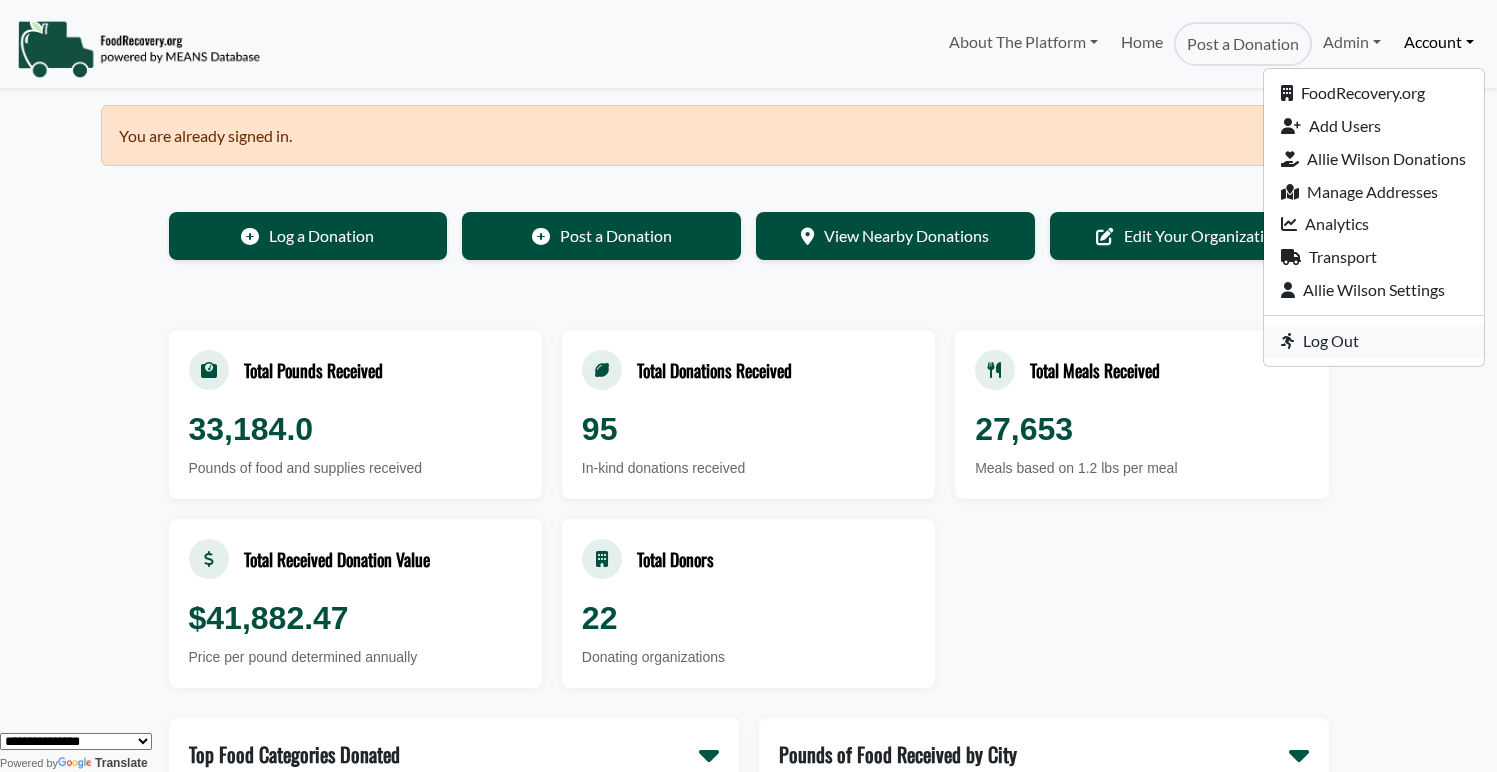 click on "Log Out" at bounding box center (1374, 341) 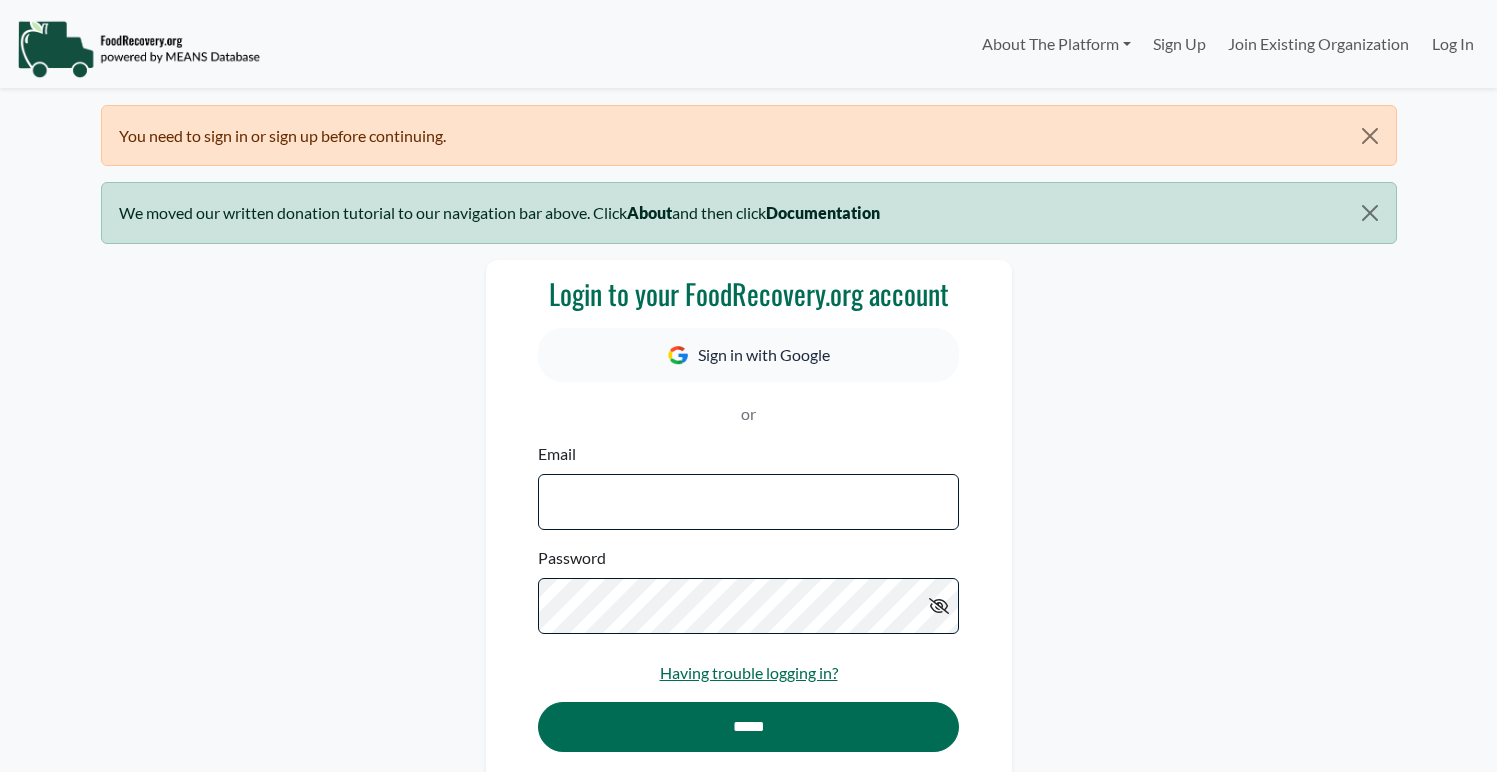 scroll, scrollTop: 0, scrollLeft: 0, axis: both 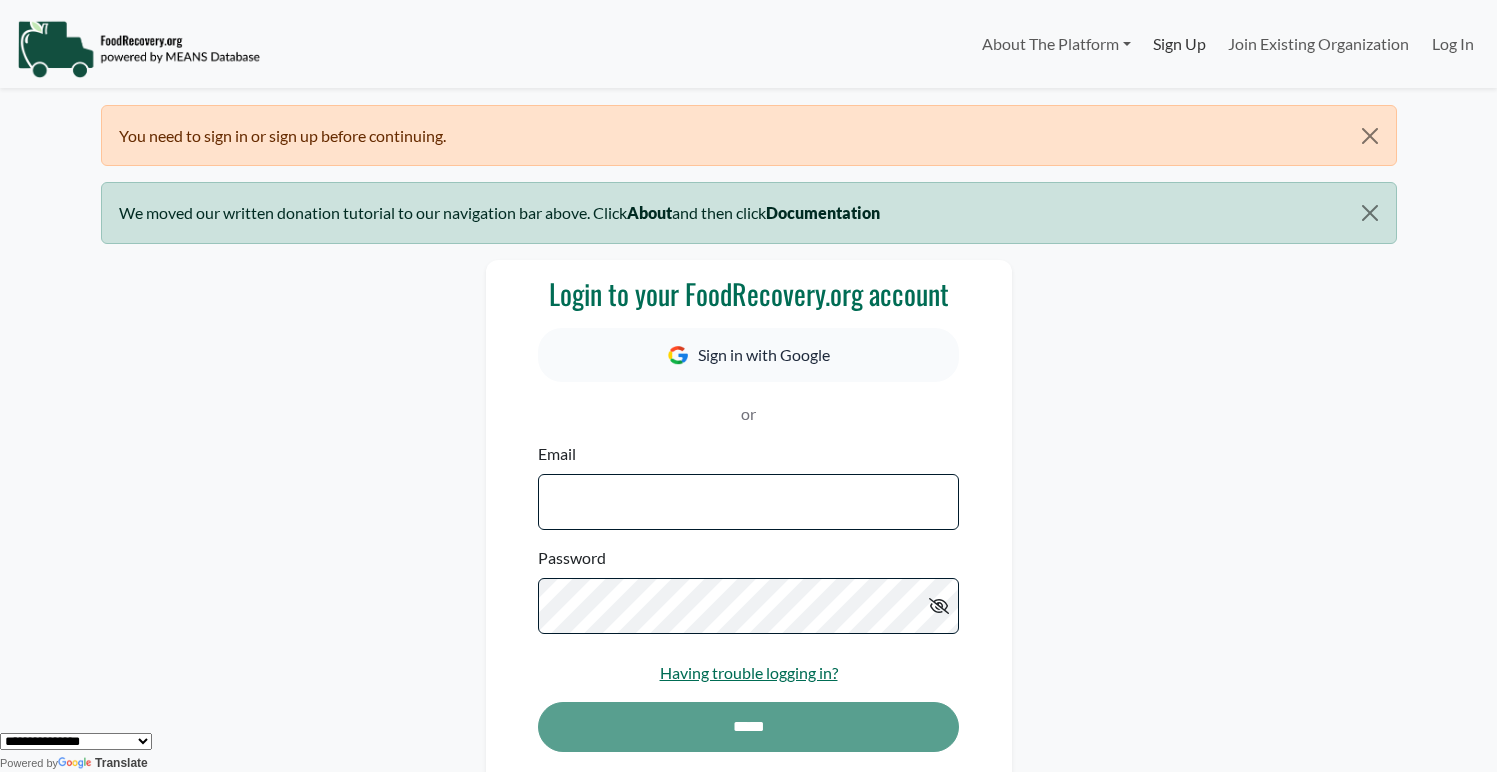 click on "Sign Up" at bounding box center (1179, 44) 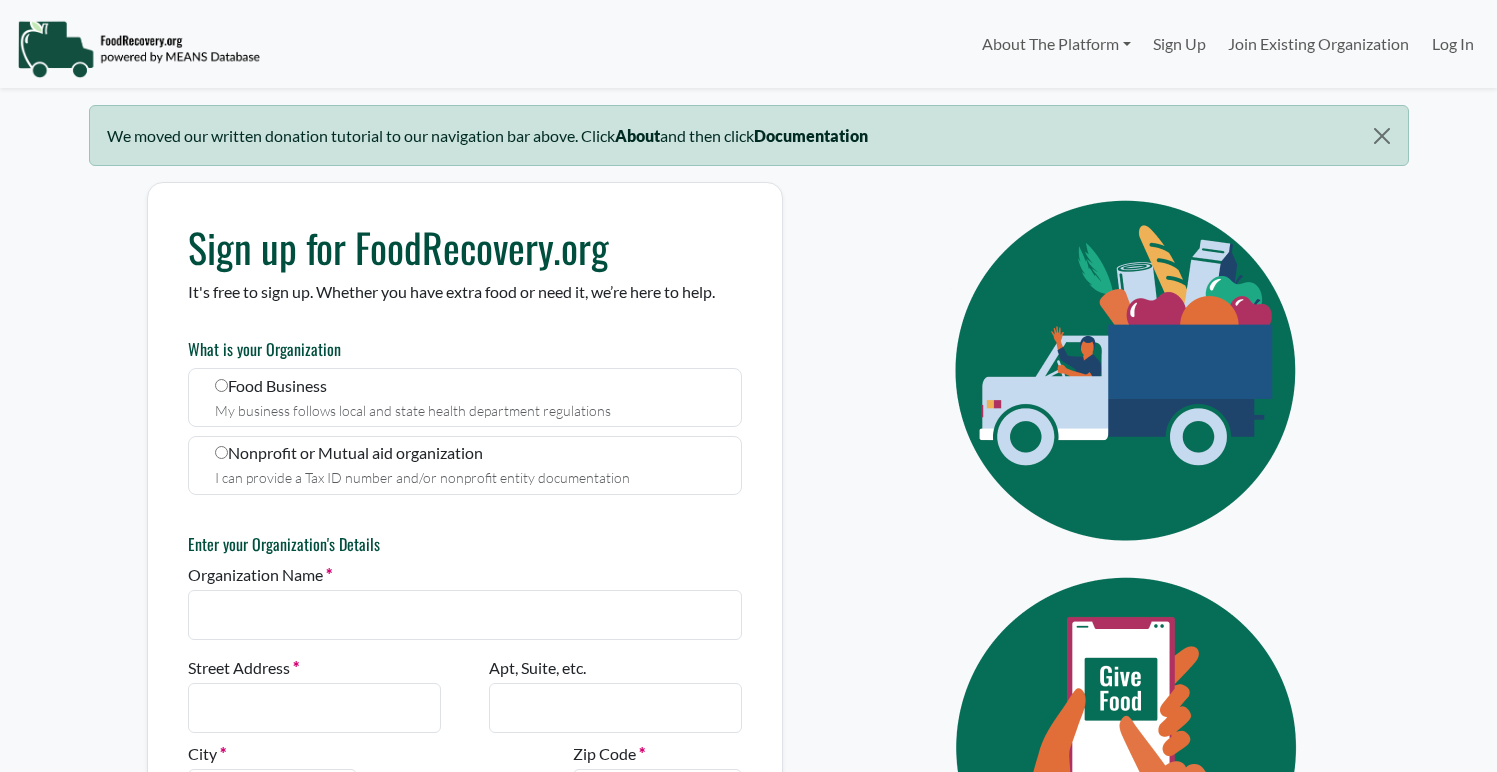 scroll, scrollTop: 0, scrollLeft: 0, axis: both 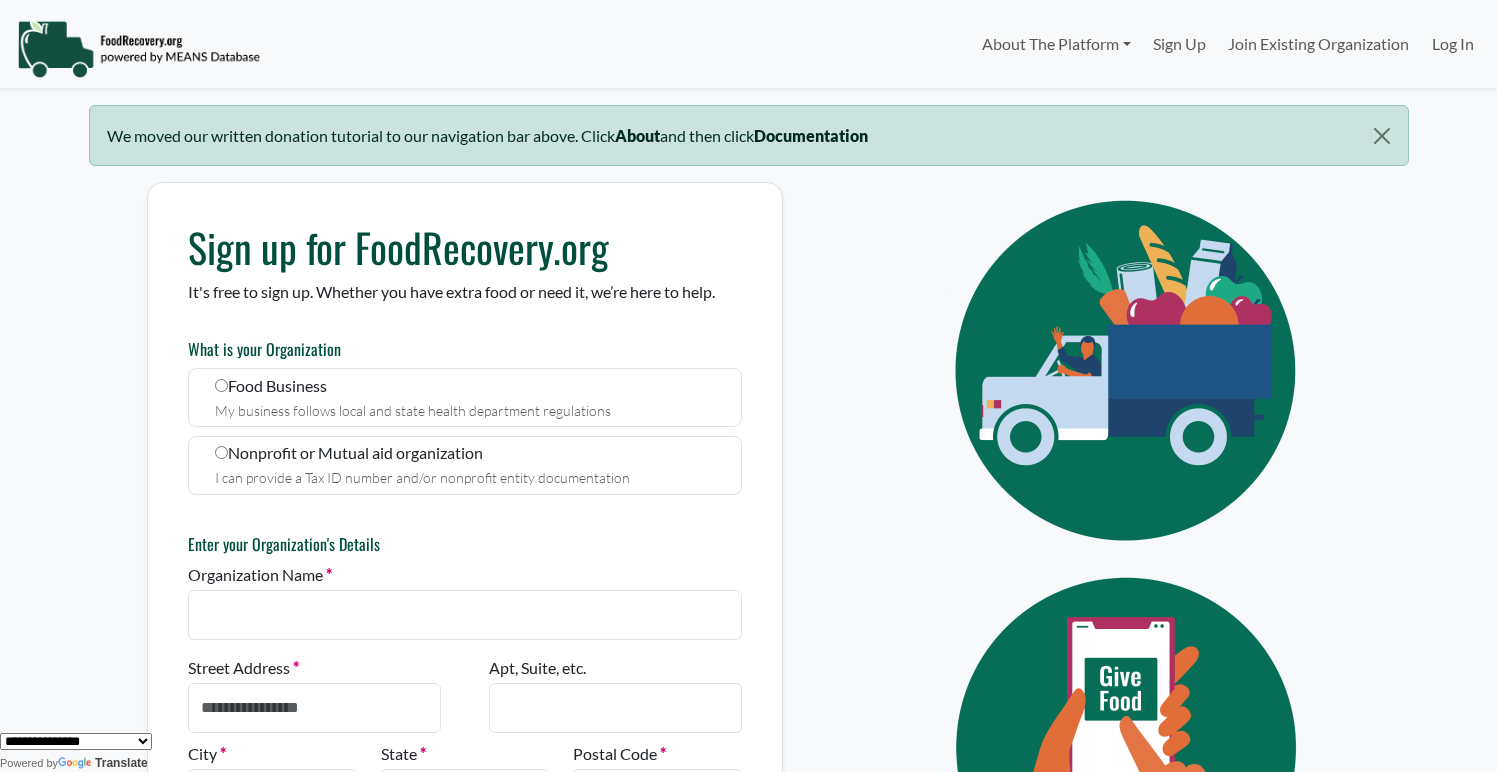 click on "Nonprofit or Mutual aid organization
I can provide a Tax ID number and/or nonprofit entity documentation" at bounding box center [465, 465] 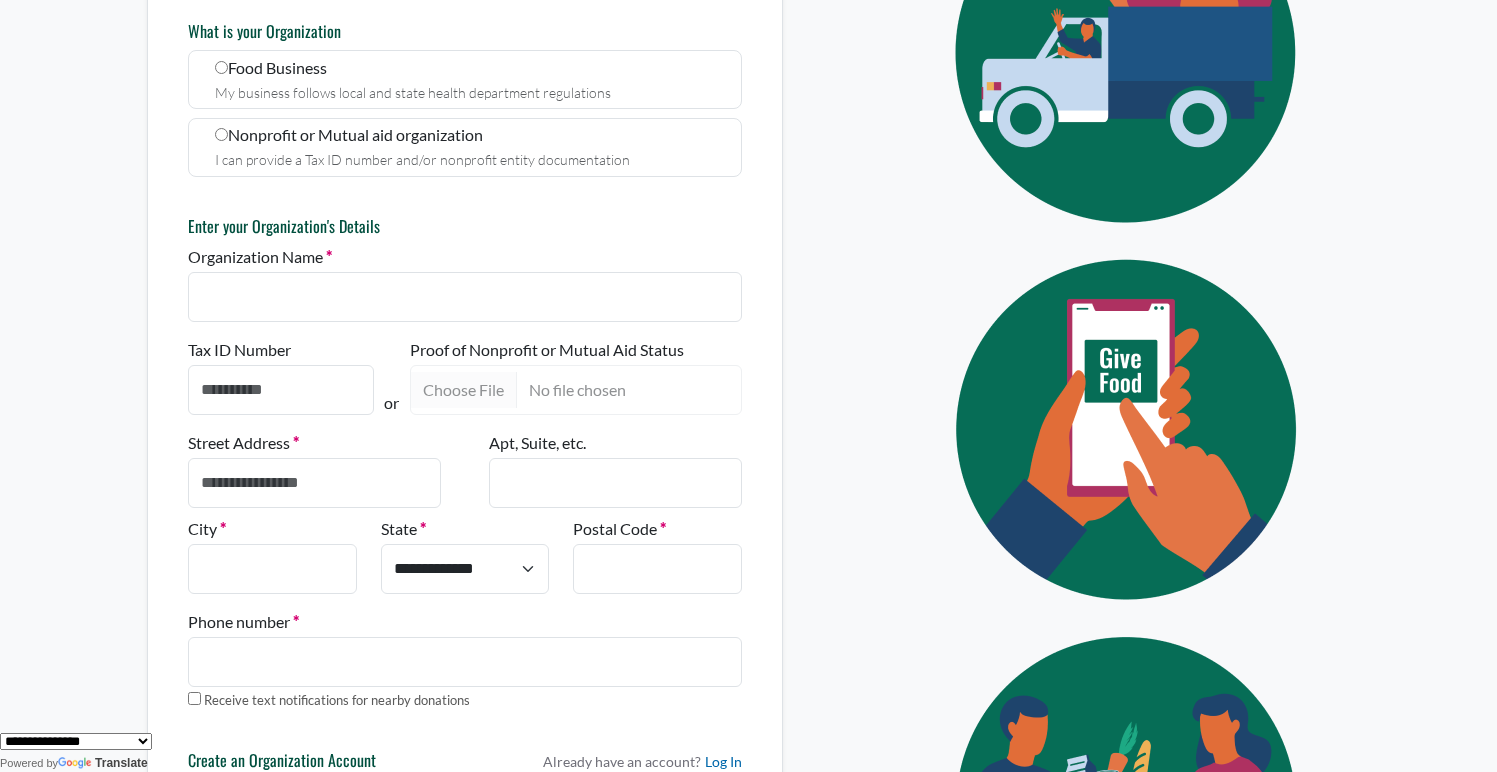 scroll, scrollTop: 319, scrollLeft: 0, axis: vertical 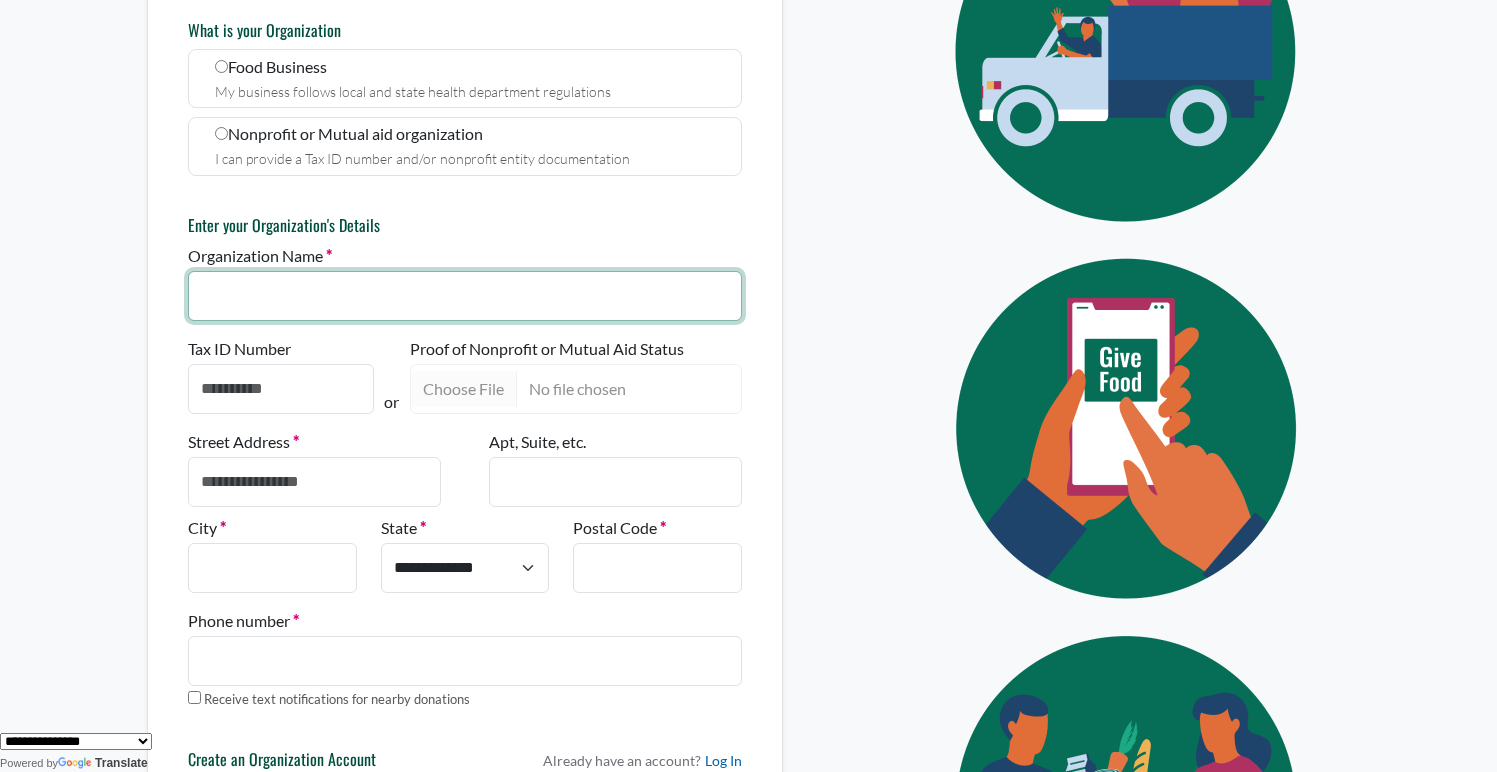 click on "Organization Name" at bounding box center (465, 296) 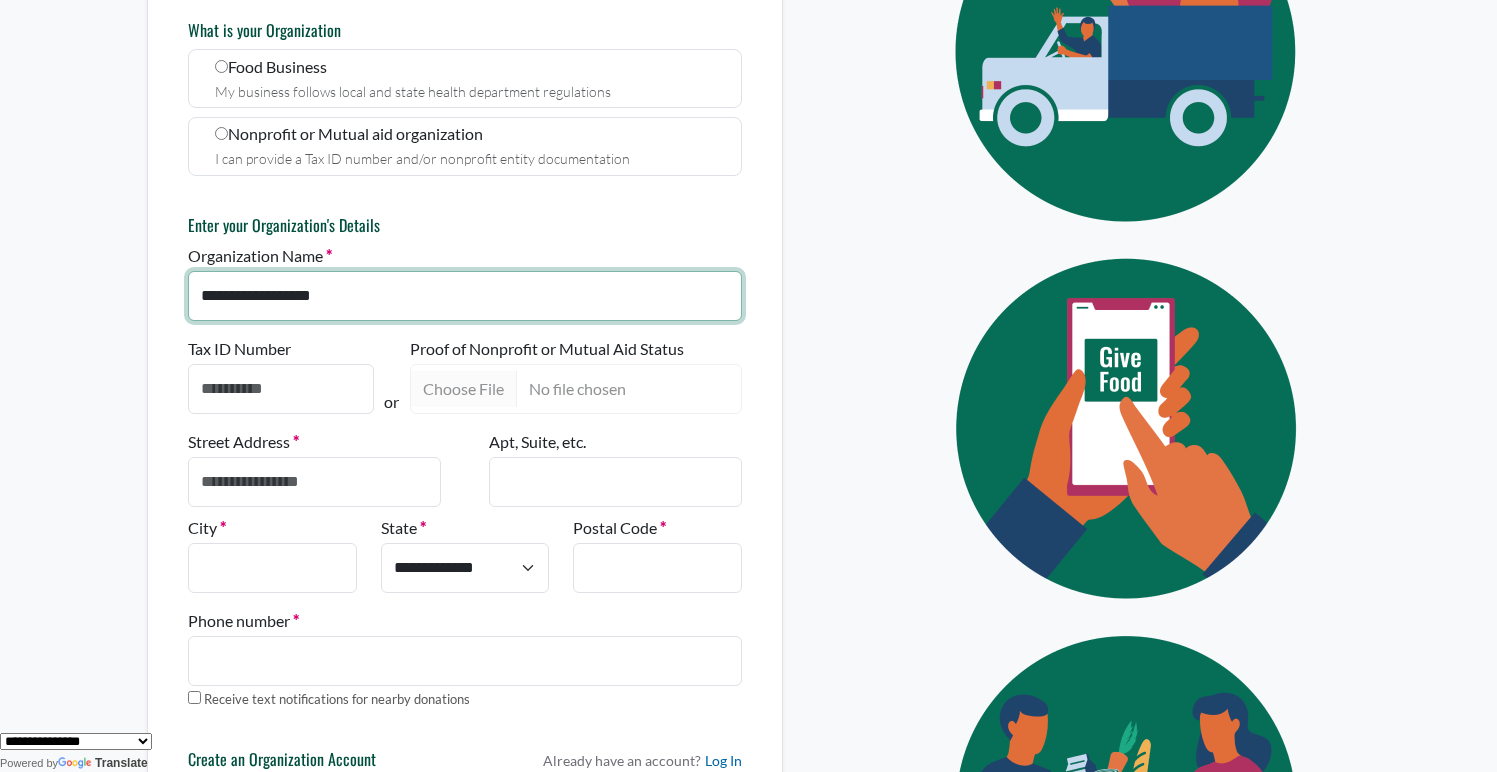 type on "**********" 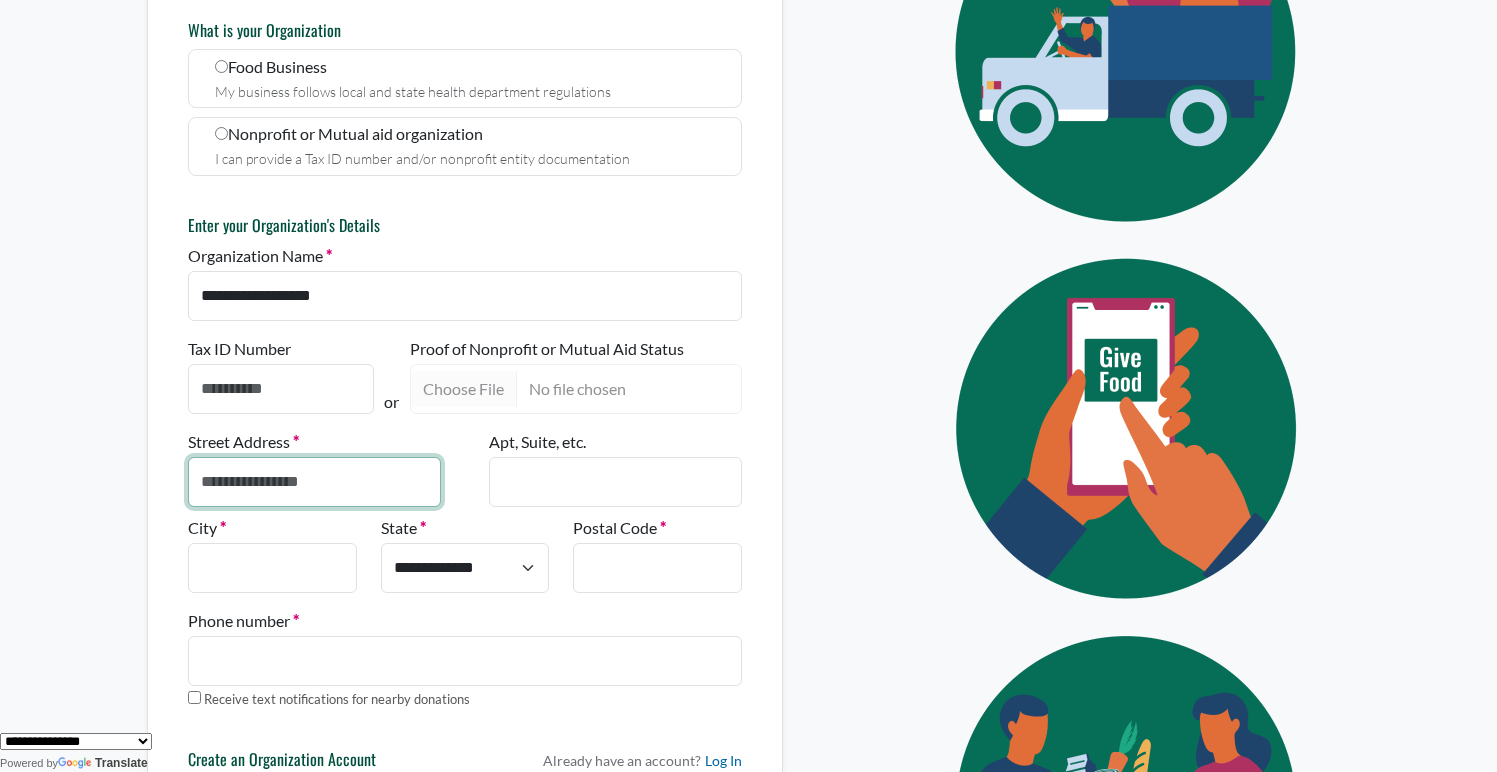 click on "Street Address" at bounding box center (314, 482) 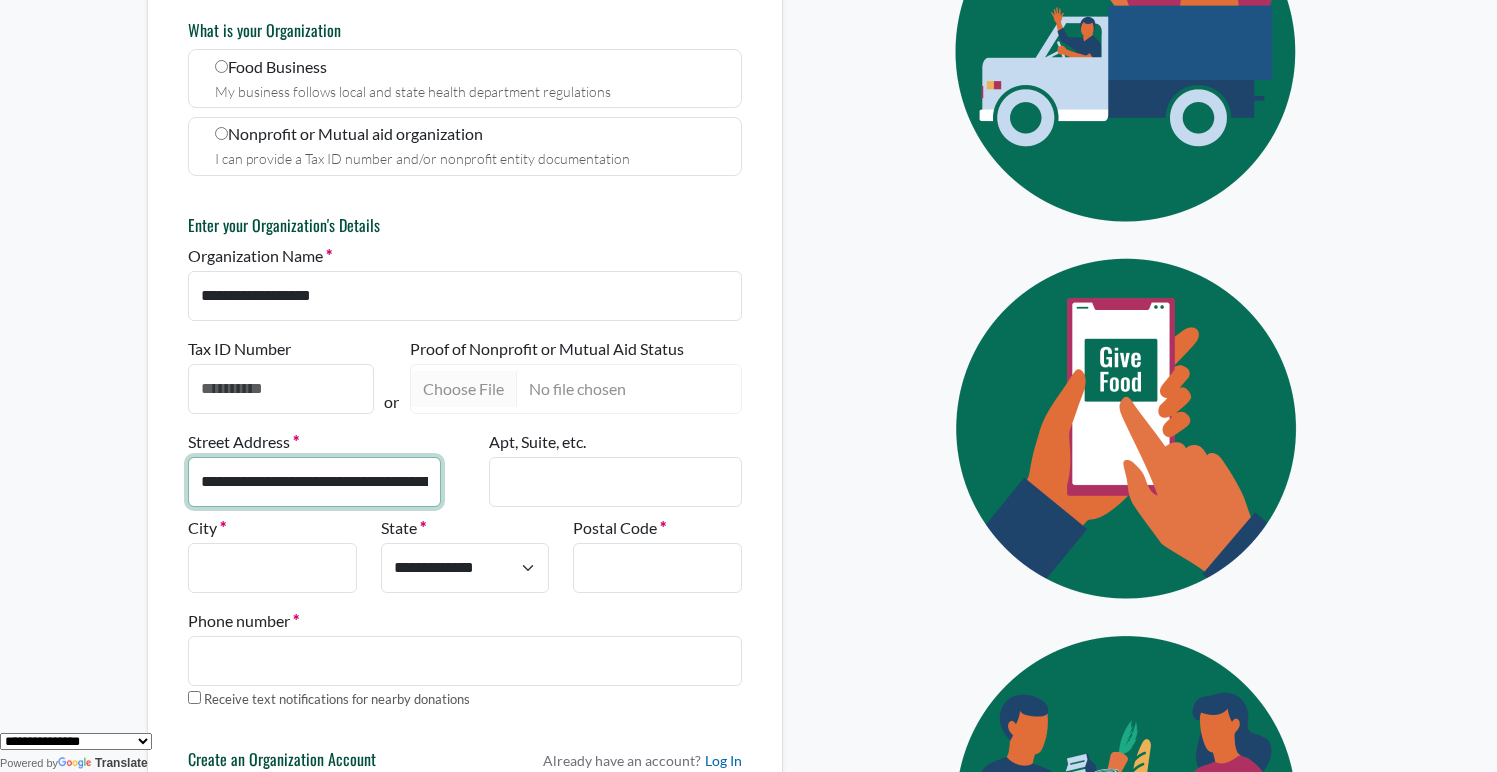 scroll, scrollTop: 0, scrollLeft: 73, axis: horizontal 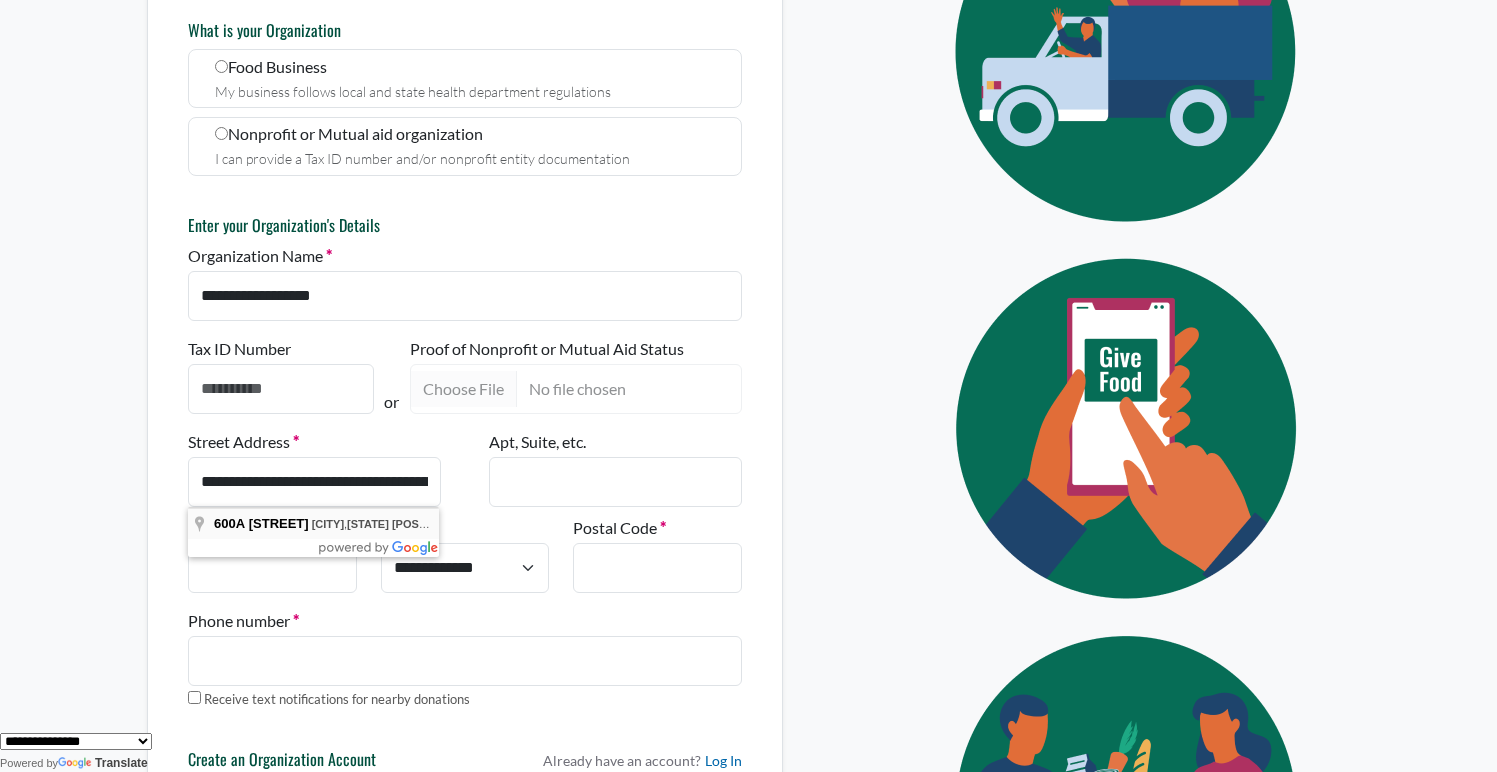 type on "**********" 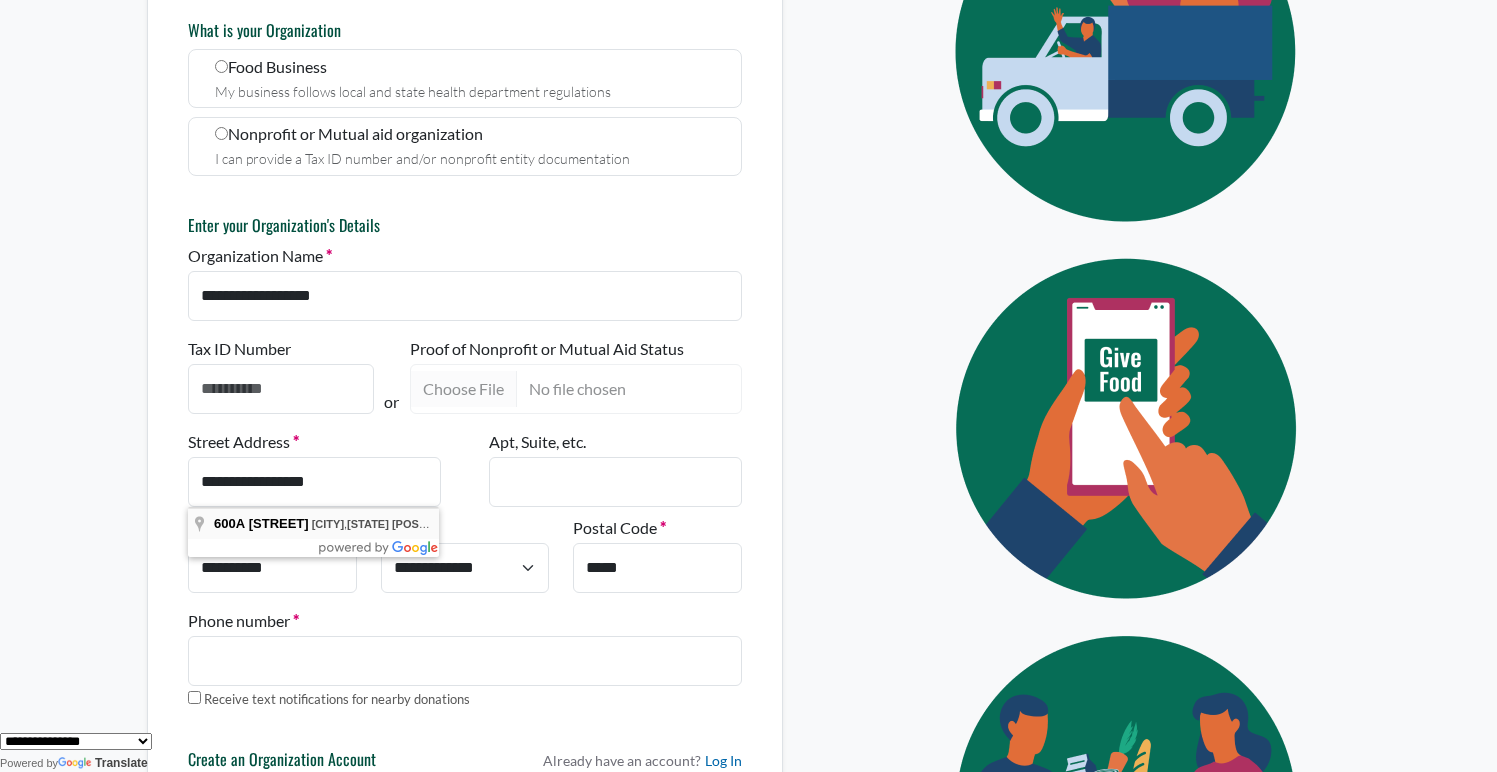 select on "**" 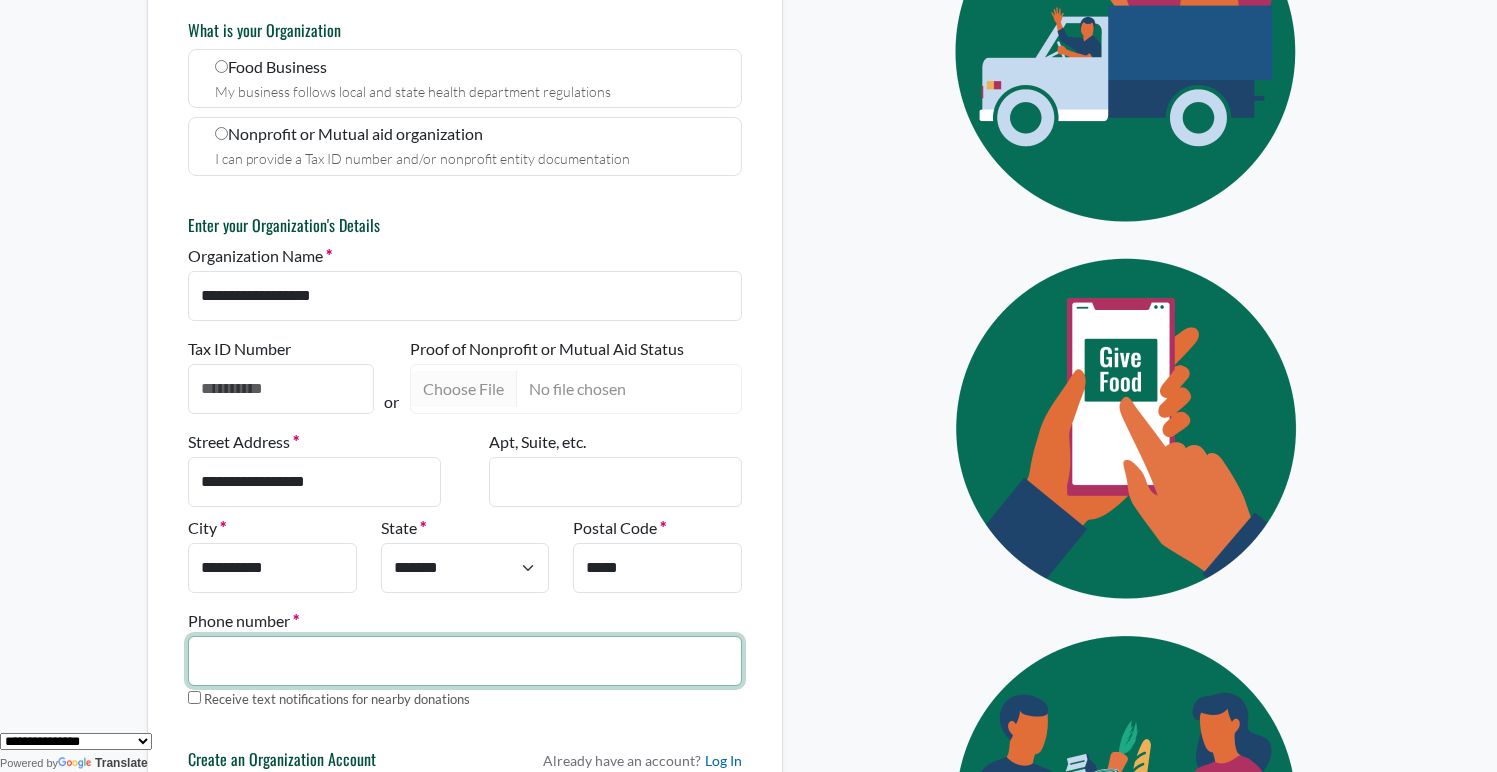 click on "Phone number" at bounding box center [465, 661] 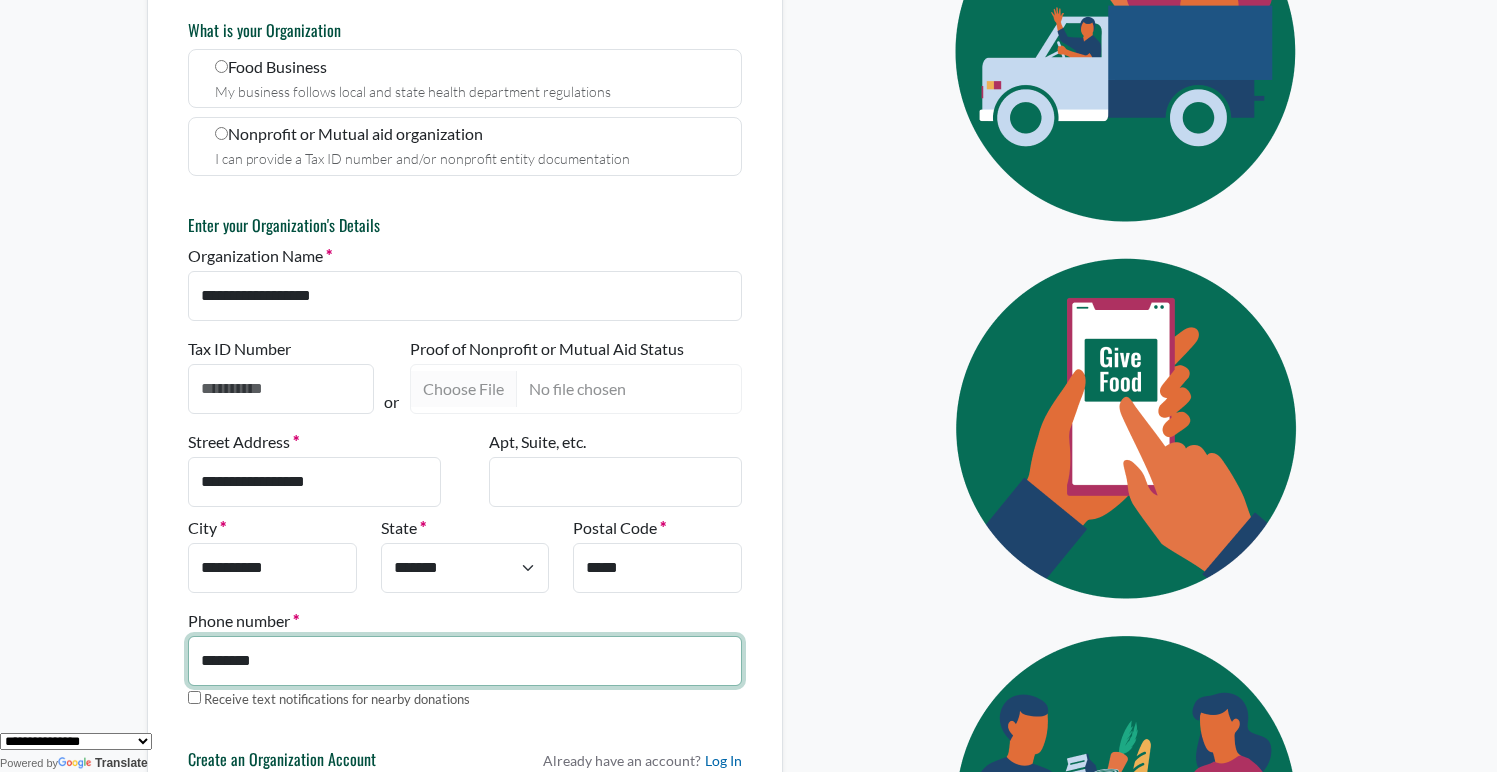 click on "********" at bounding box center (465, 661) 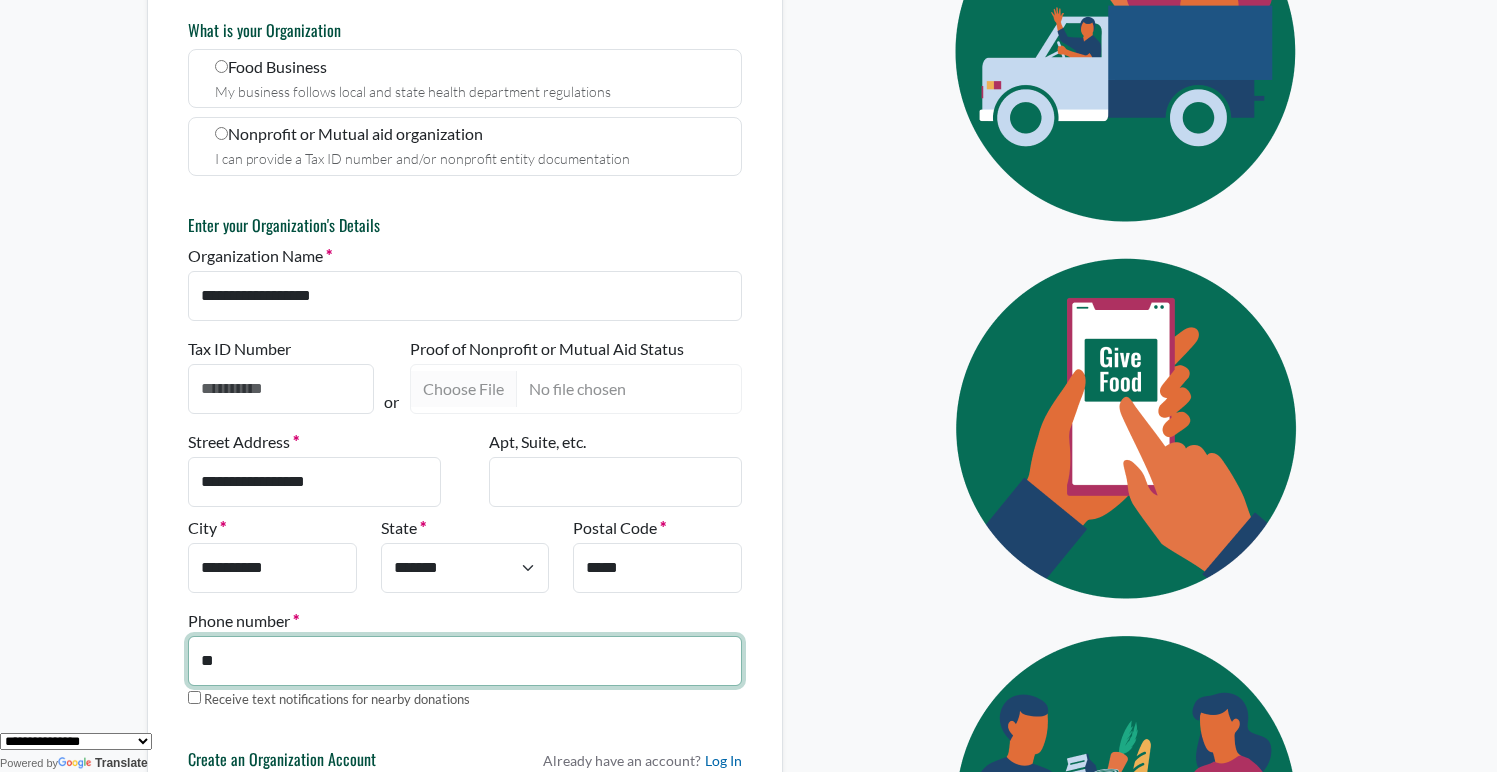 type on "*" 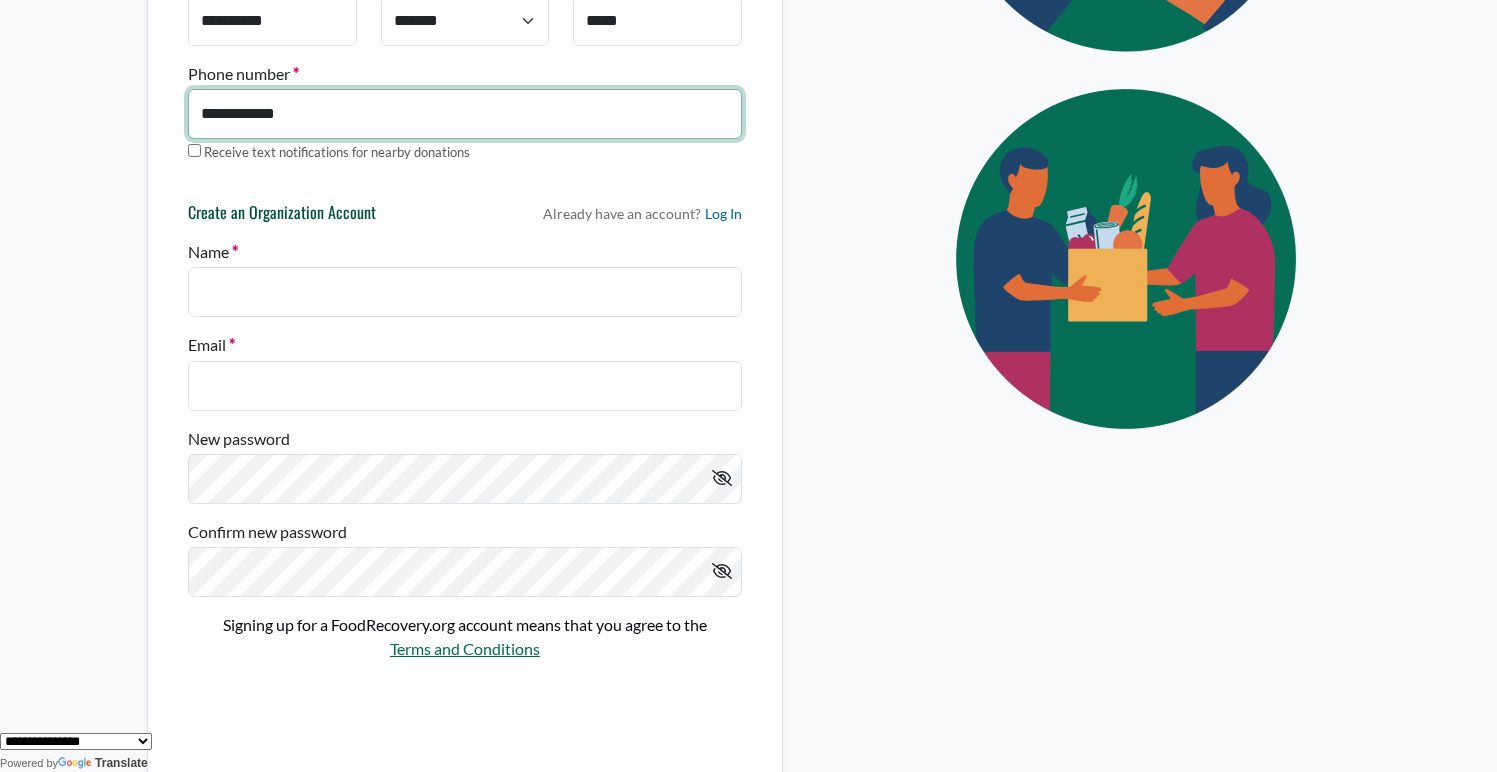 scroll, scrollTop: 873, scrollLeft: 0, axis: vertical 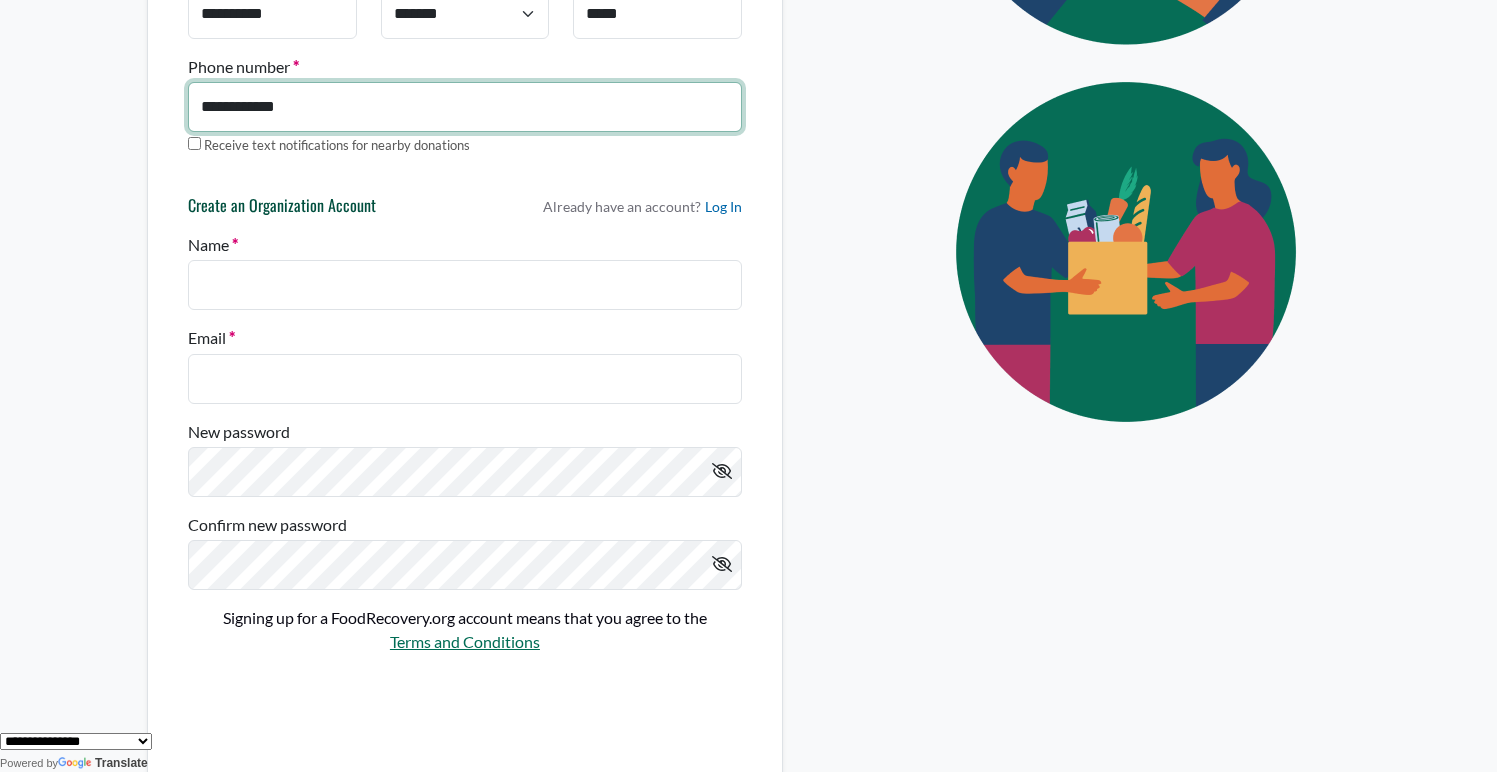 type on "**********" 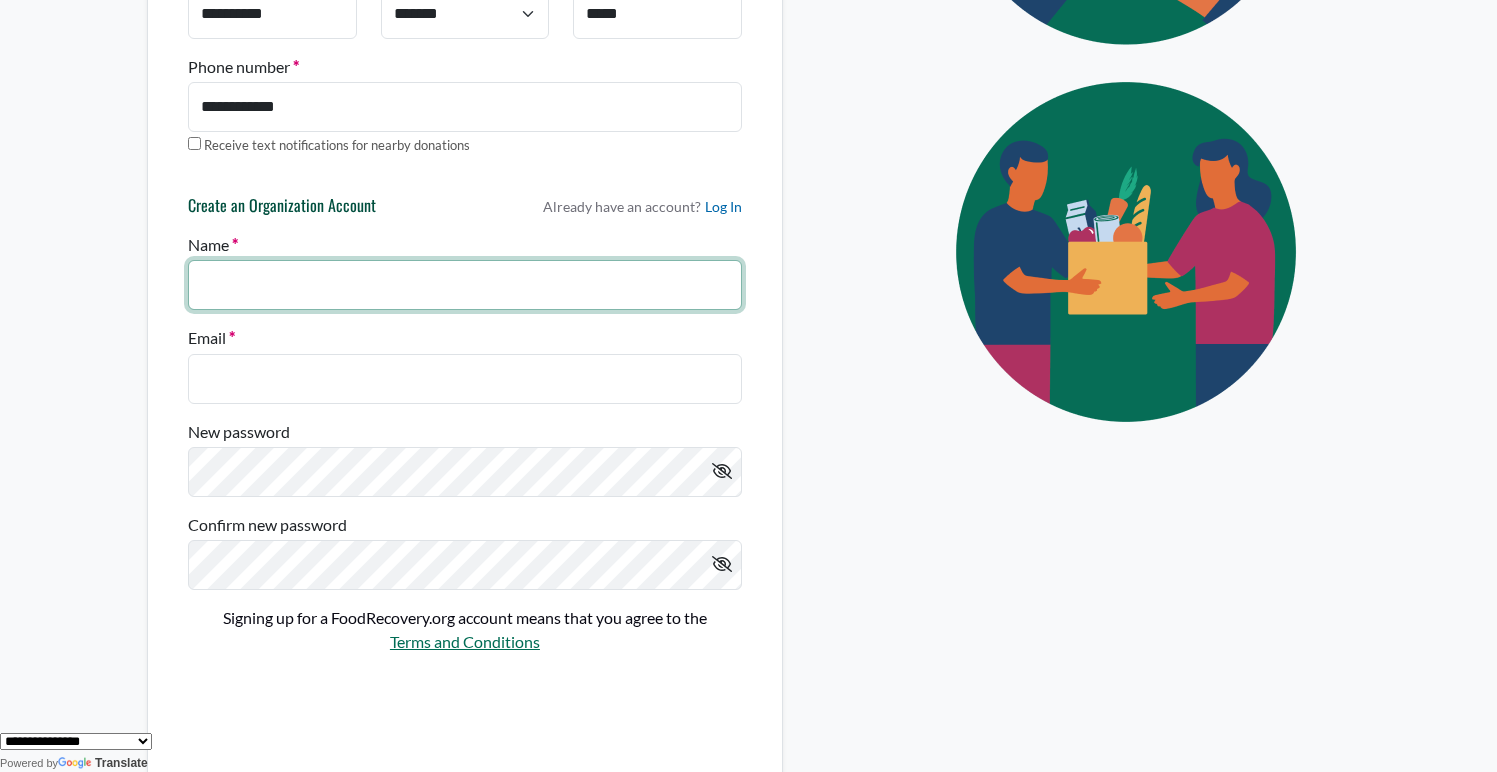 click on "Name" at bounding box center (465, 285) 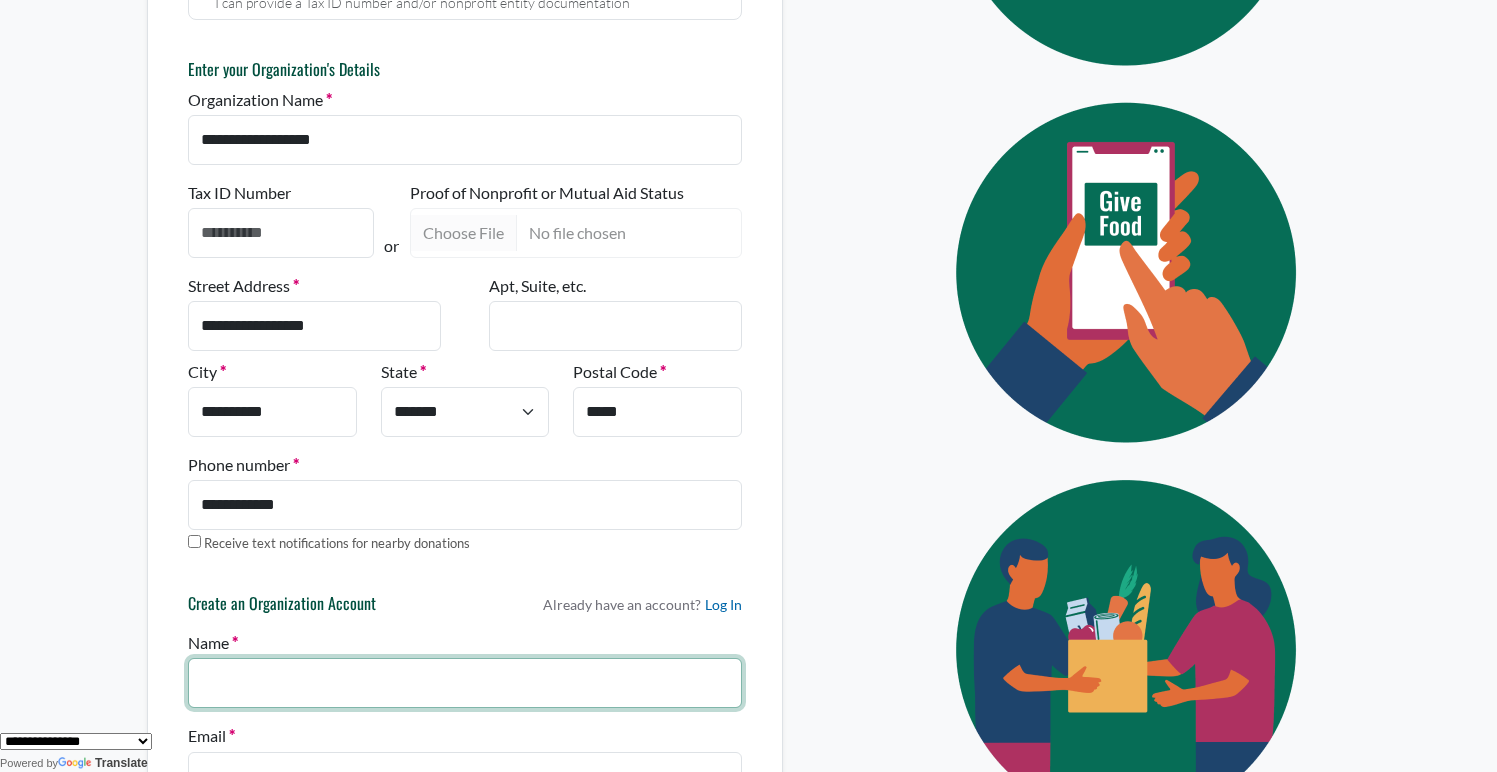 scroll, scrollTop: 473, scrollLeft: 0, axis: vertical 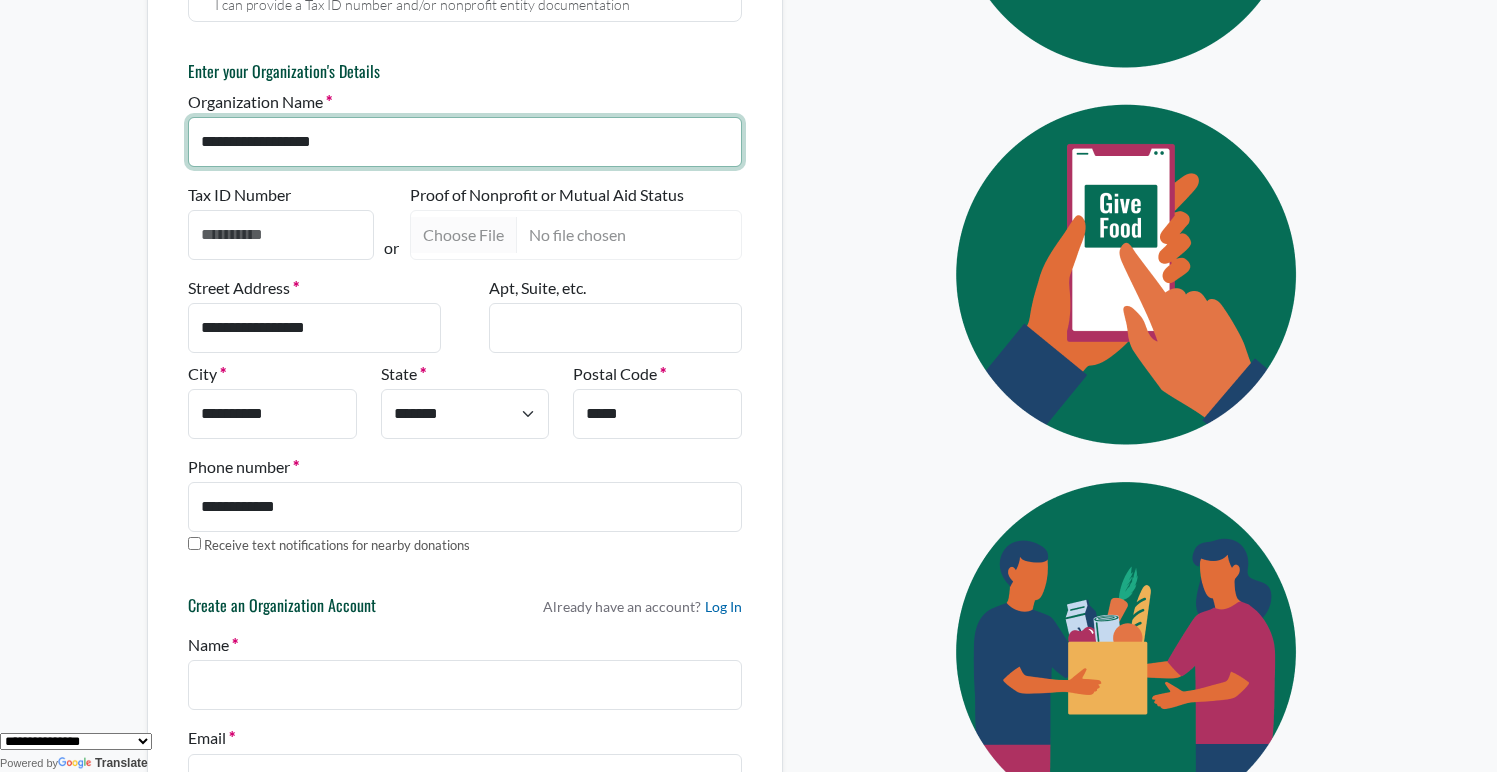 click on "**********" at bounding box center (465, 142) 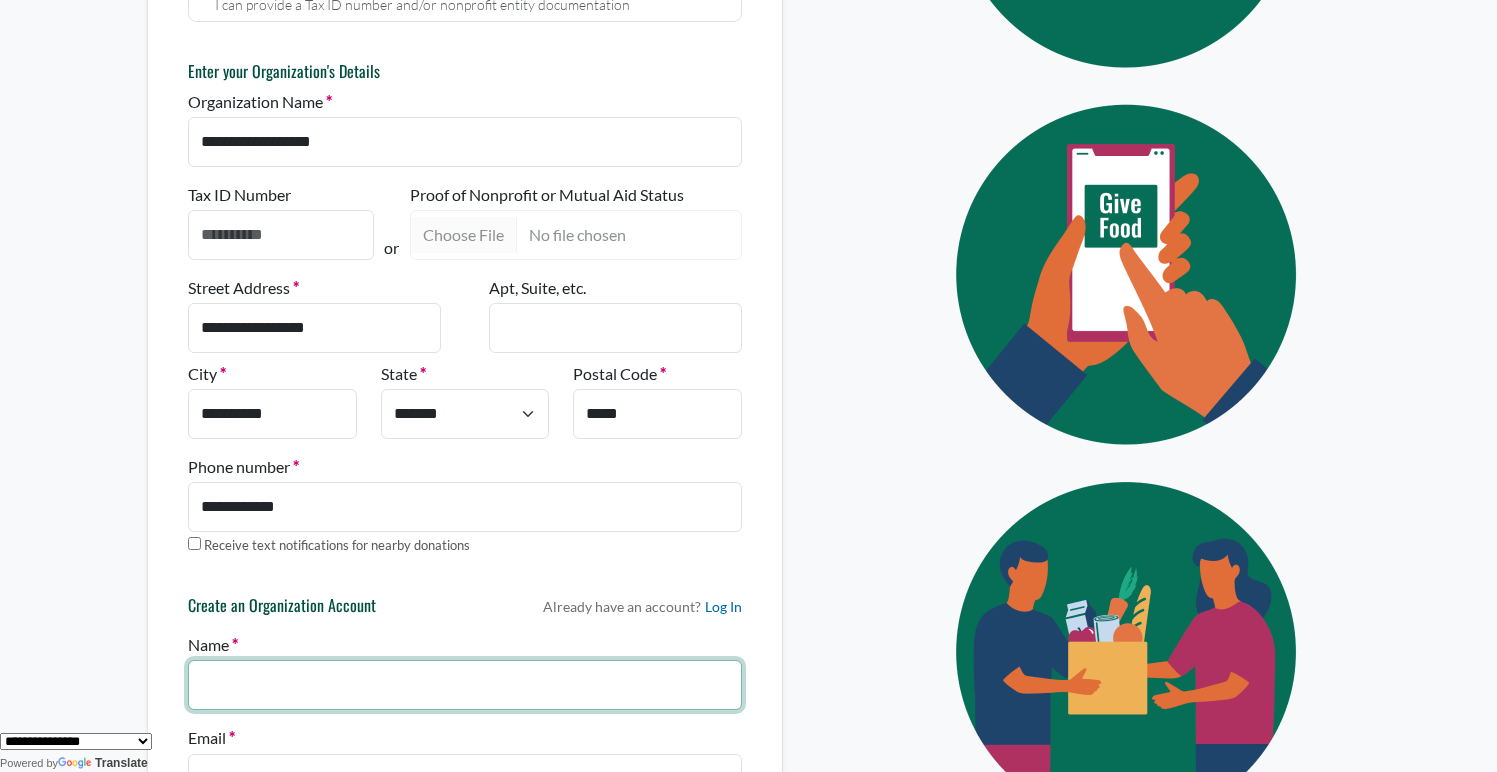 click on "Name" at bounding box center [465, 685] 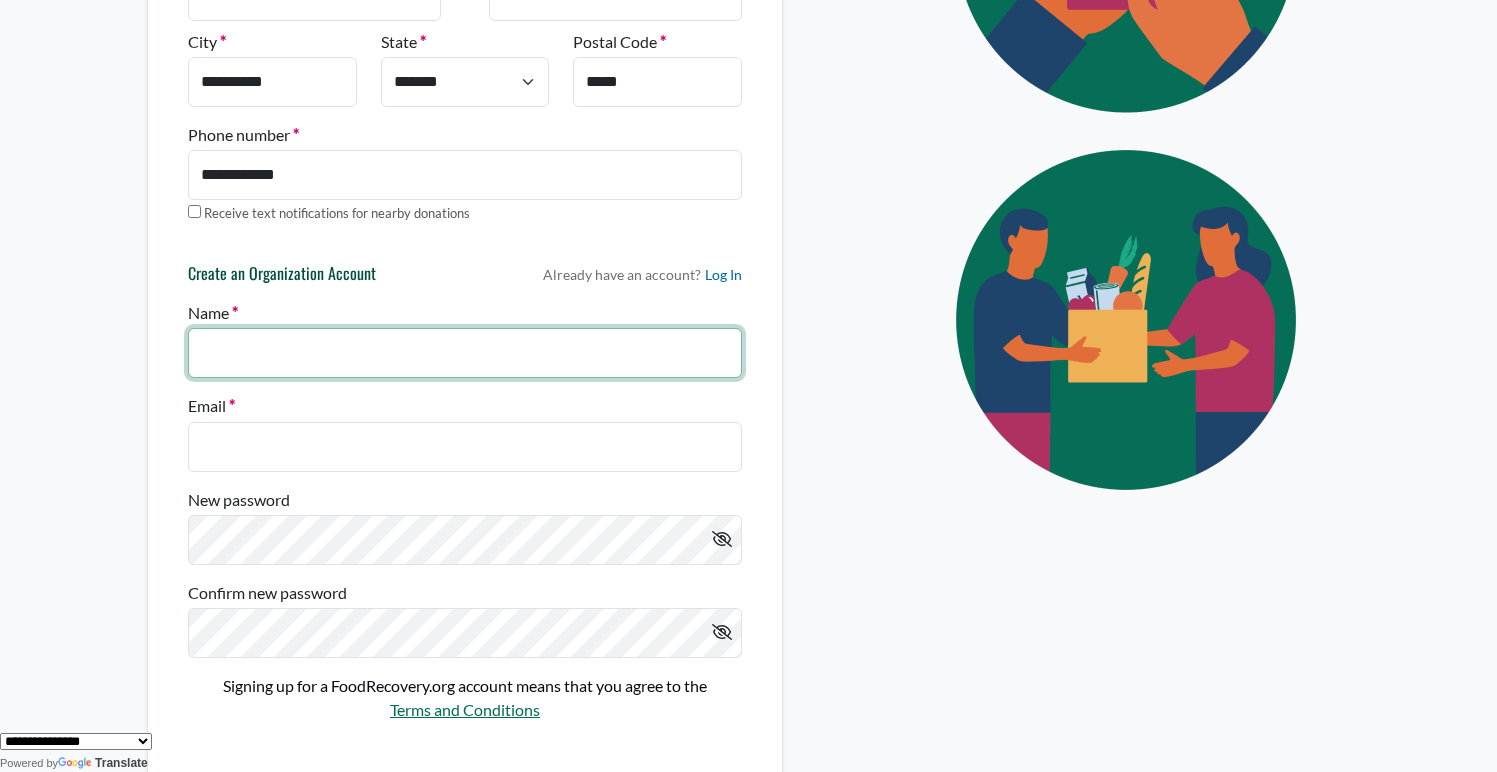 scroll, scrollTop: 806, scrollLeft: 0, axis: vertical 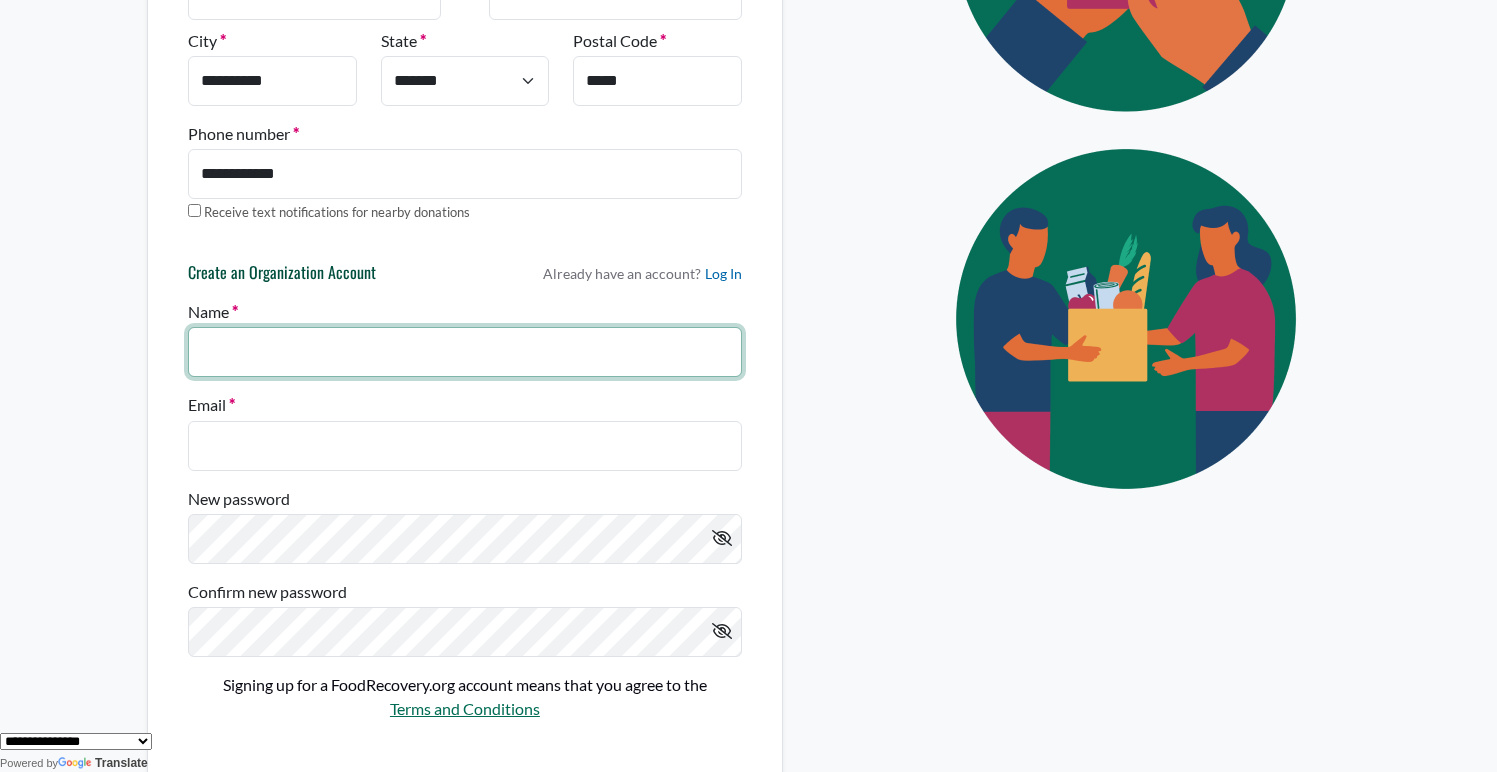 paste on "**********" 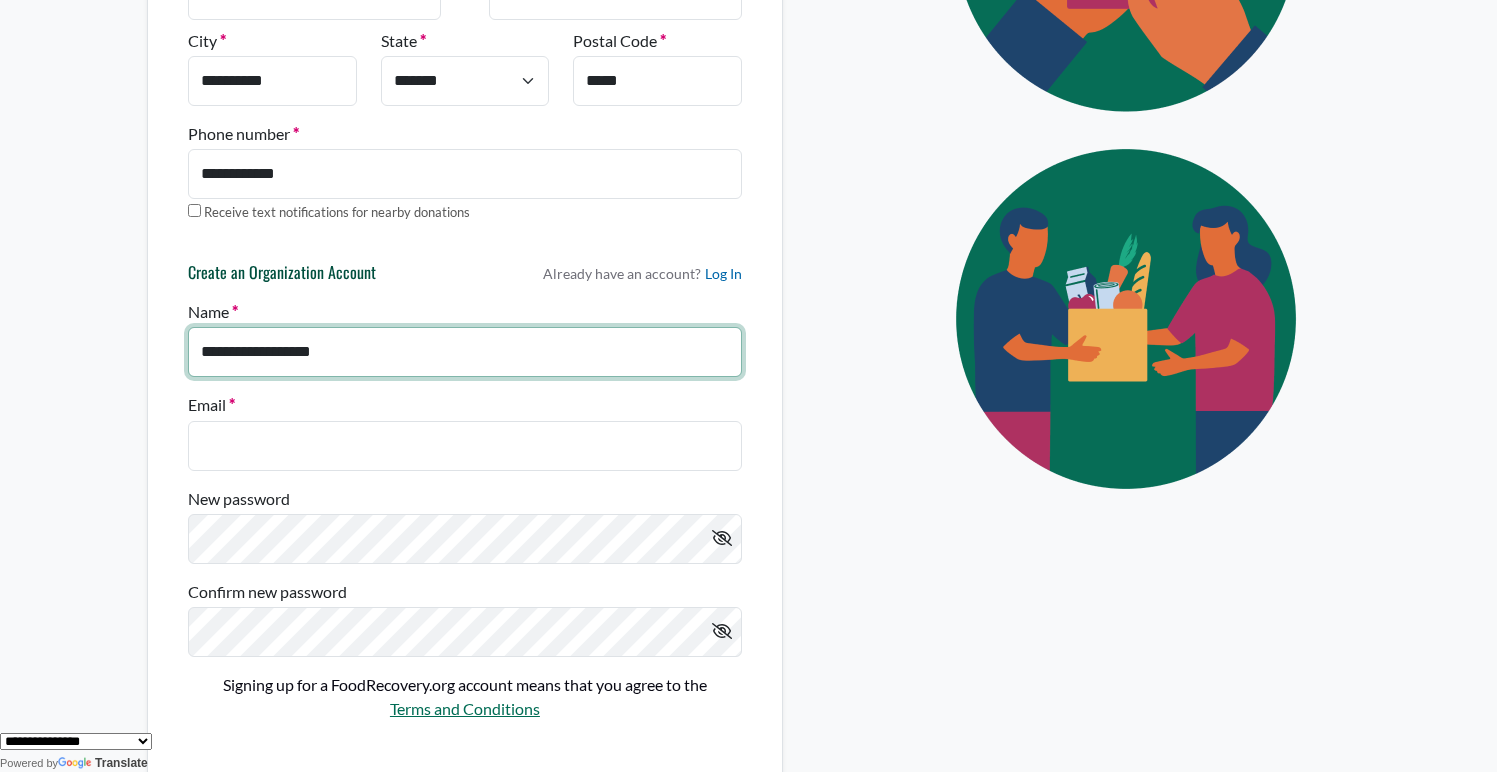 type on "**********" 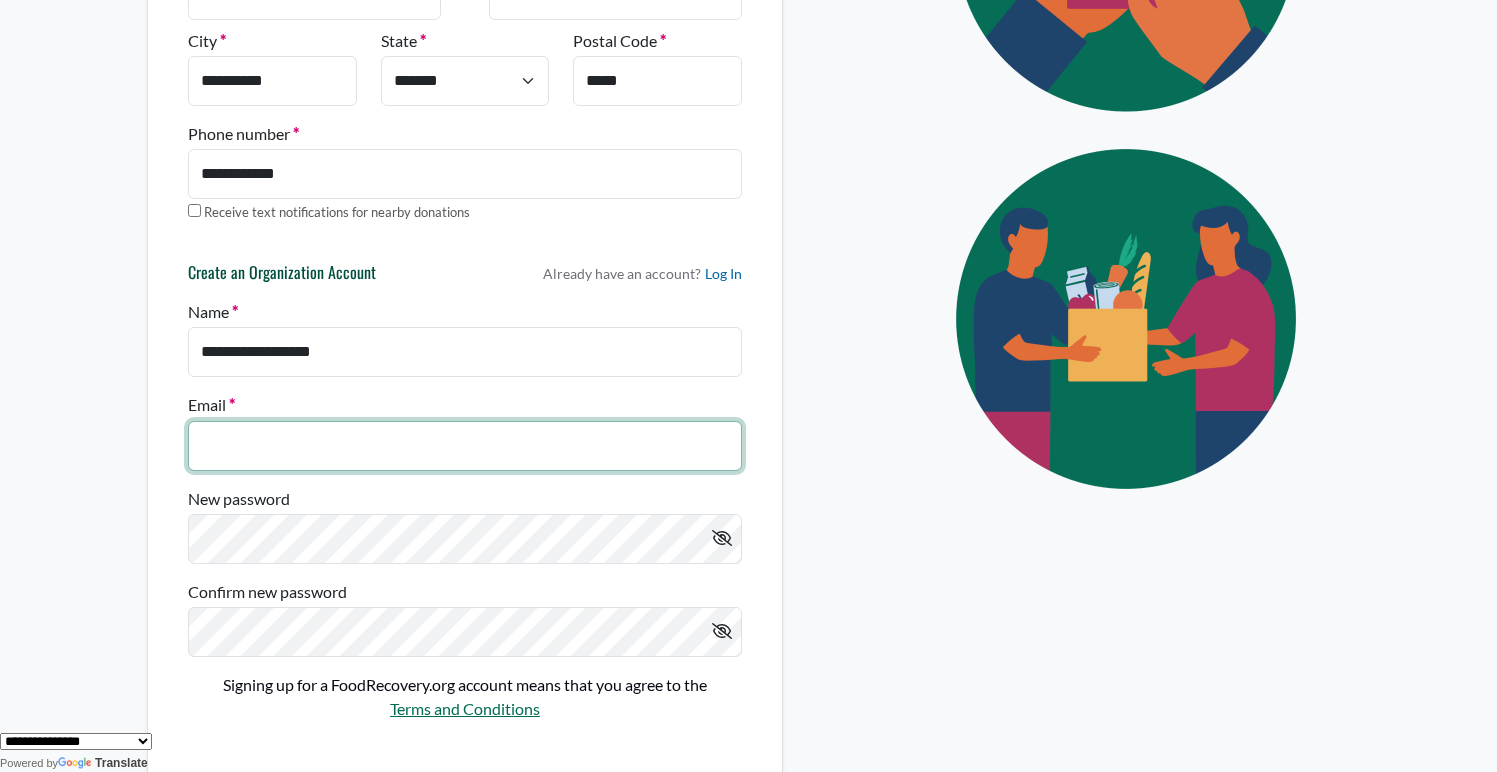 click on "Email" at bounding box center [465, 446] 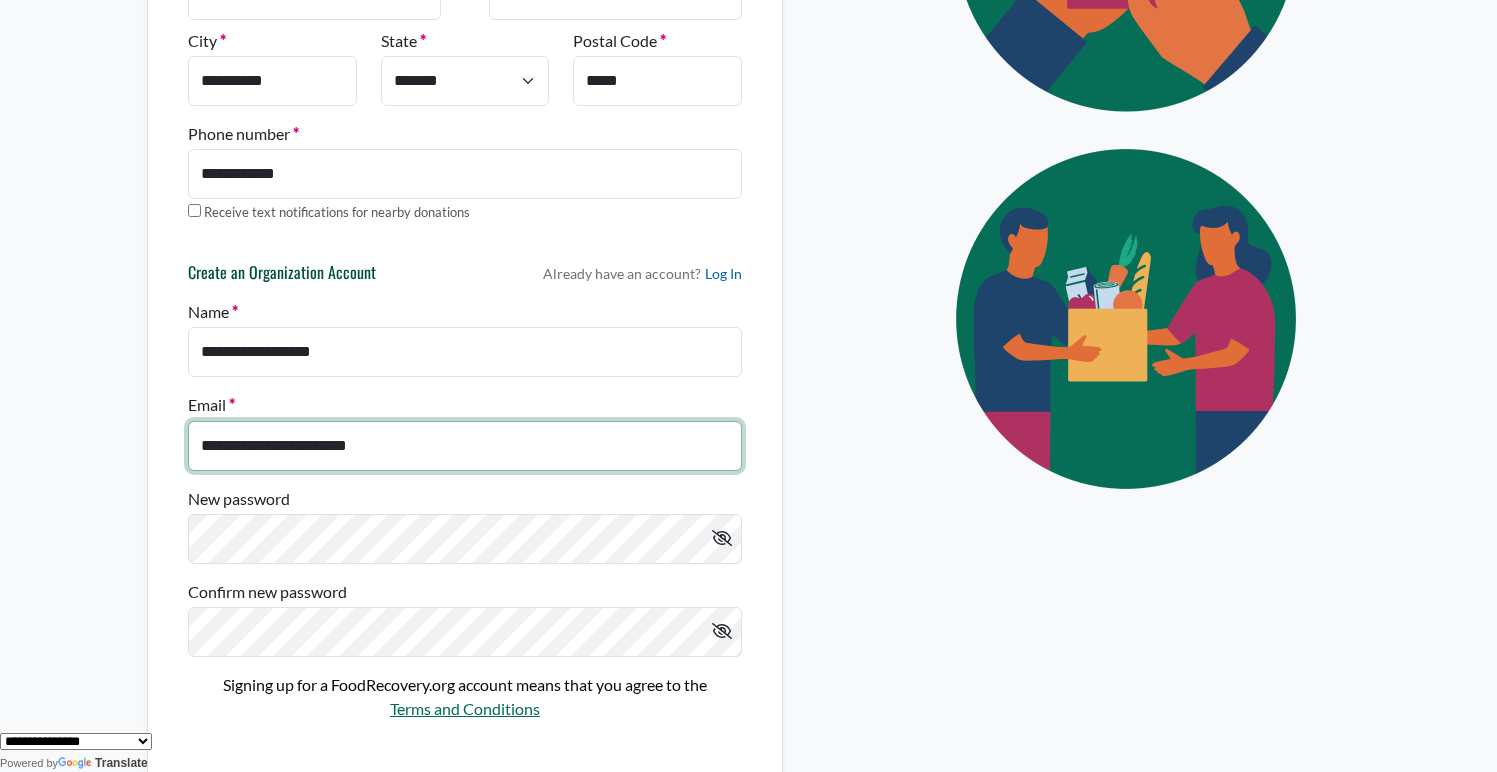 click on "**********" at bounding box center (465, 446) 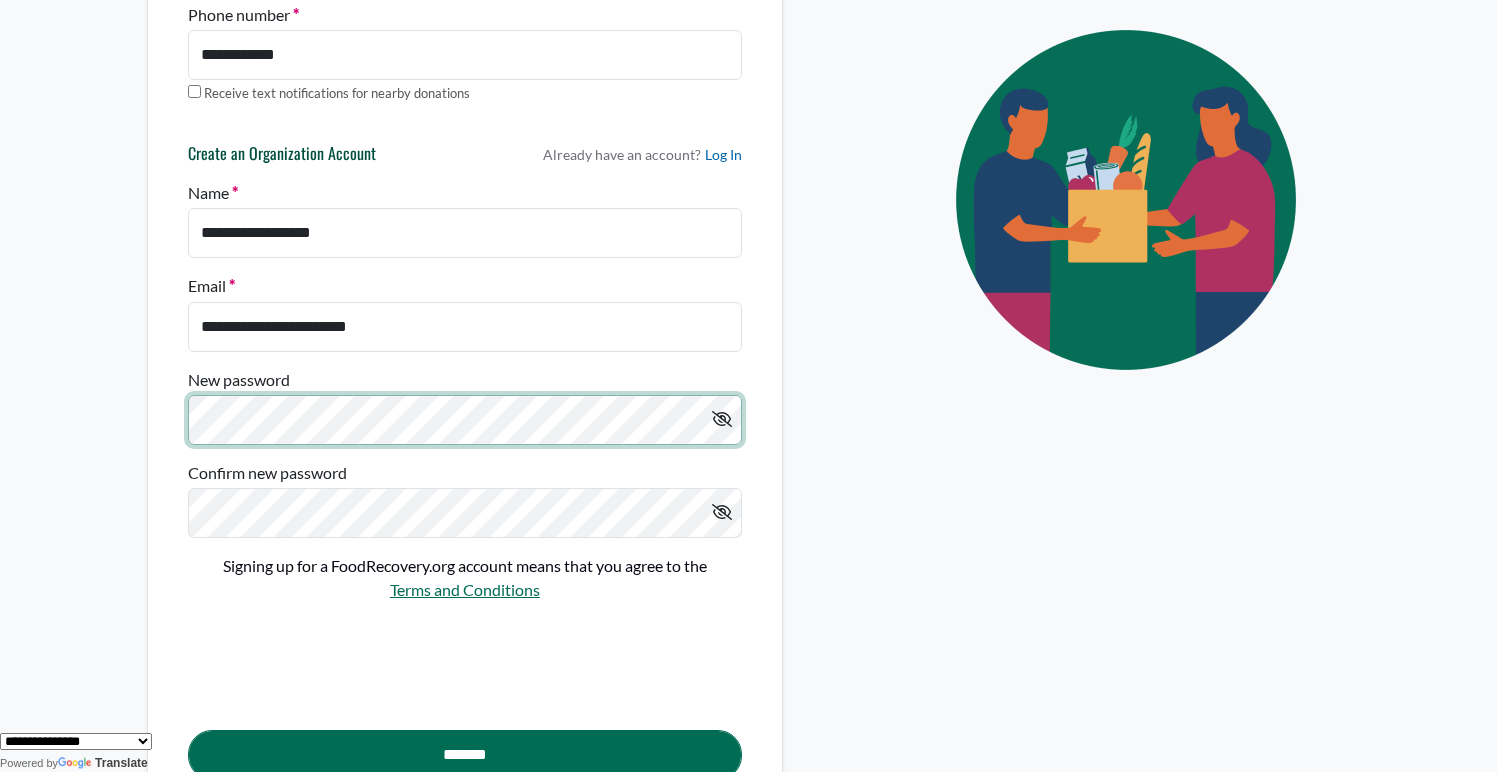 scroll, scrollTop: 934, scrollLeft: 0, axis: vertical 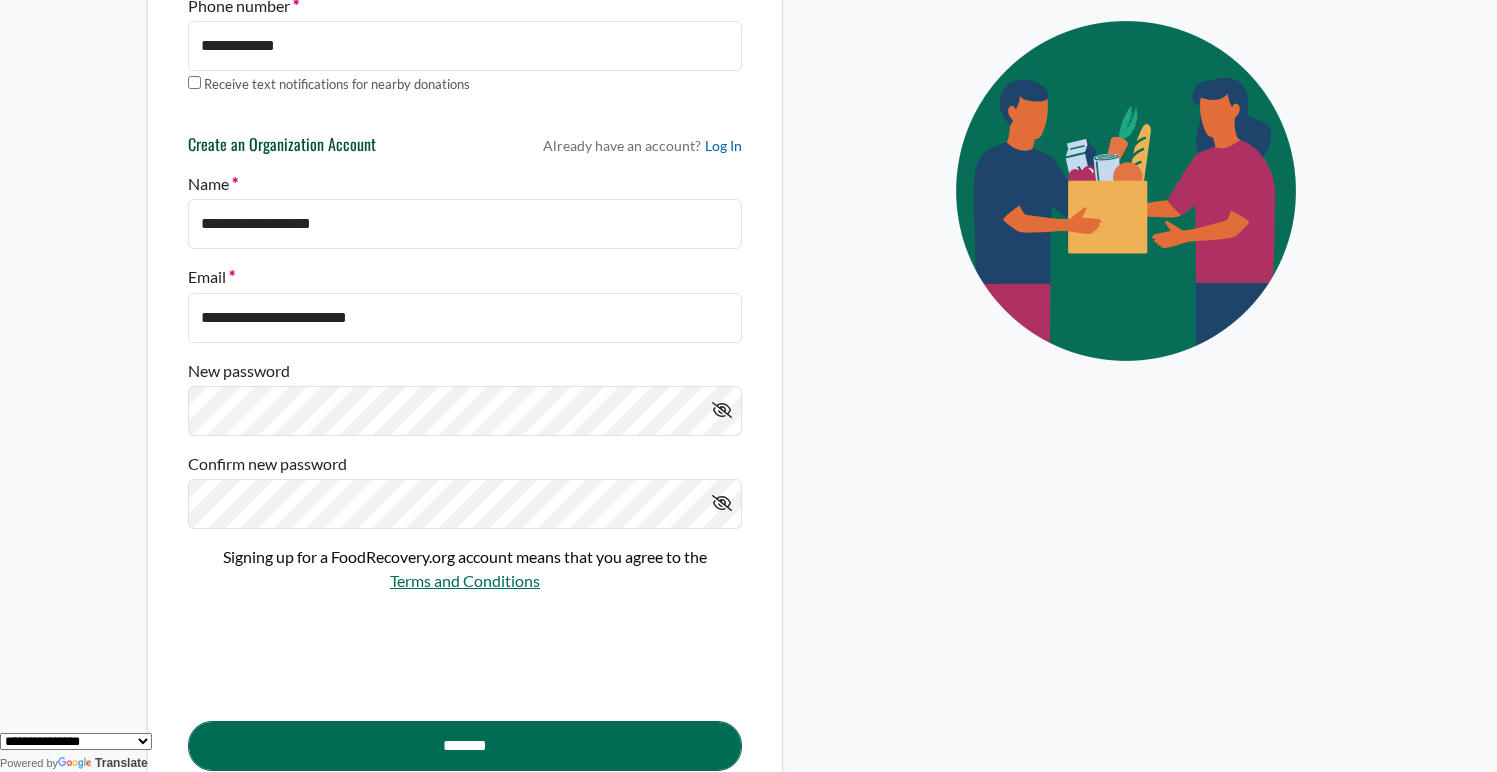 click on "**********" at bounding box center [748, 741] 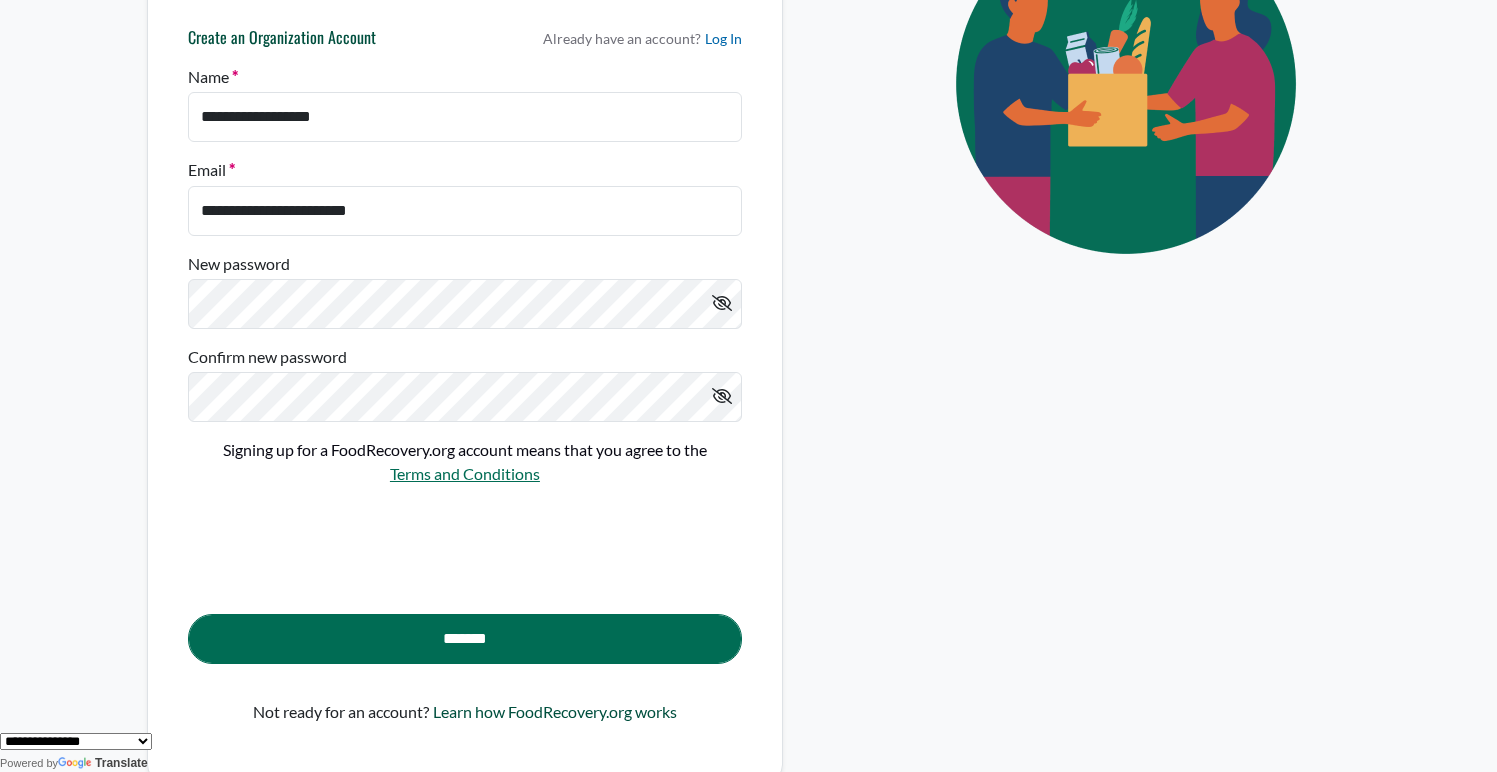 scroll, scrollTop: 1063, scrollLeft: 0, axis: vertical 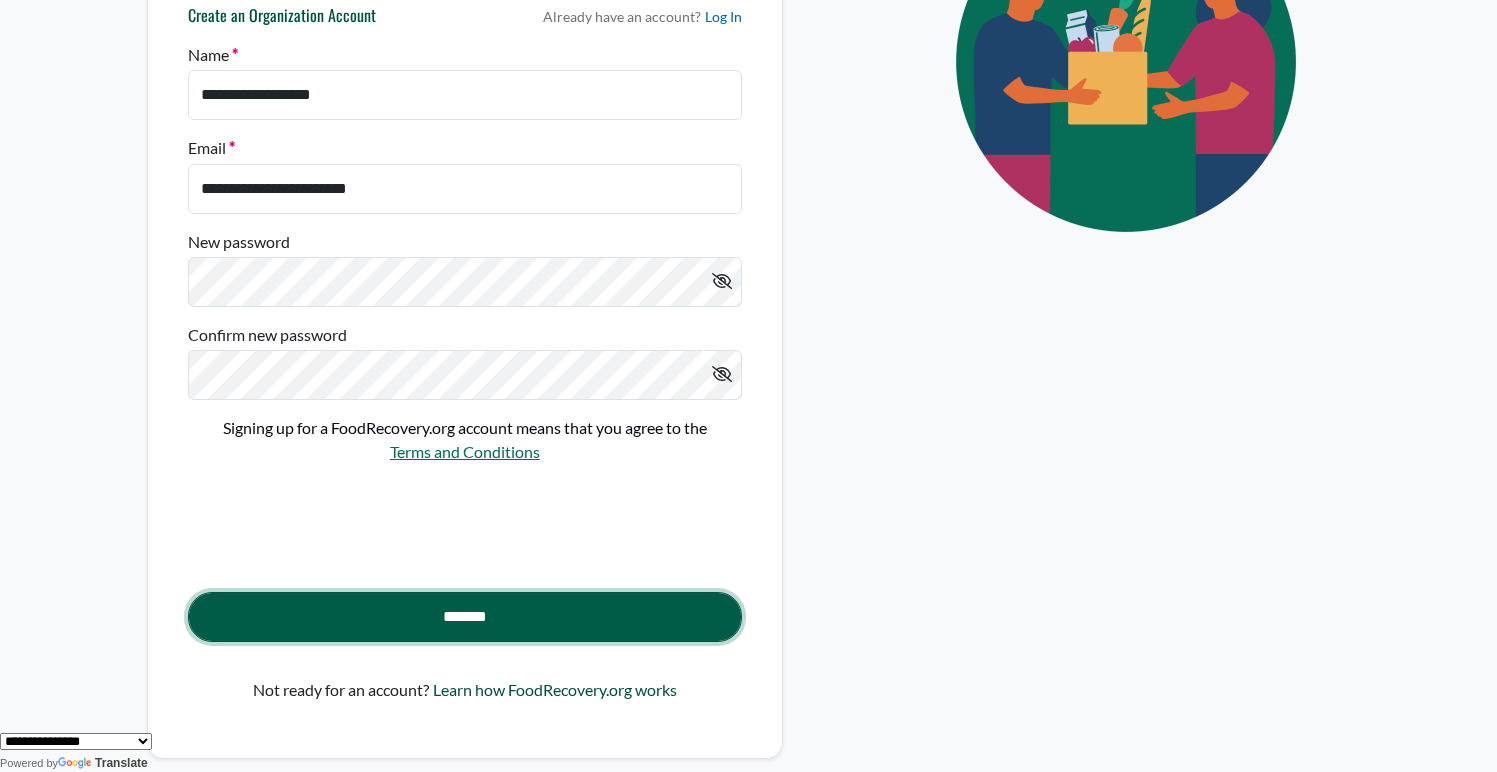 click on "*******" at bounding box center [465, 617] 